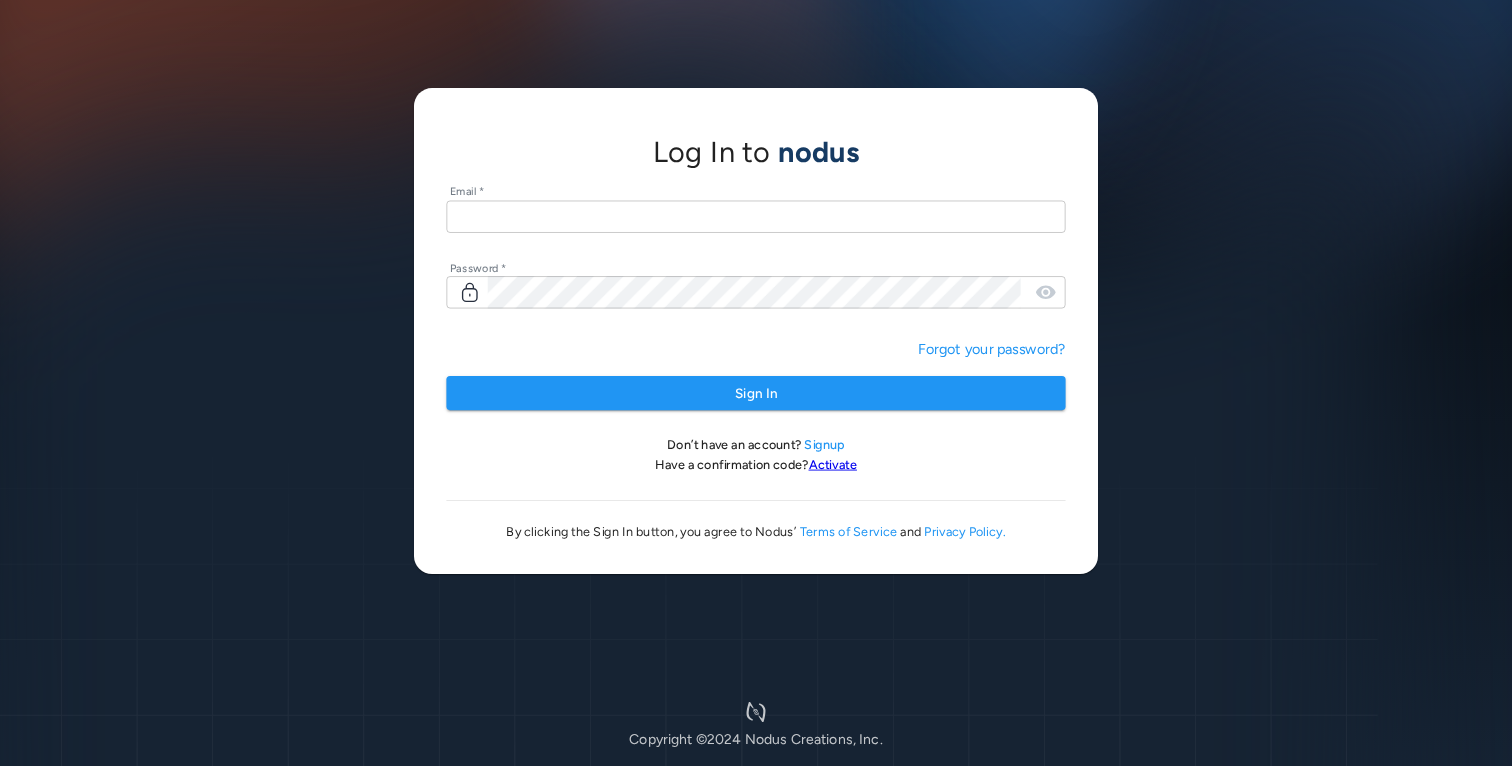 scroll, scrollTop: 0, scrollLeft: 0, axis: both 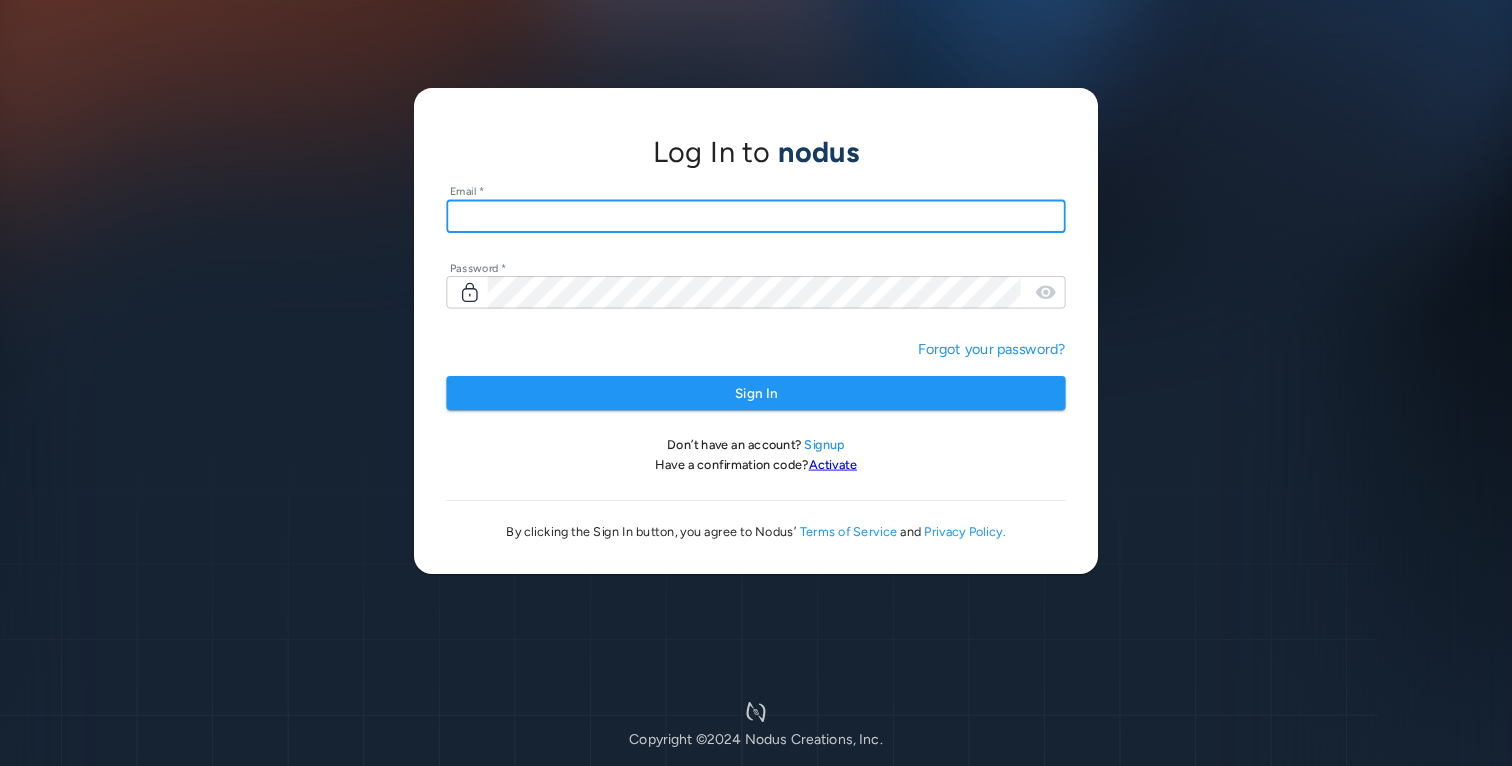 type on "**********" 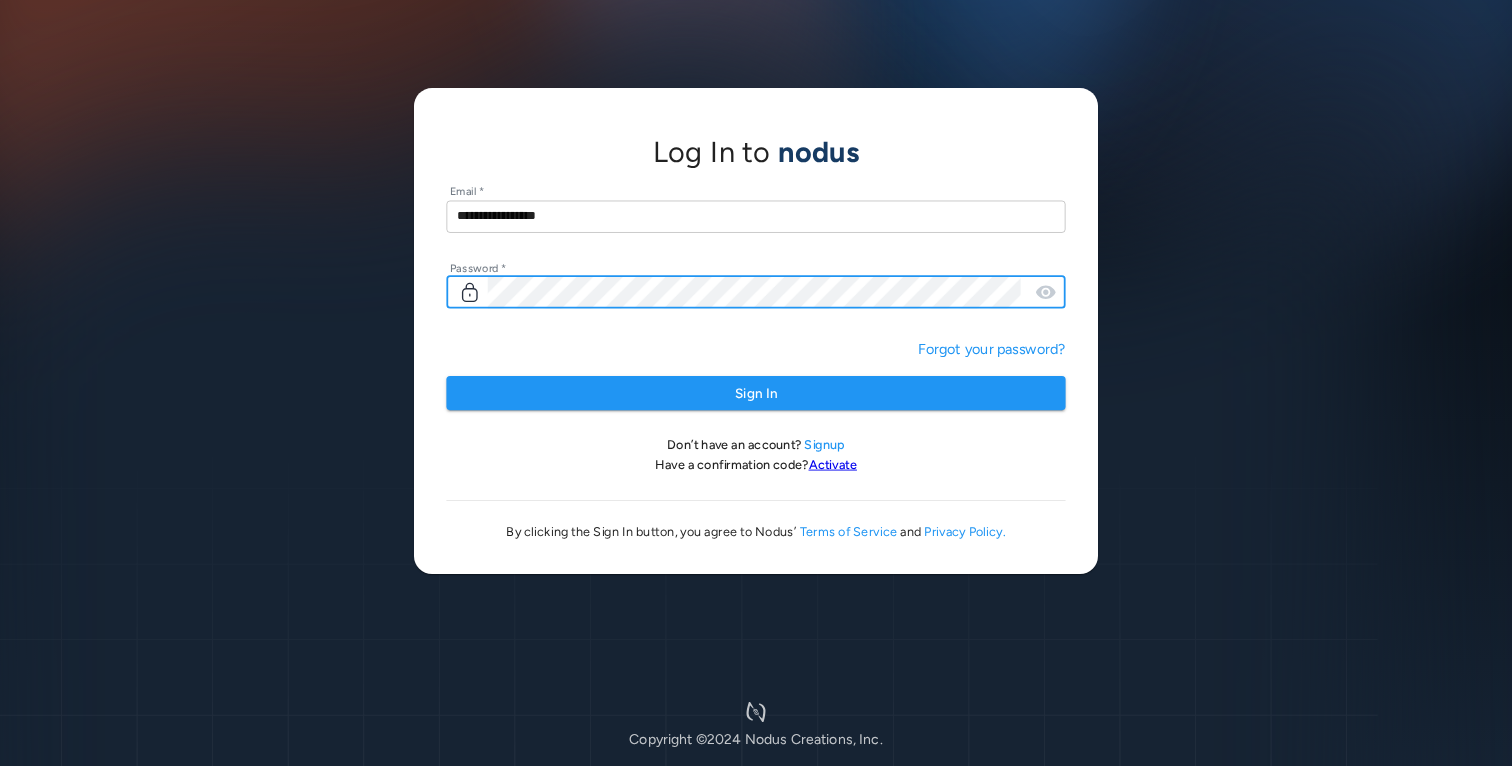 click on "Sign In" at bounding box center [755, 393] 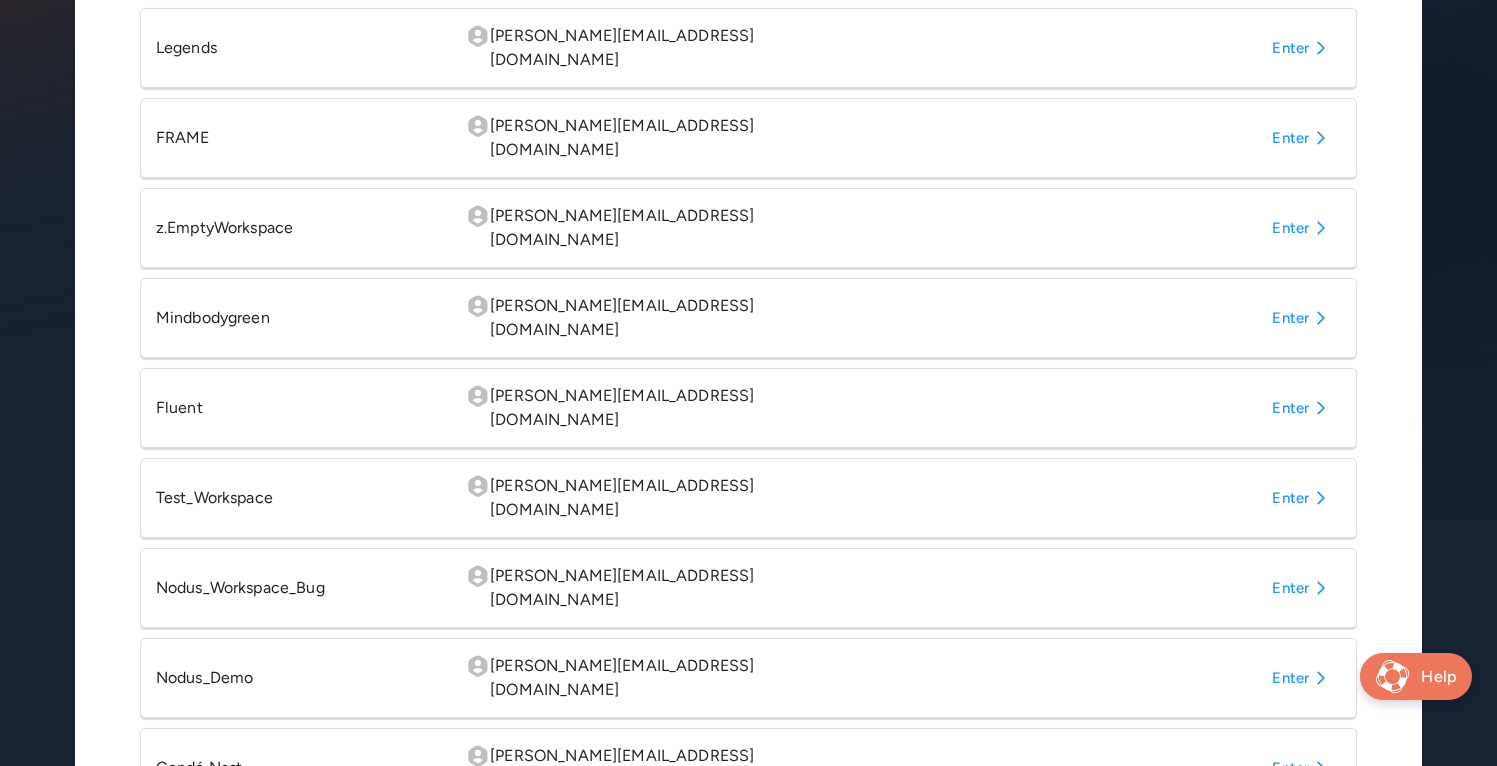 scroll, scrollTop: 393, scrollLeft: 0, axis: vertical 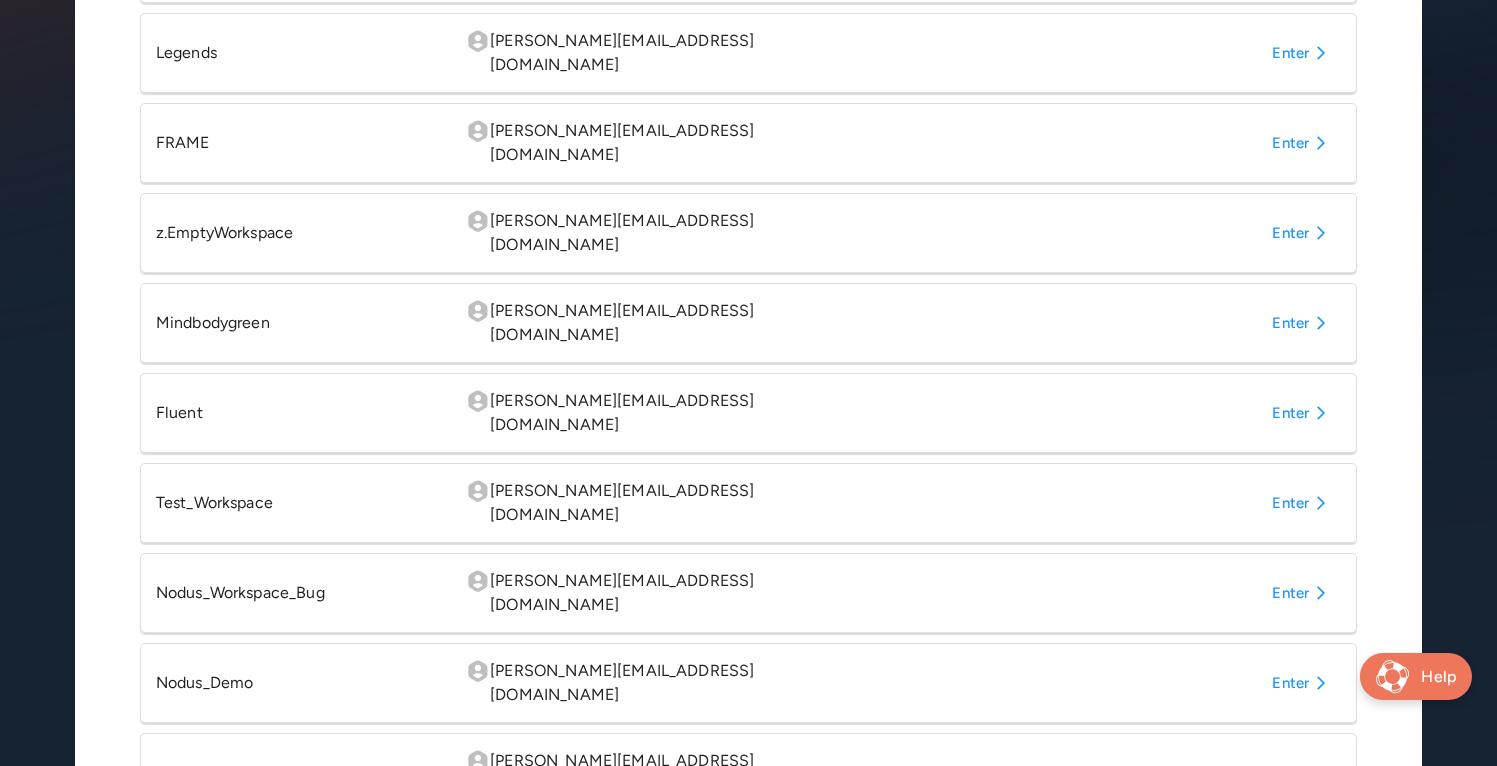click on "Enter" at bounding box center [1302, 143] 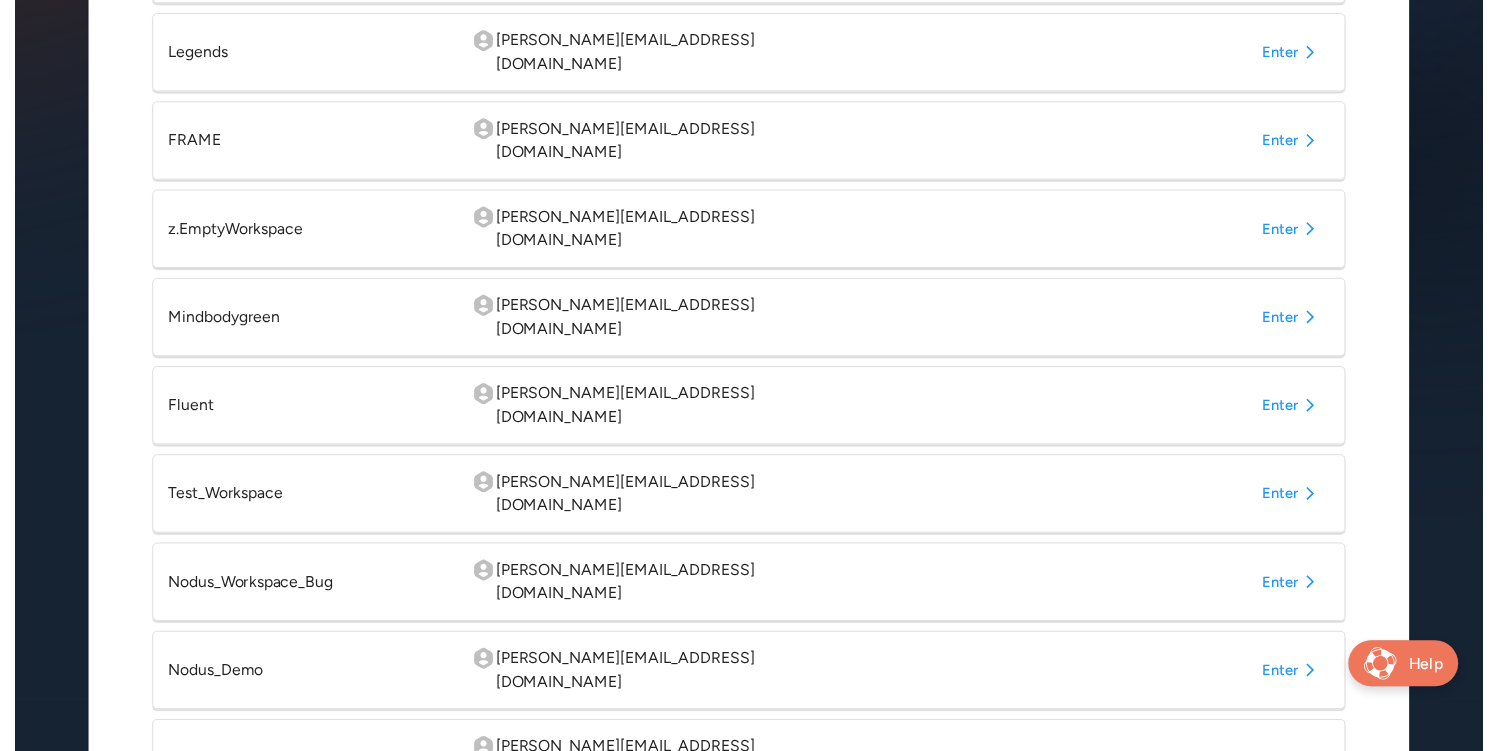scroll, scrollTop: 0, scrollLeft: 0, axis: both 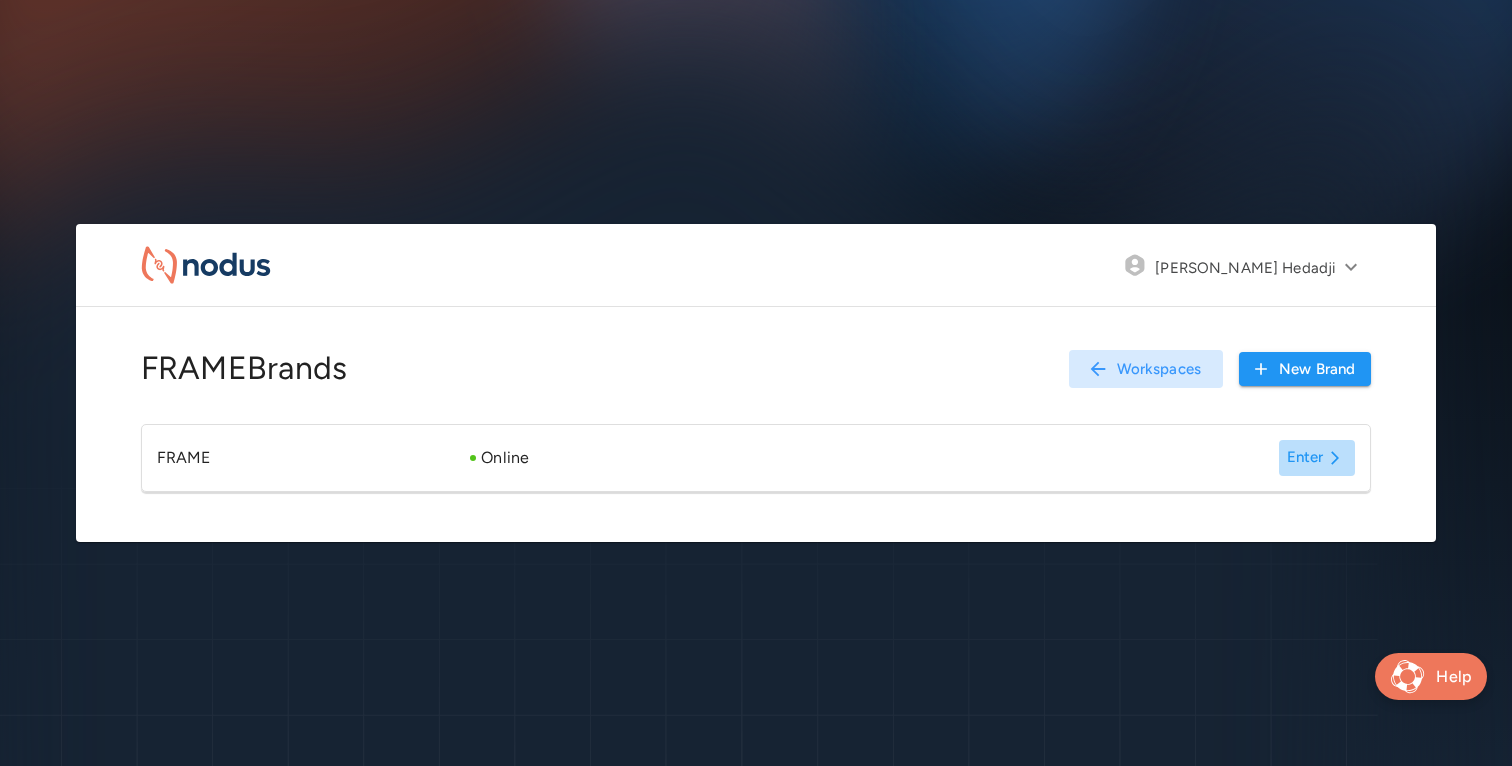 click on "Enter" at bounding box center (1317, 458) 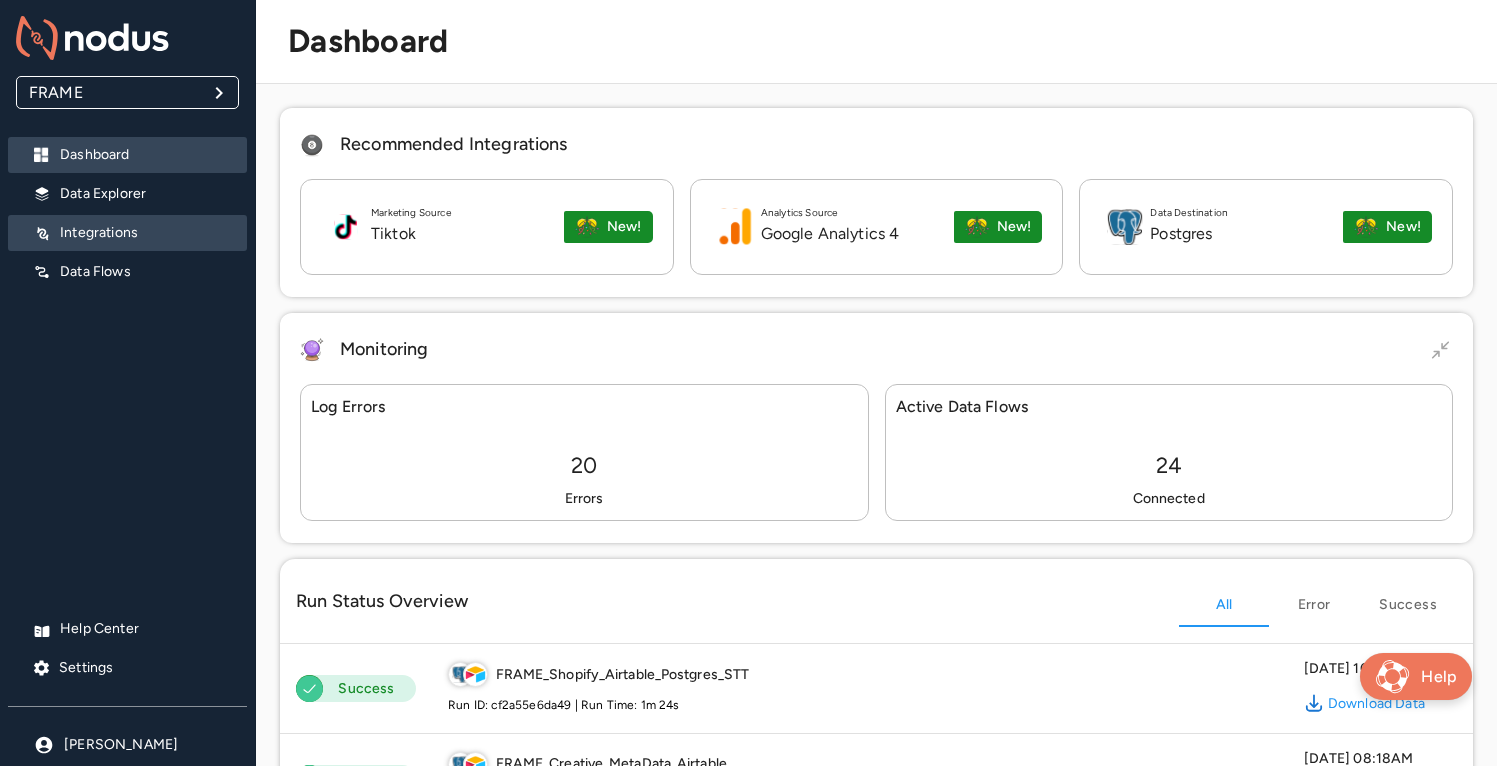 click on "Integrations" at bounding box center (145, 233) 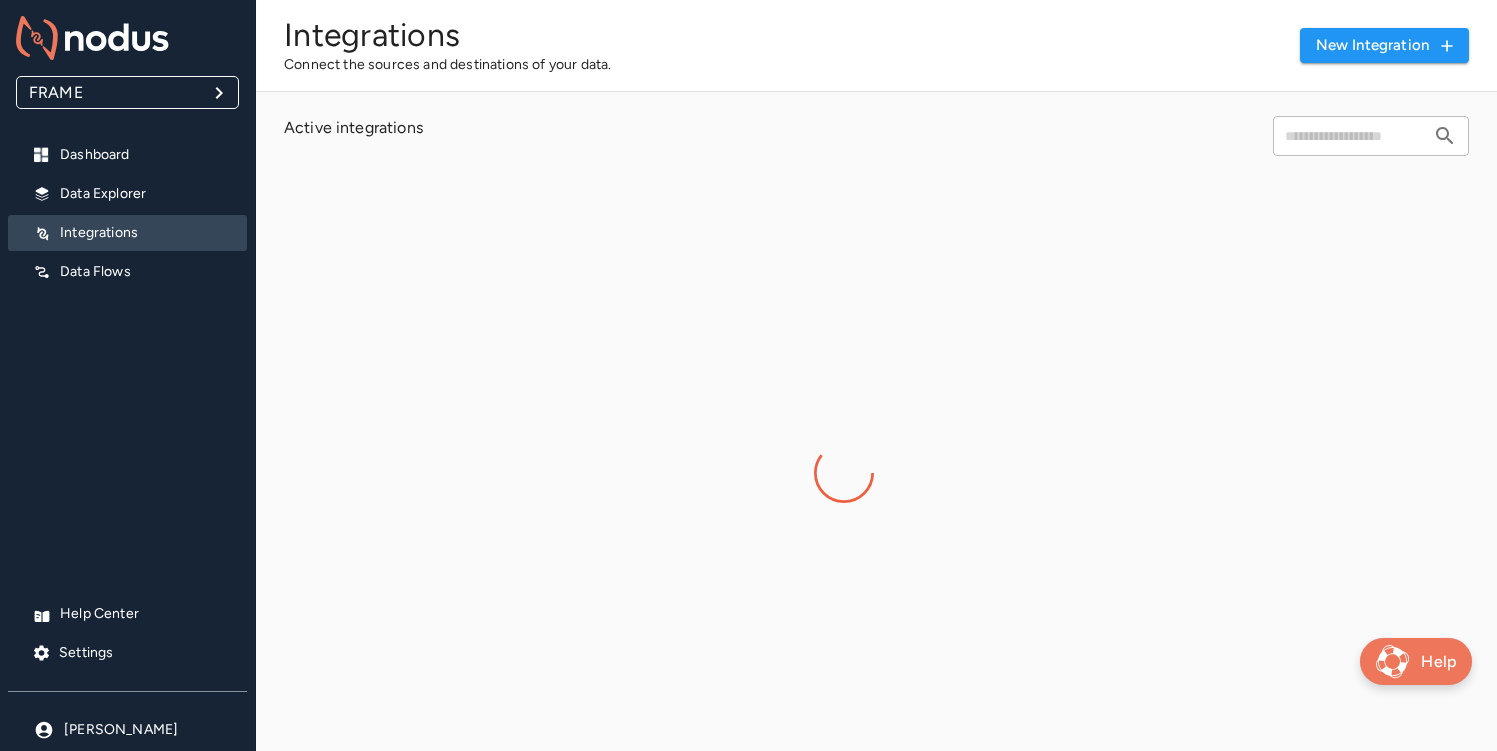 click on "Integrations Connect the sources and destinations of your data. New integration Active integrations ​" at bounding box center (876, 375) 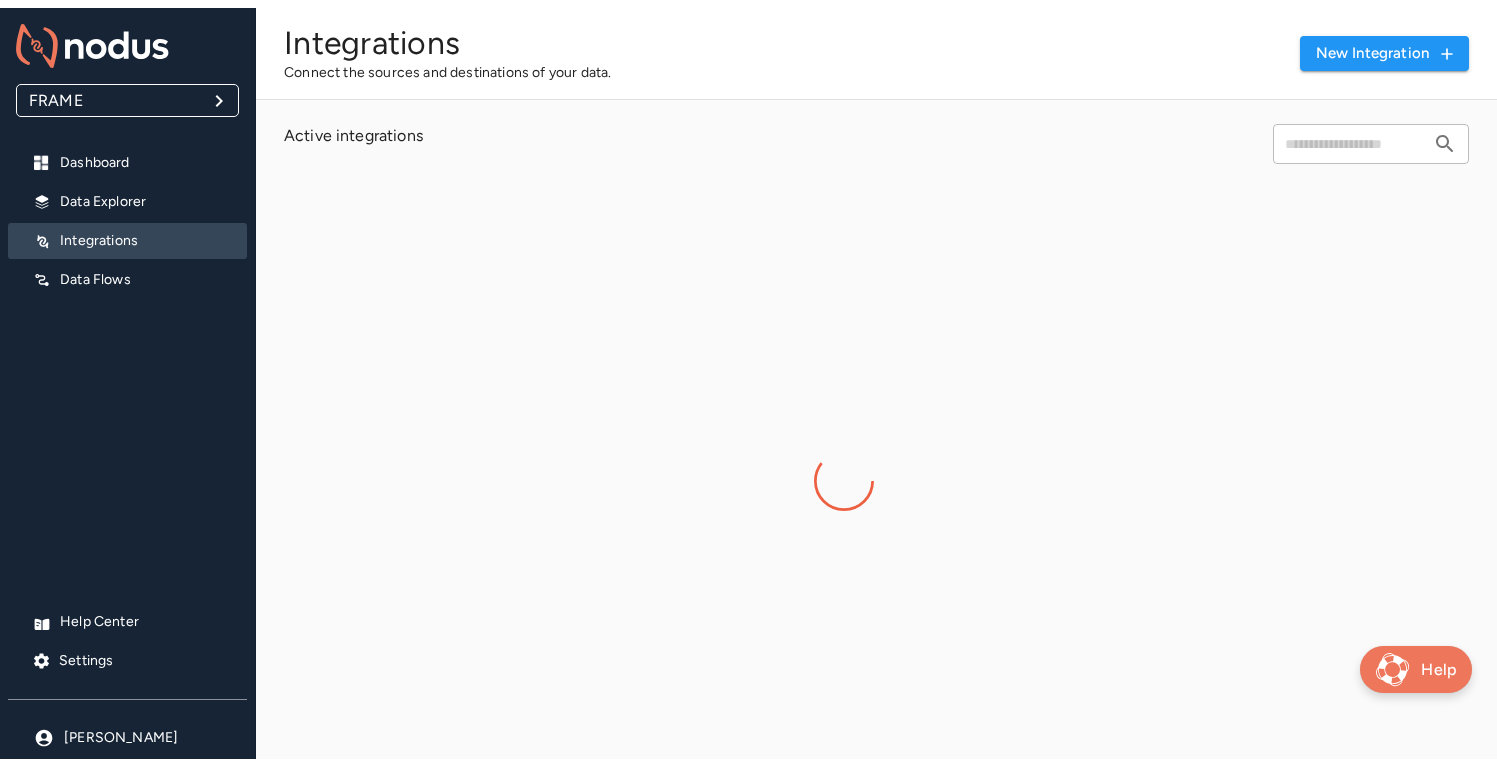 scroll, scrollTop: 15, scrollLeft: 0, axis: vertical 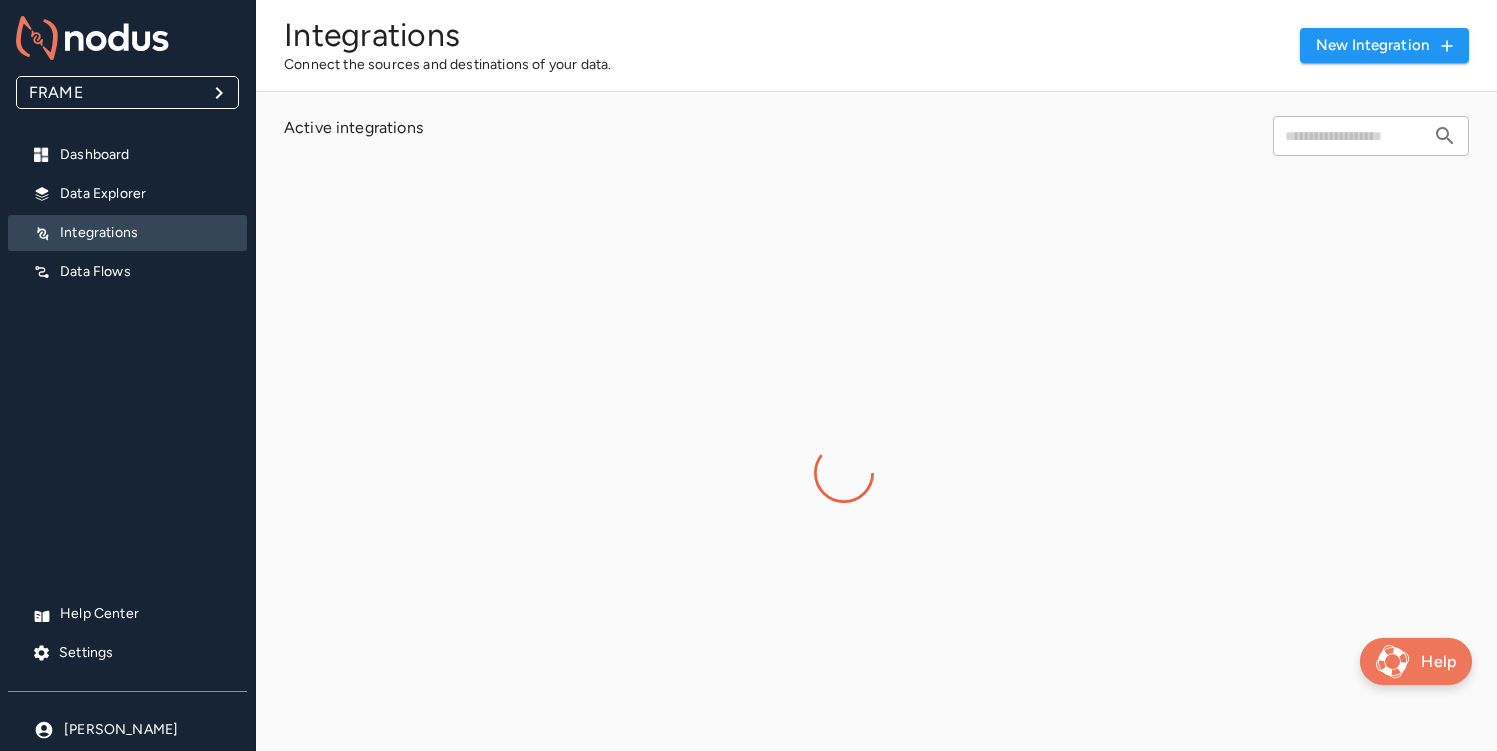 click on "Integrations Connect the sources and destinations of your data. New integration Active integrations ​" at bounding box center (876, 375) 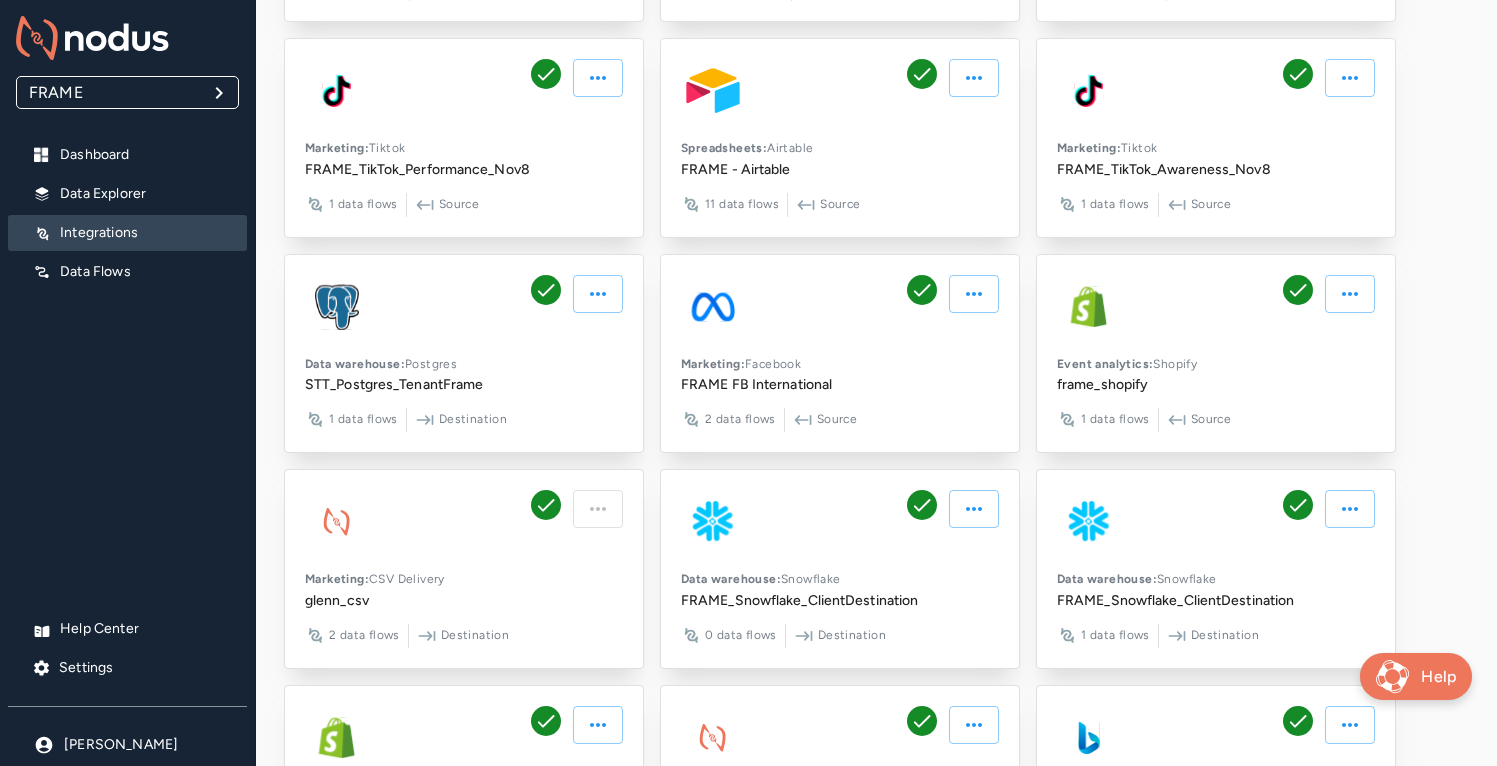 scroll, scrollTop: 1876, scrollLeft: 0, axis: vertical 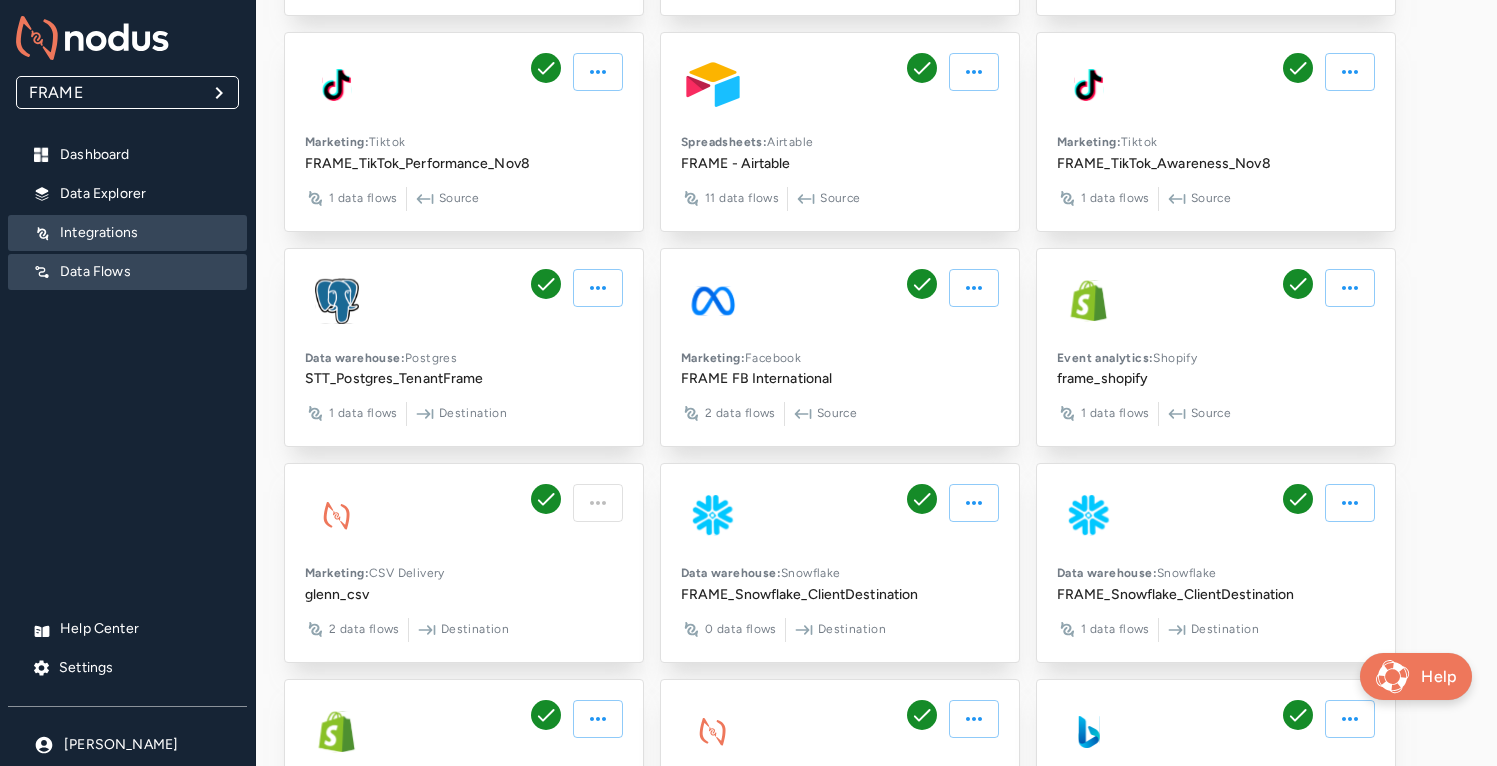click on "Data Flows" at bounding box center [145, 272] 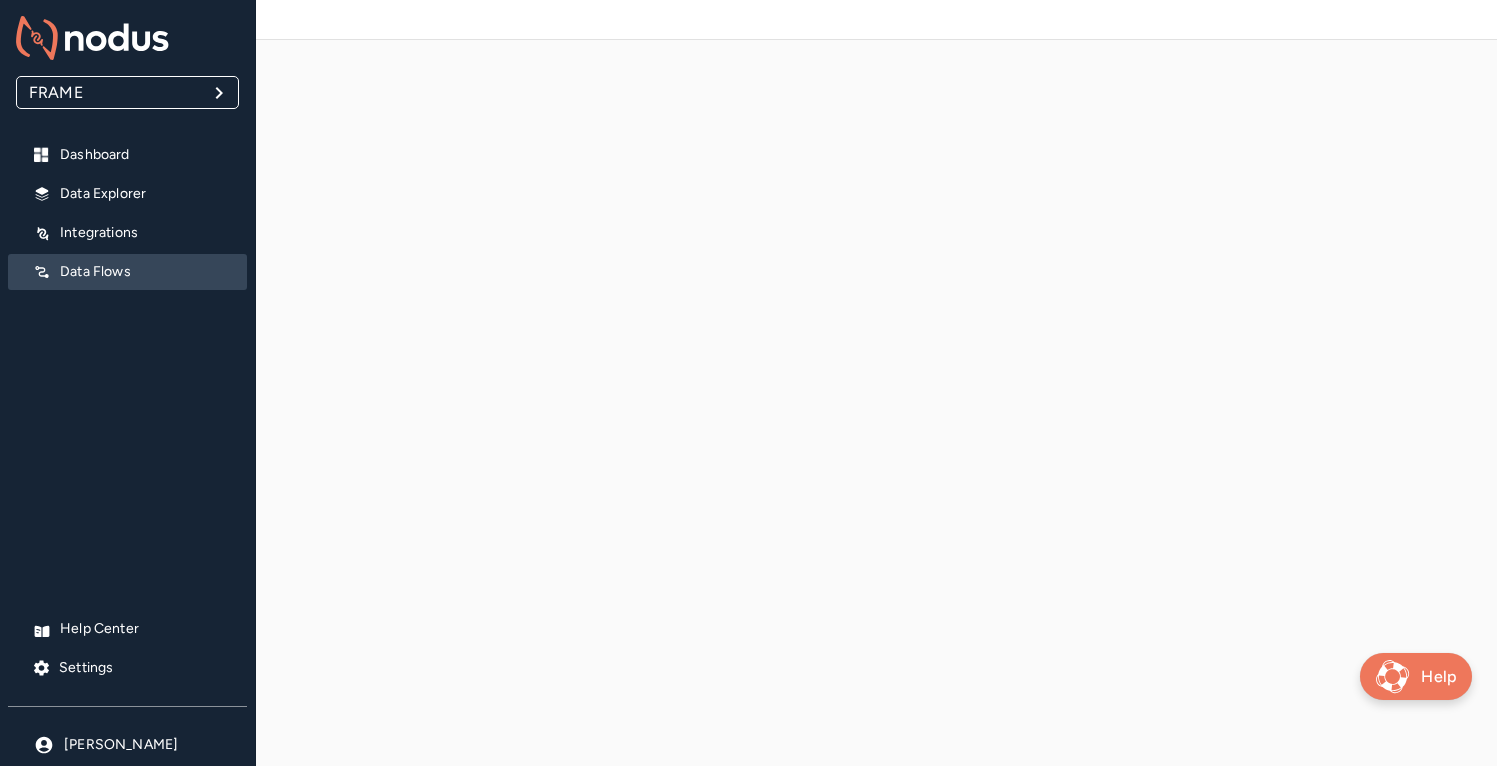 scroll, scrollTop: 60, scrollLeft: 0, axis: vertical 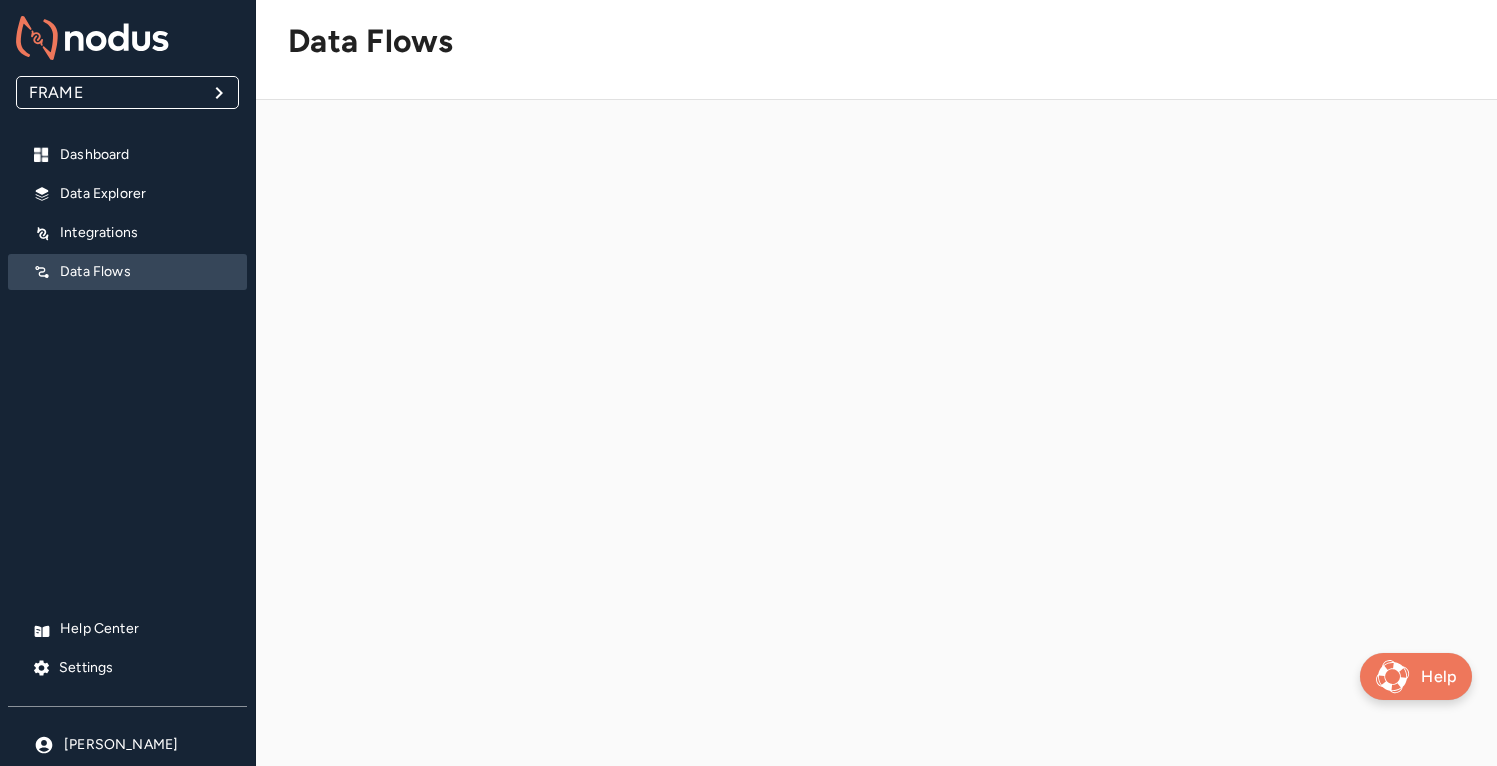 click at bounding box center [876, 475] 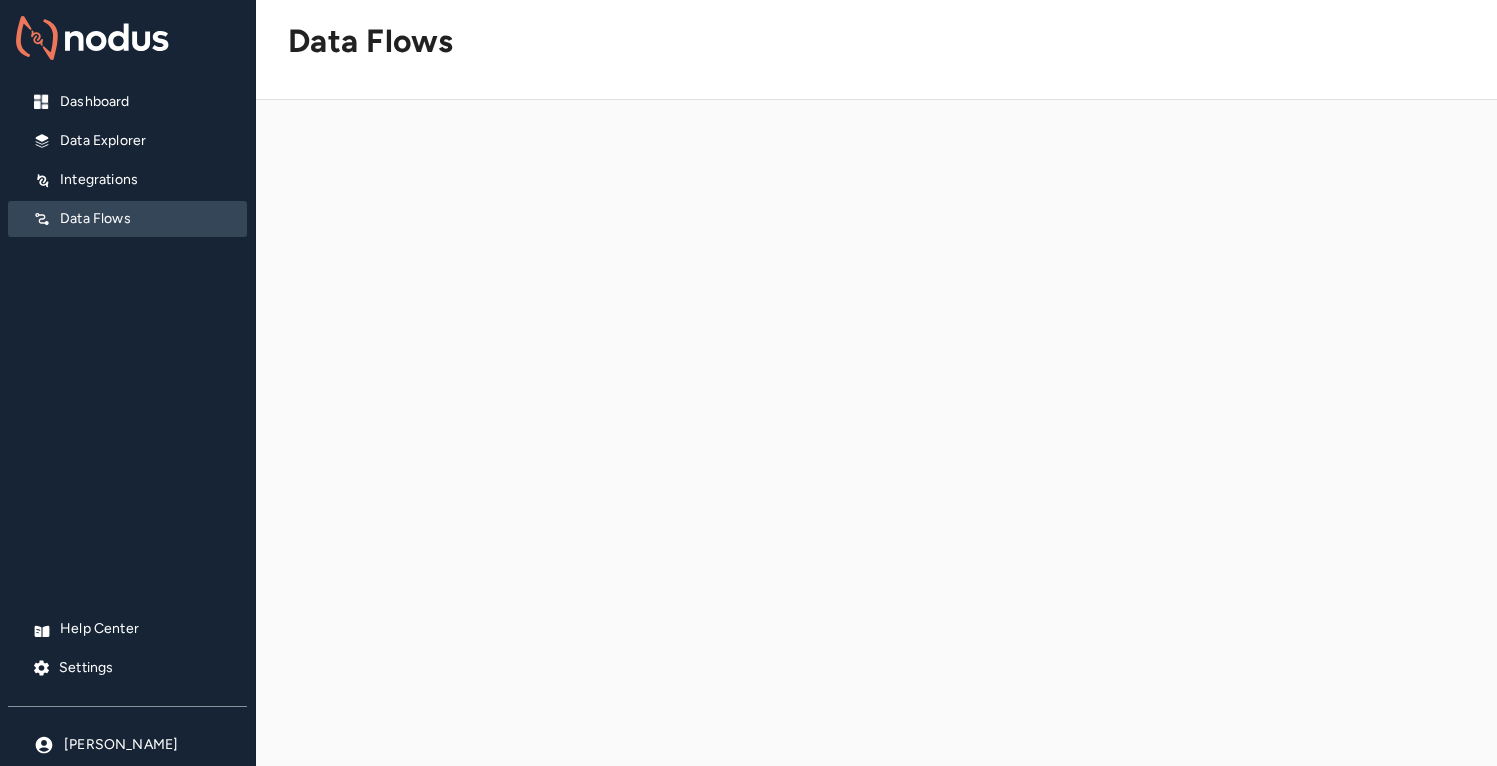 scroll, scrollTop: 0, scrollLeft: 0, axis: both 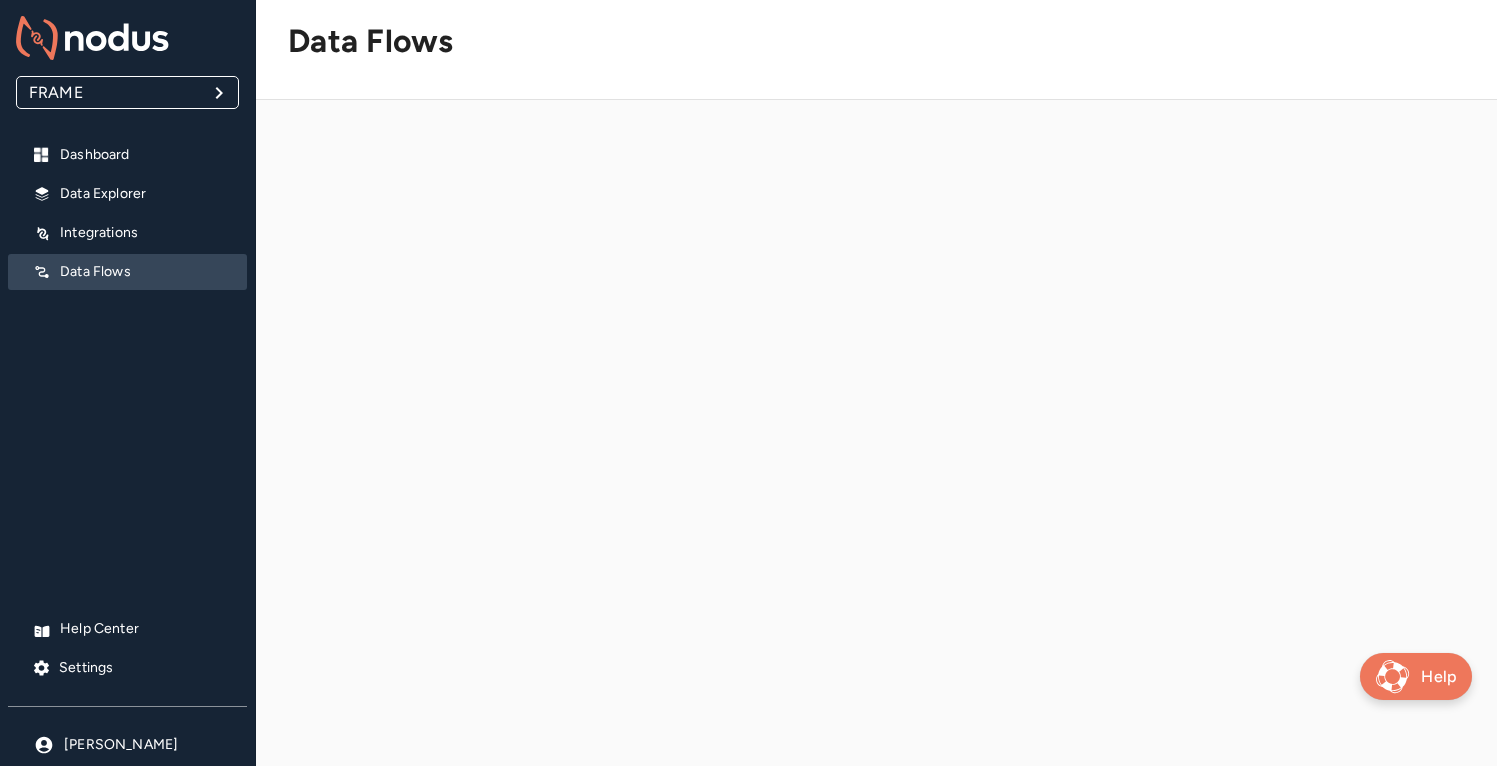 click at bounding box center (876, 475) 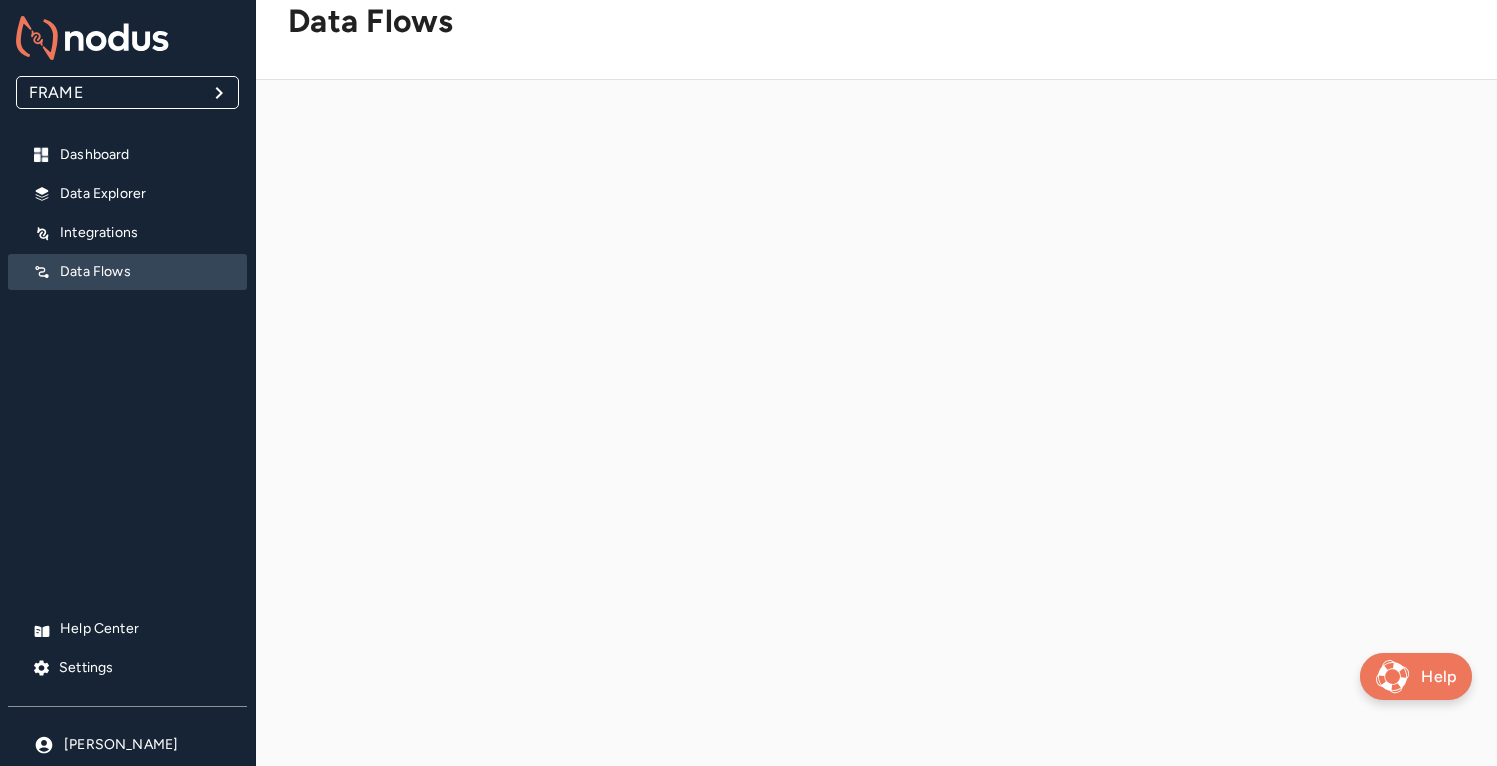 scroll, scrollTop: 0, scrollLeft: 0, axis: both 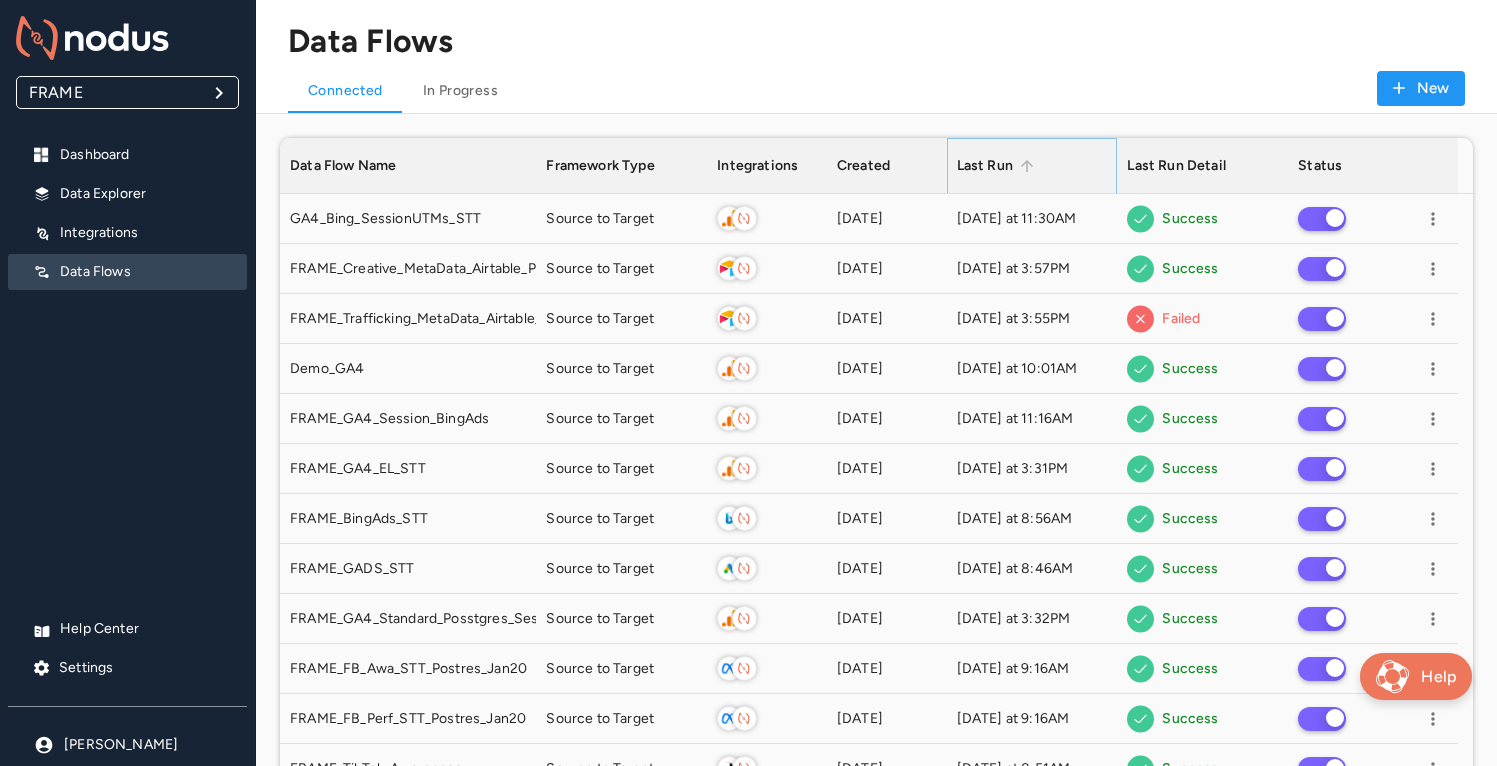 click 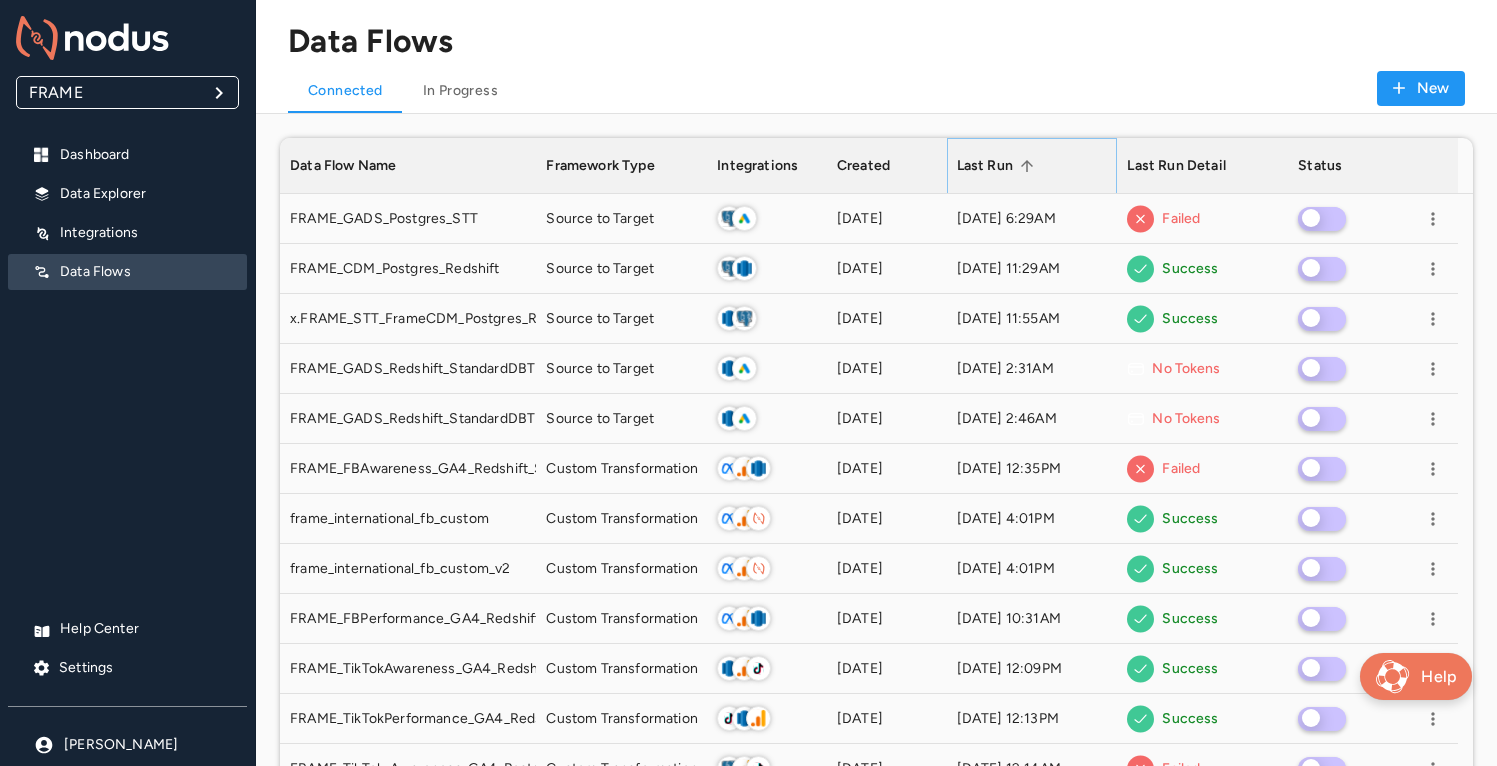 click at bounding box center [1027, 166] 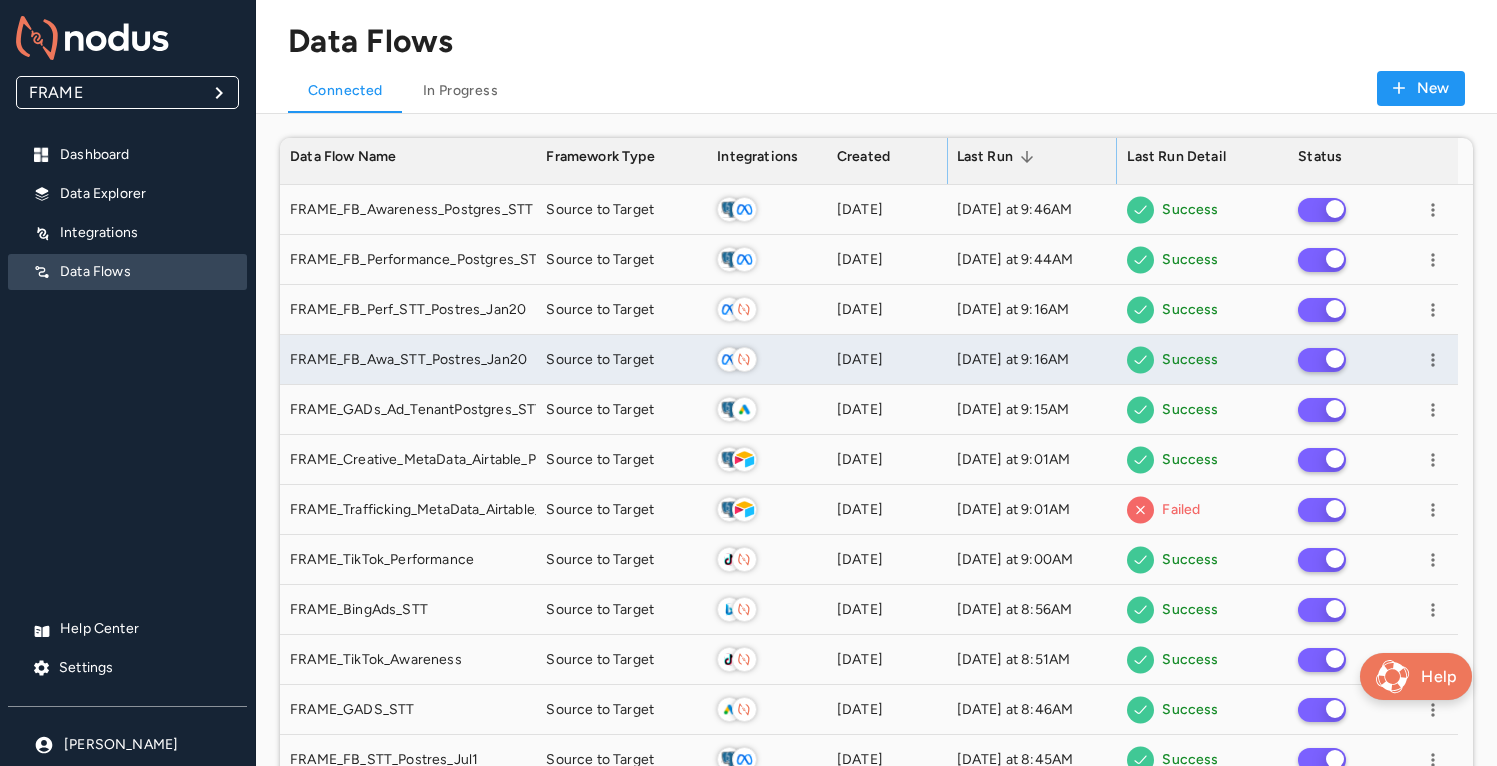 scroll, scrollTop: 4, scrollLeft: 0, axis: vertical 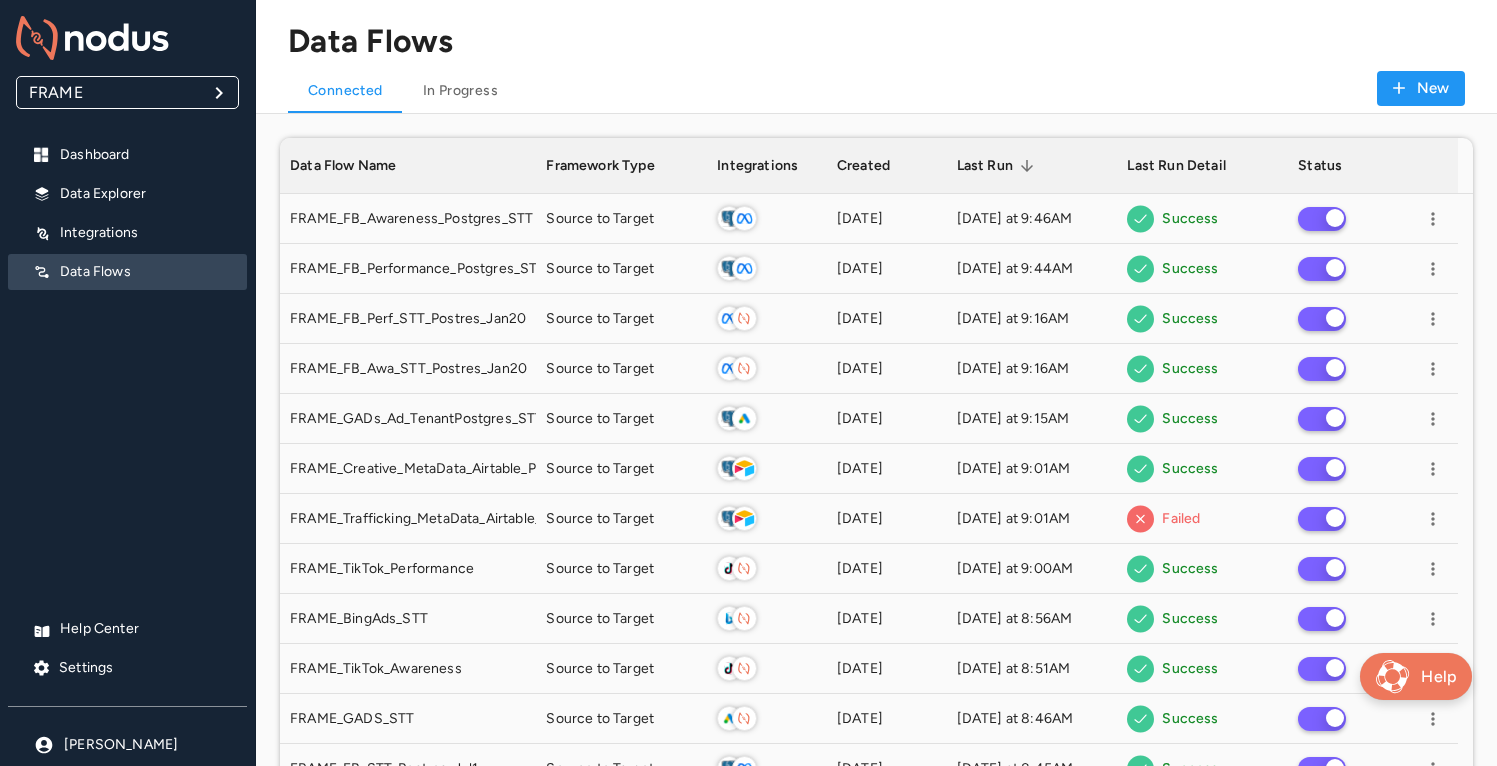 click on "New" at bounding box center (1421, 88) 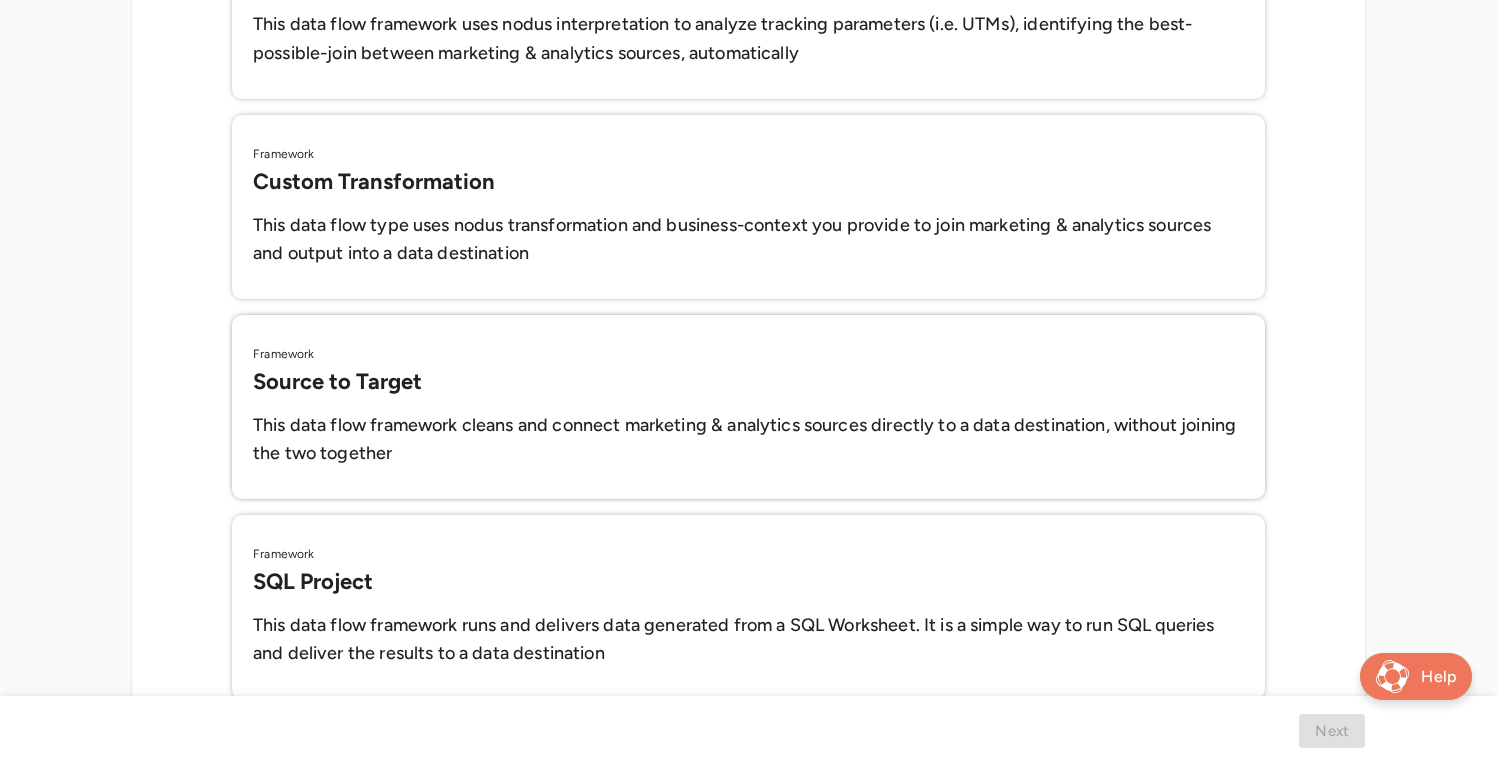 scroll, scrollTop: 410, scrollLeft: 0, axis: vertical 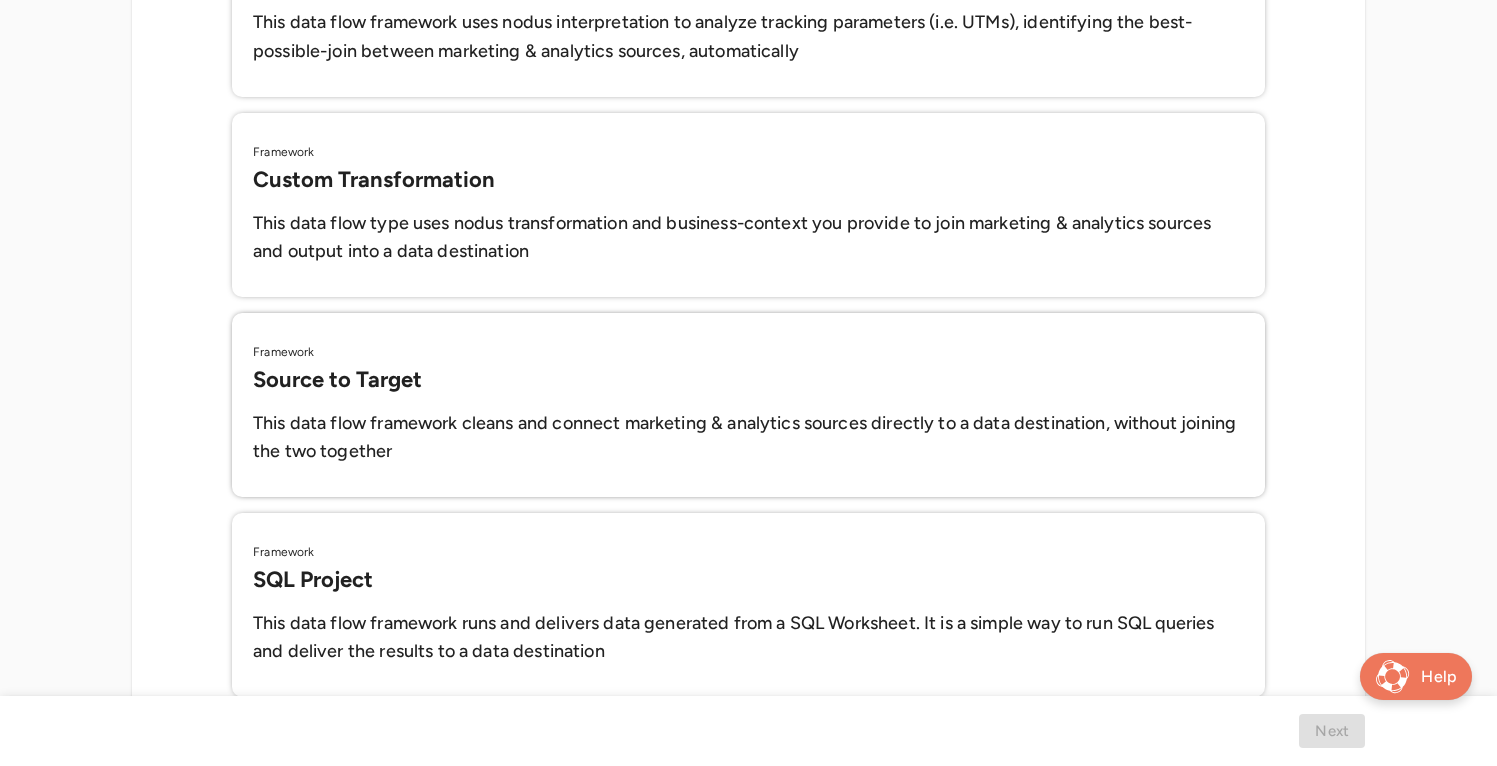 click on "This data flow framework cleans and connect marketing & analytics sources directly to a data destination, without joining the two together" at bounding box center [748, 438] 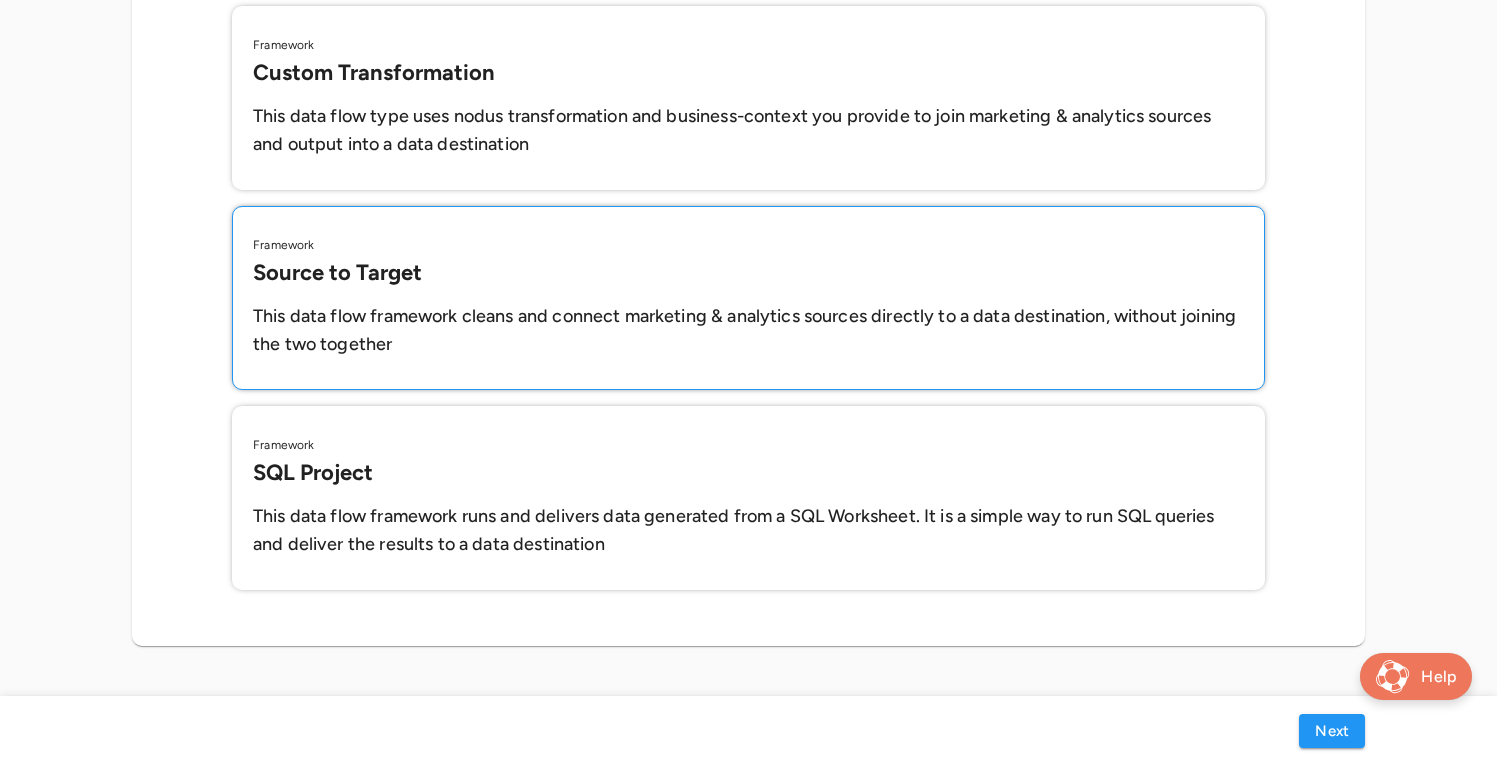 scroll, scrollTop: 576, scrollLeft: 0, axis: vertical 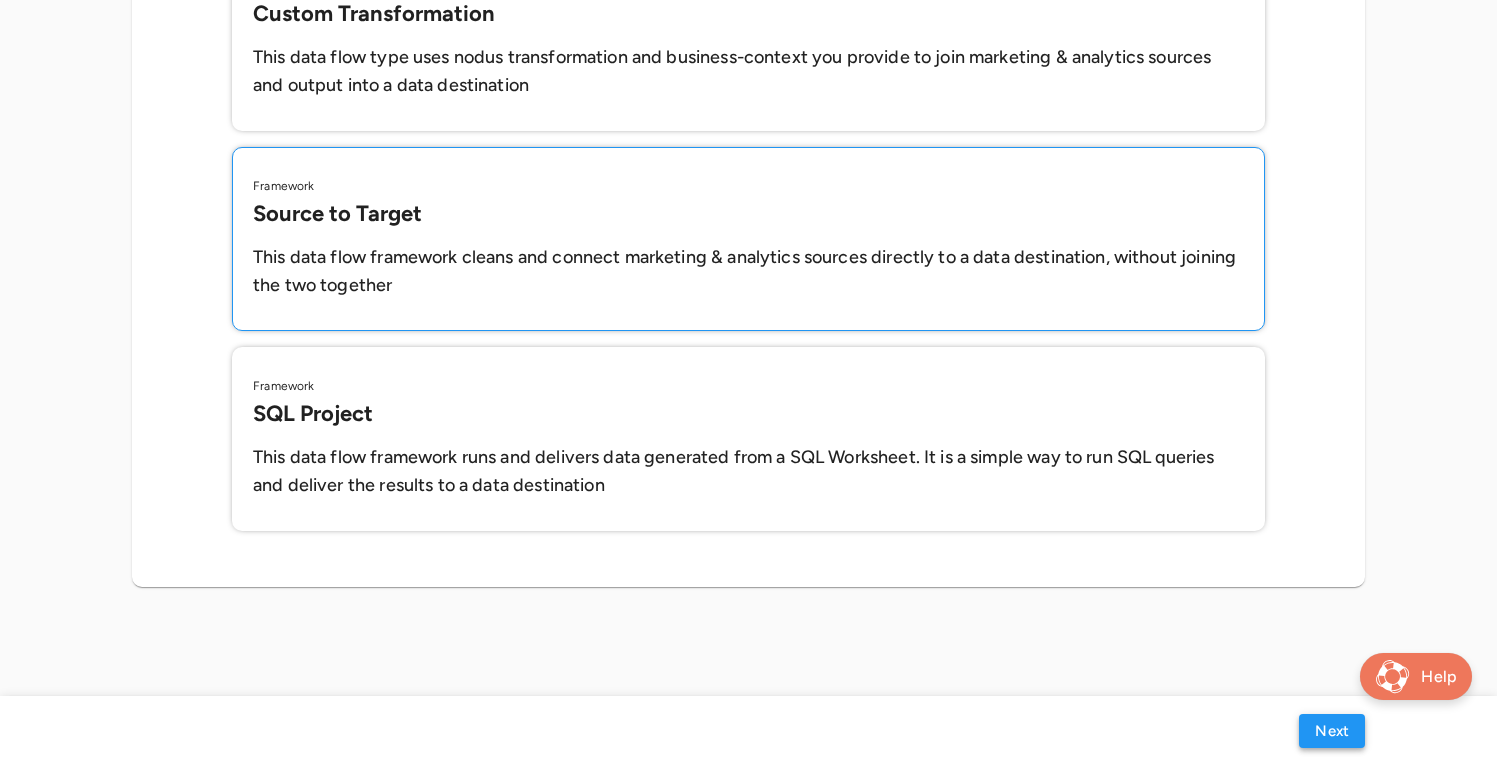click on "Next" at bounding box center [1332, 731] 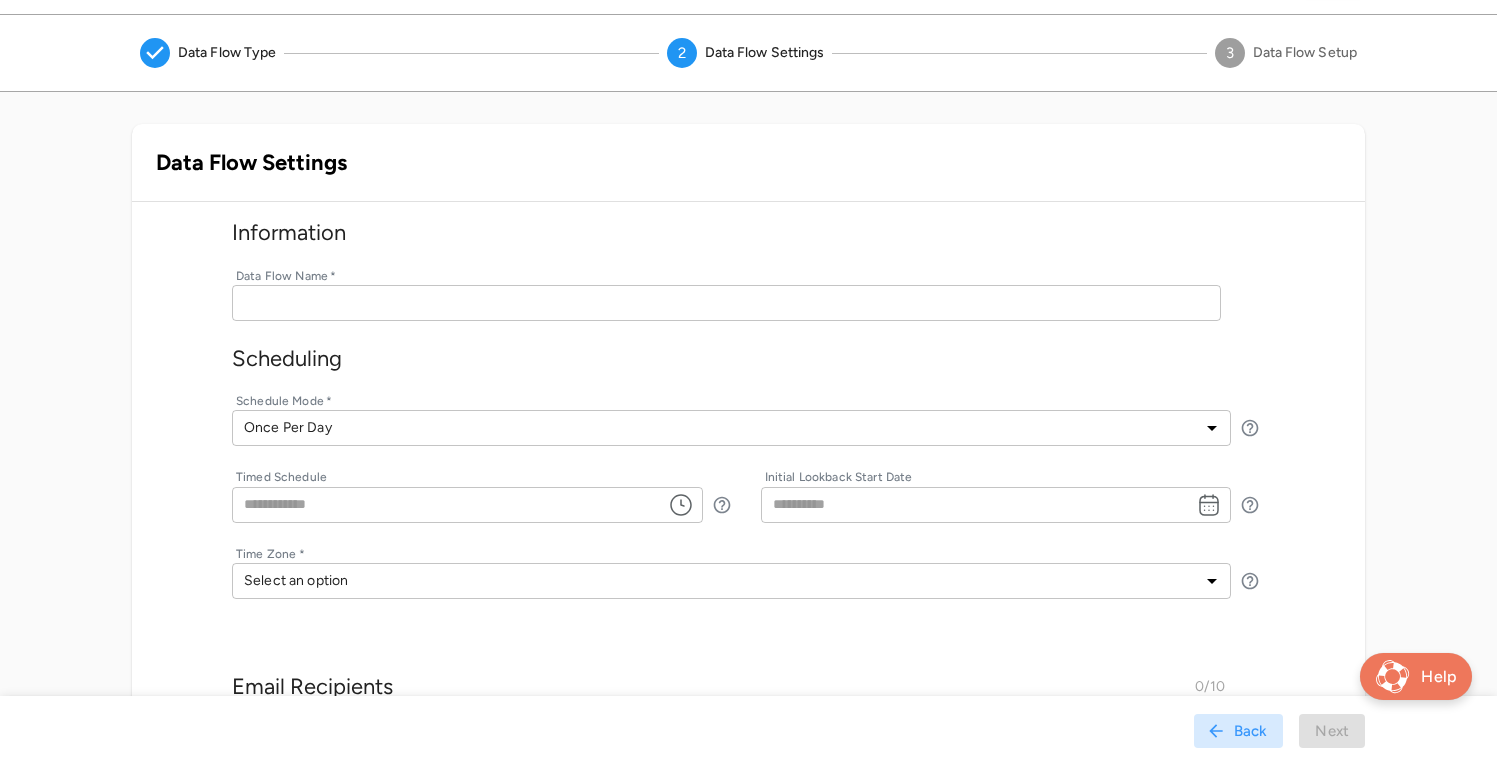 scroll, scrollTop: 40, scrollLeft: 0, axis: vertical 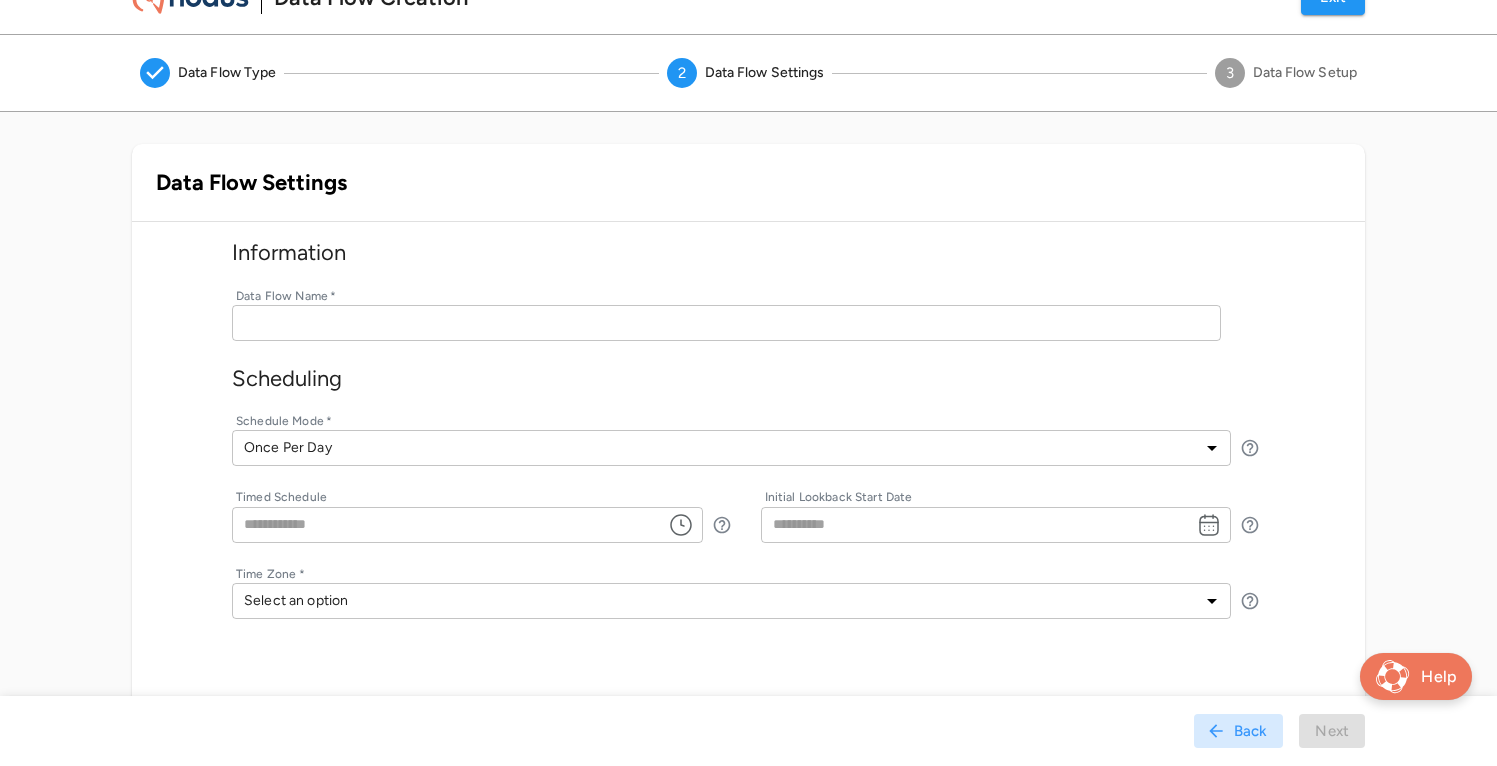 click at bounding box center (726, 323) 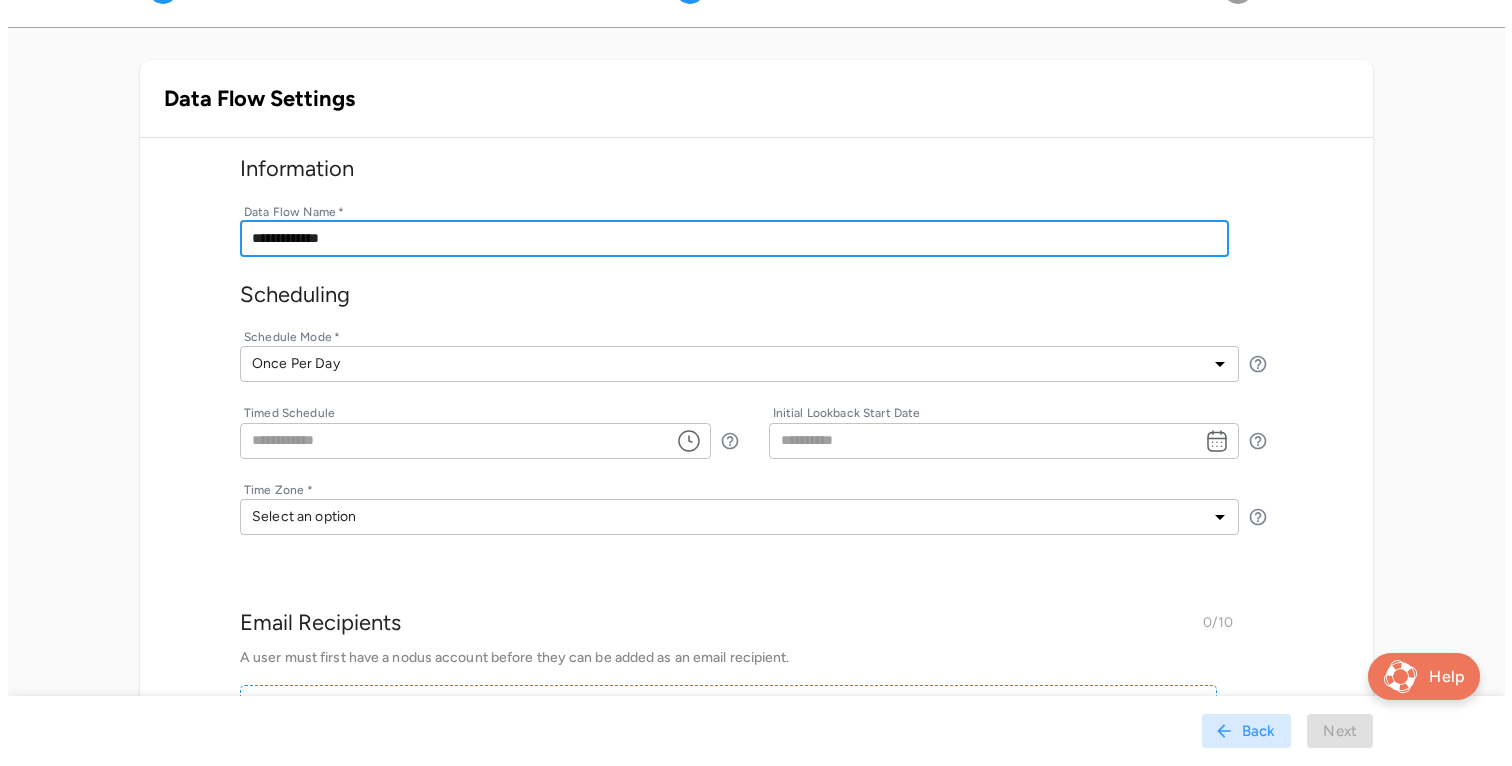 scroll, scrollTop: 129, scrollLeft: 0, axis: vertical 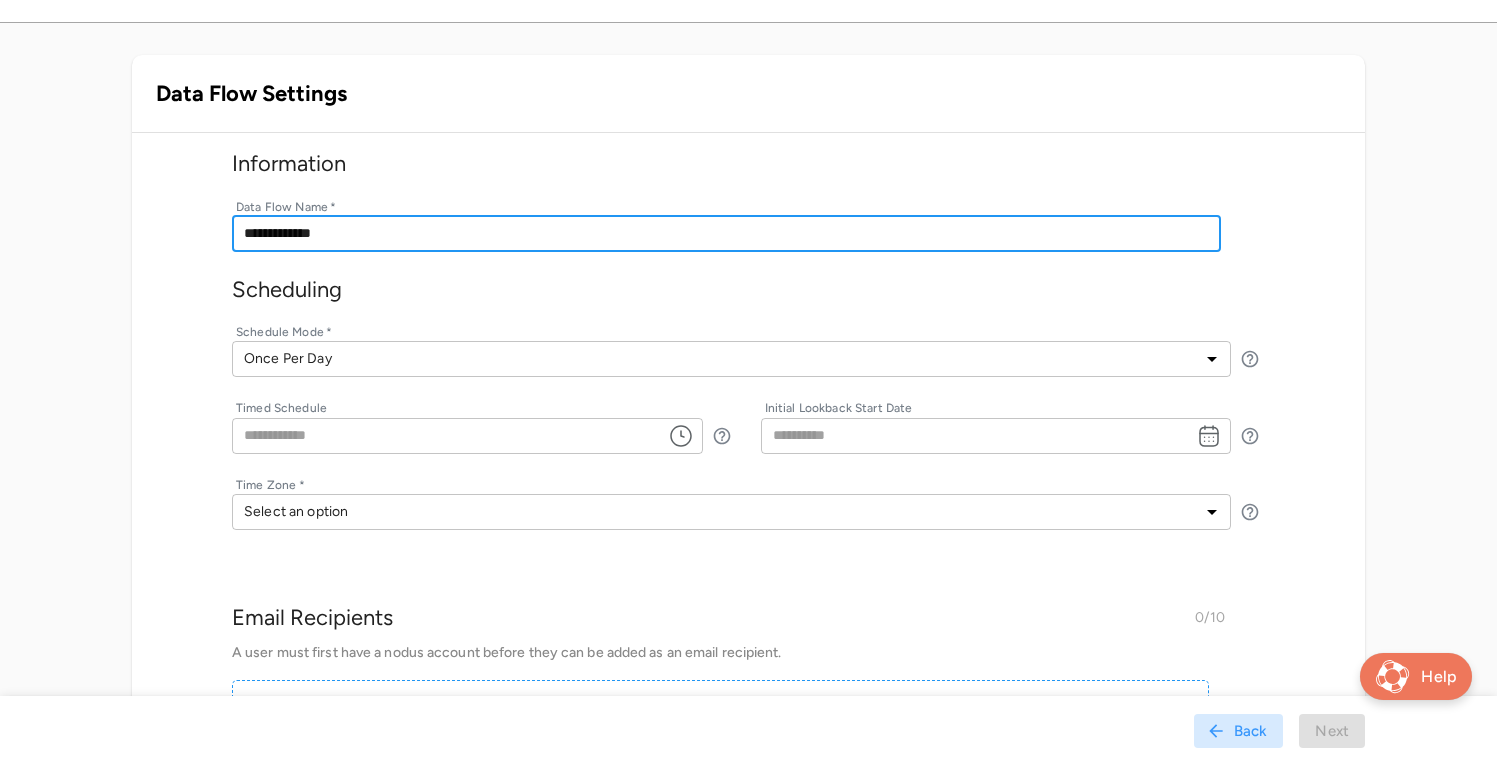 type on "**********" 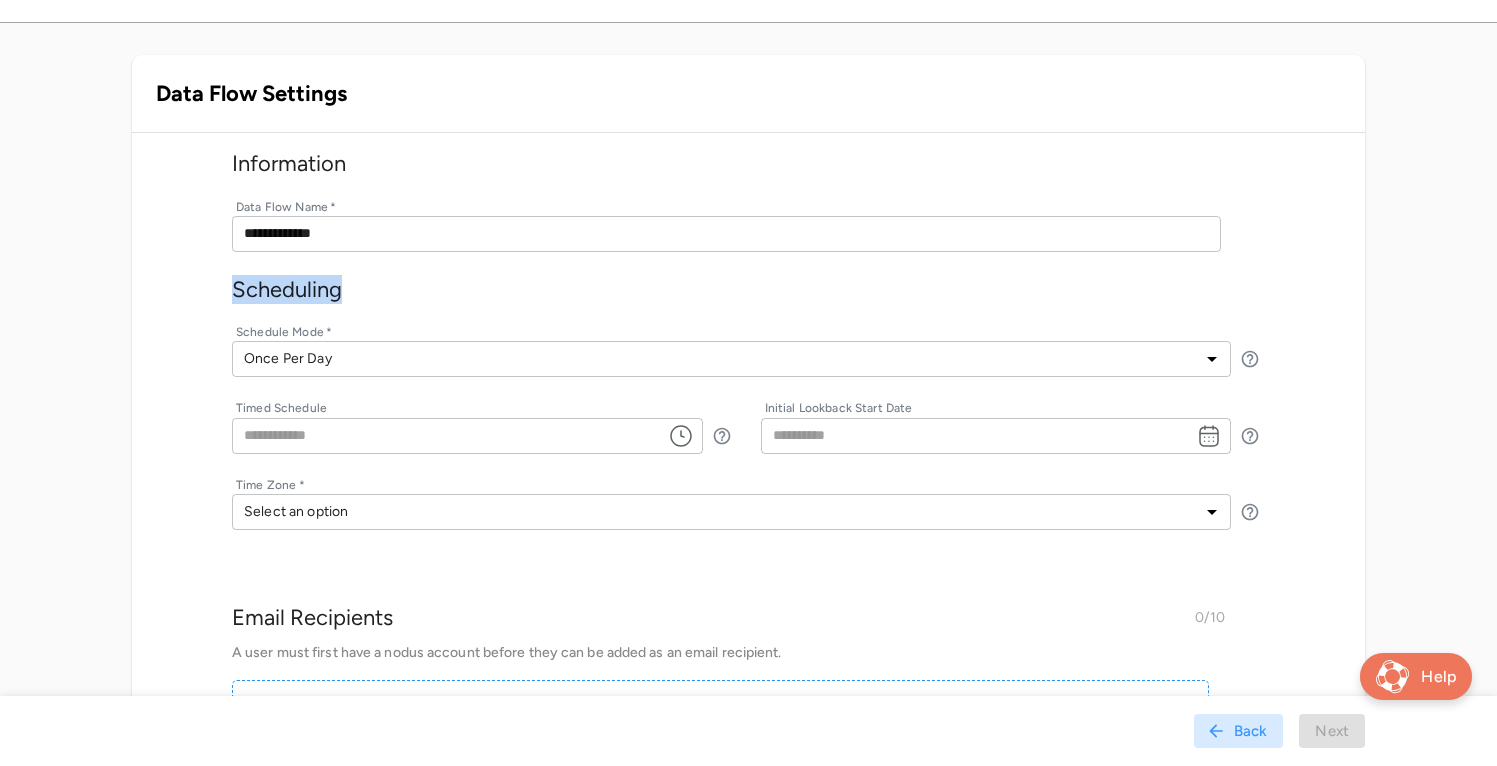 click on "**********" at bounding box center (748, 434) 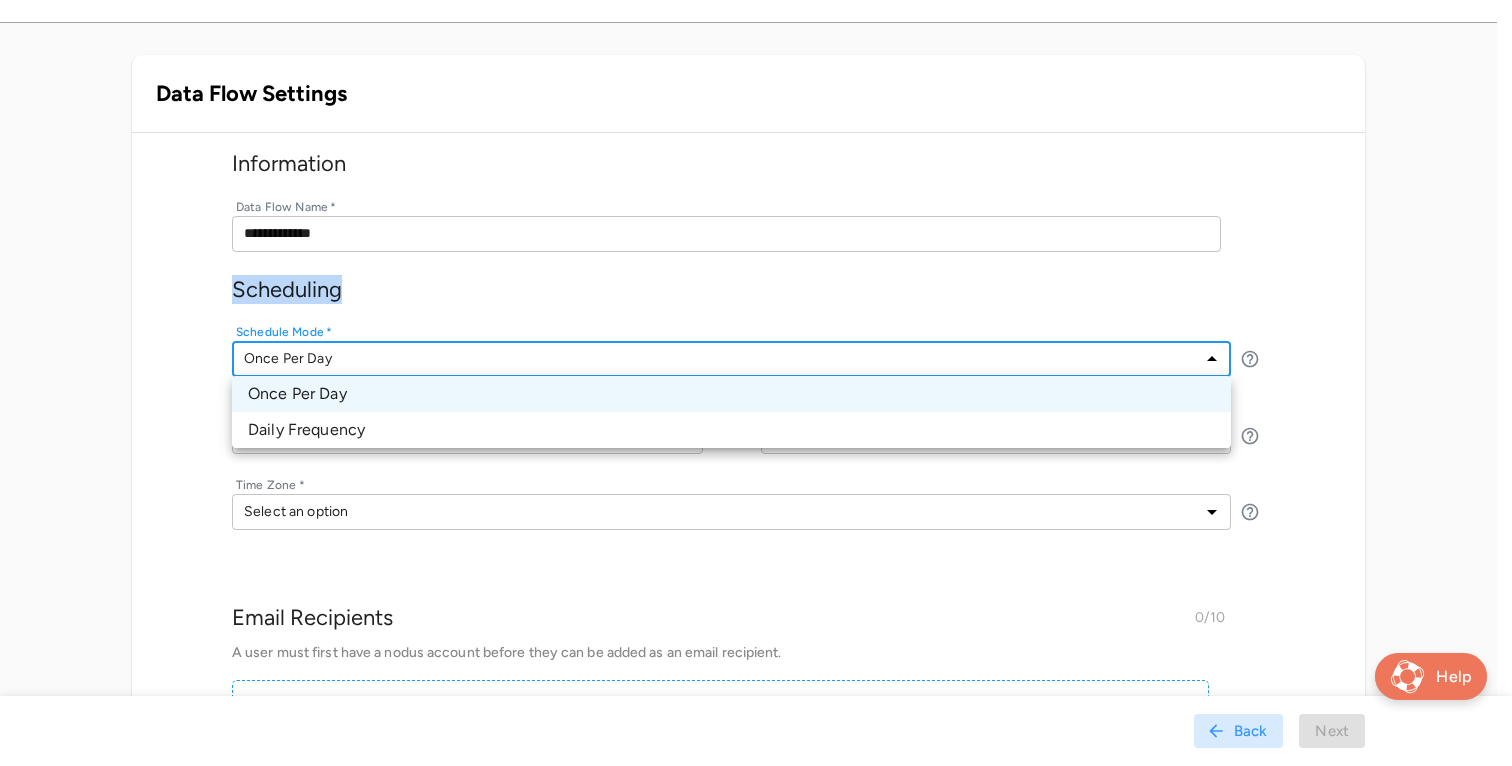 click on "Daily Frequency" at bounding box center [731, 430] 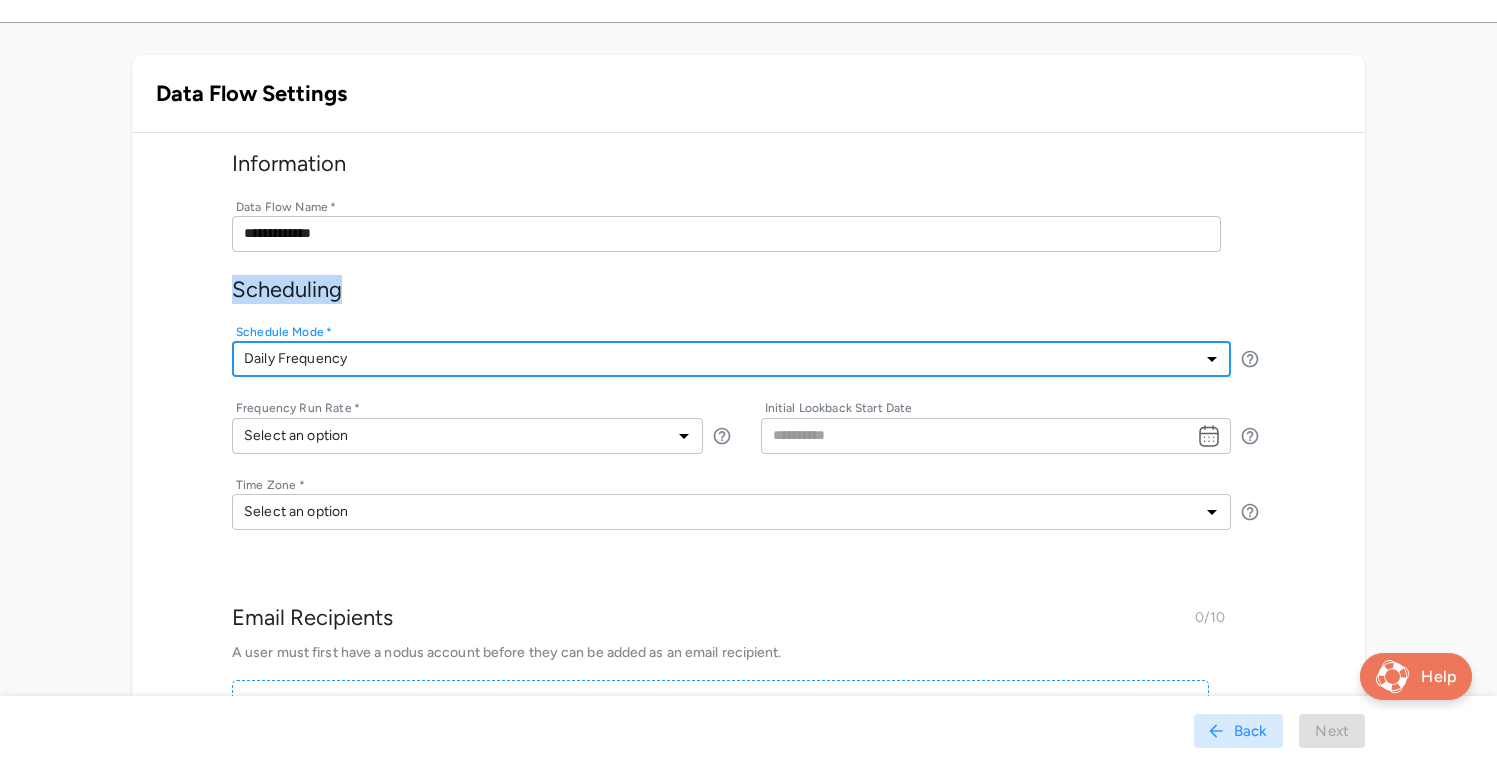 click on "**********" at bounding box center (748, 434) 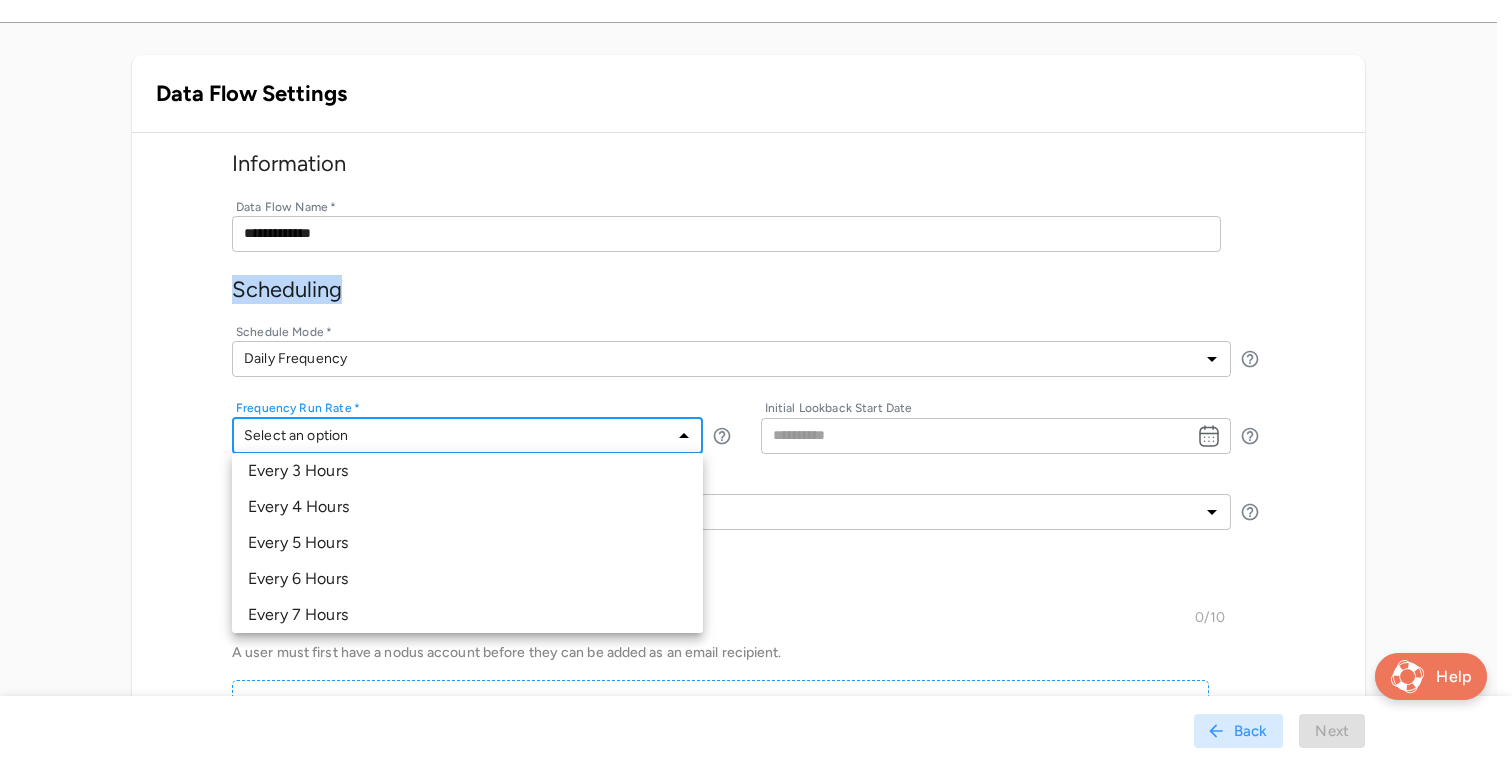 click on "Every 3 Hours" at bounding box center [467, 471] 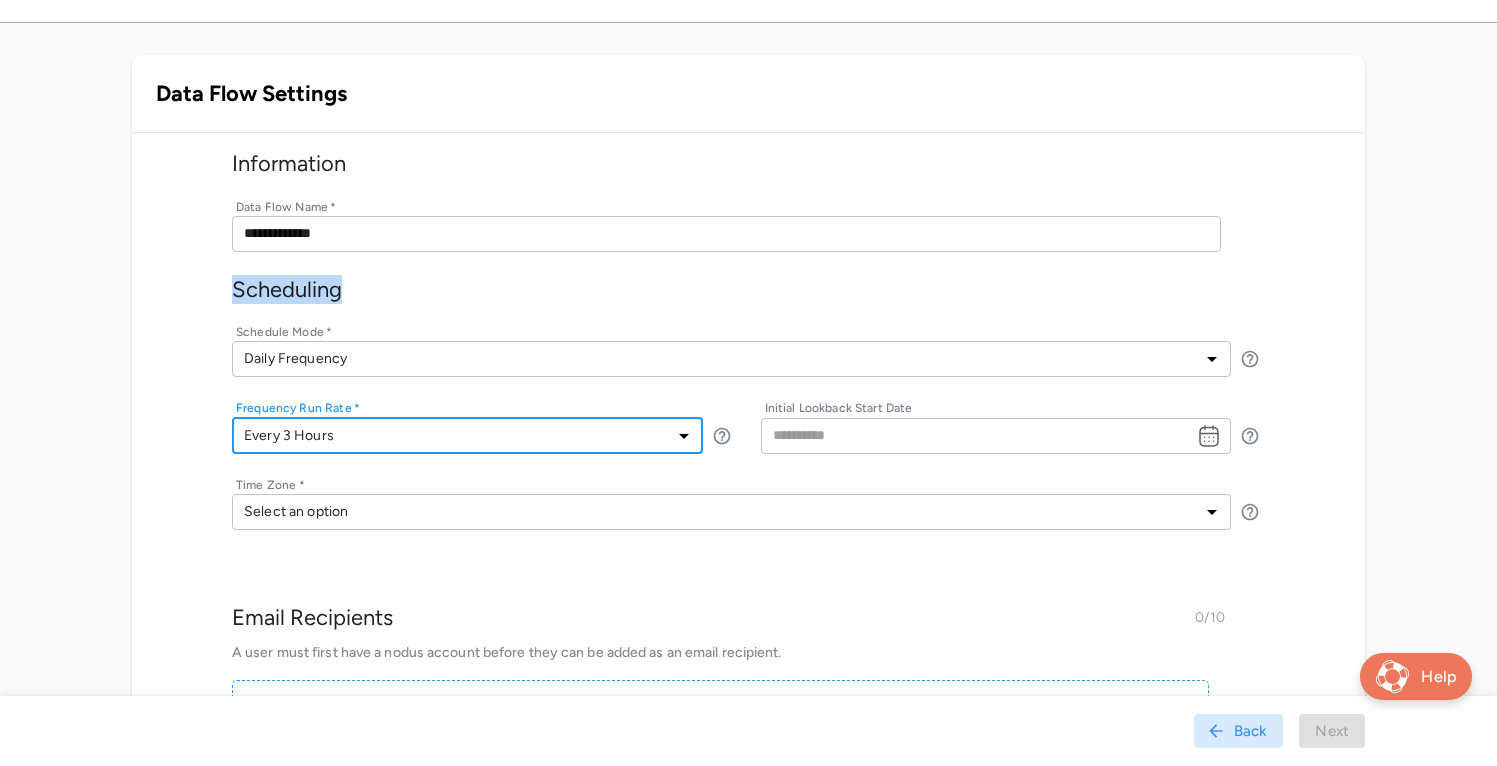 click on "**********" at bounding box center [748, 434] 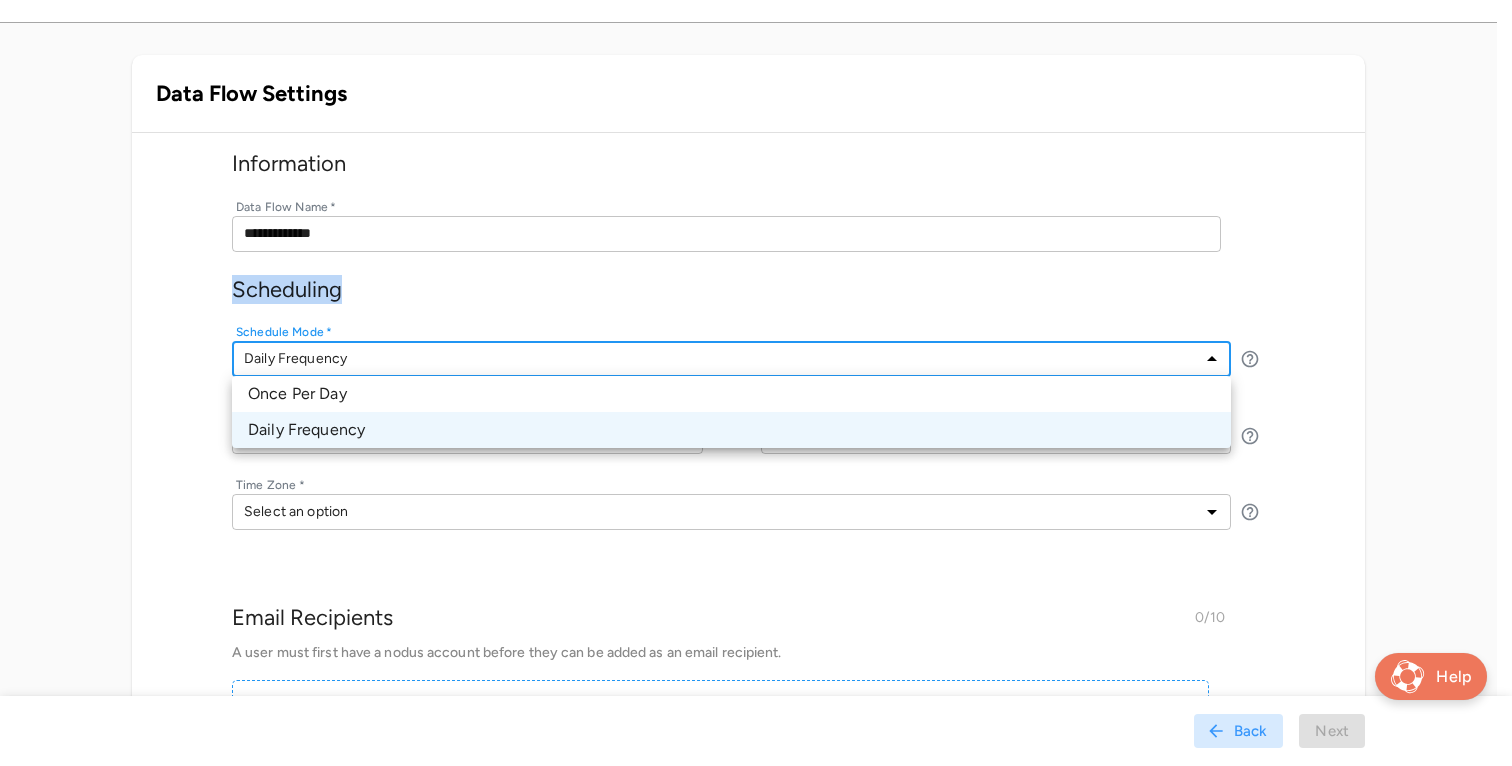 click at bounding box center (756, 383) 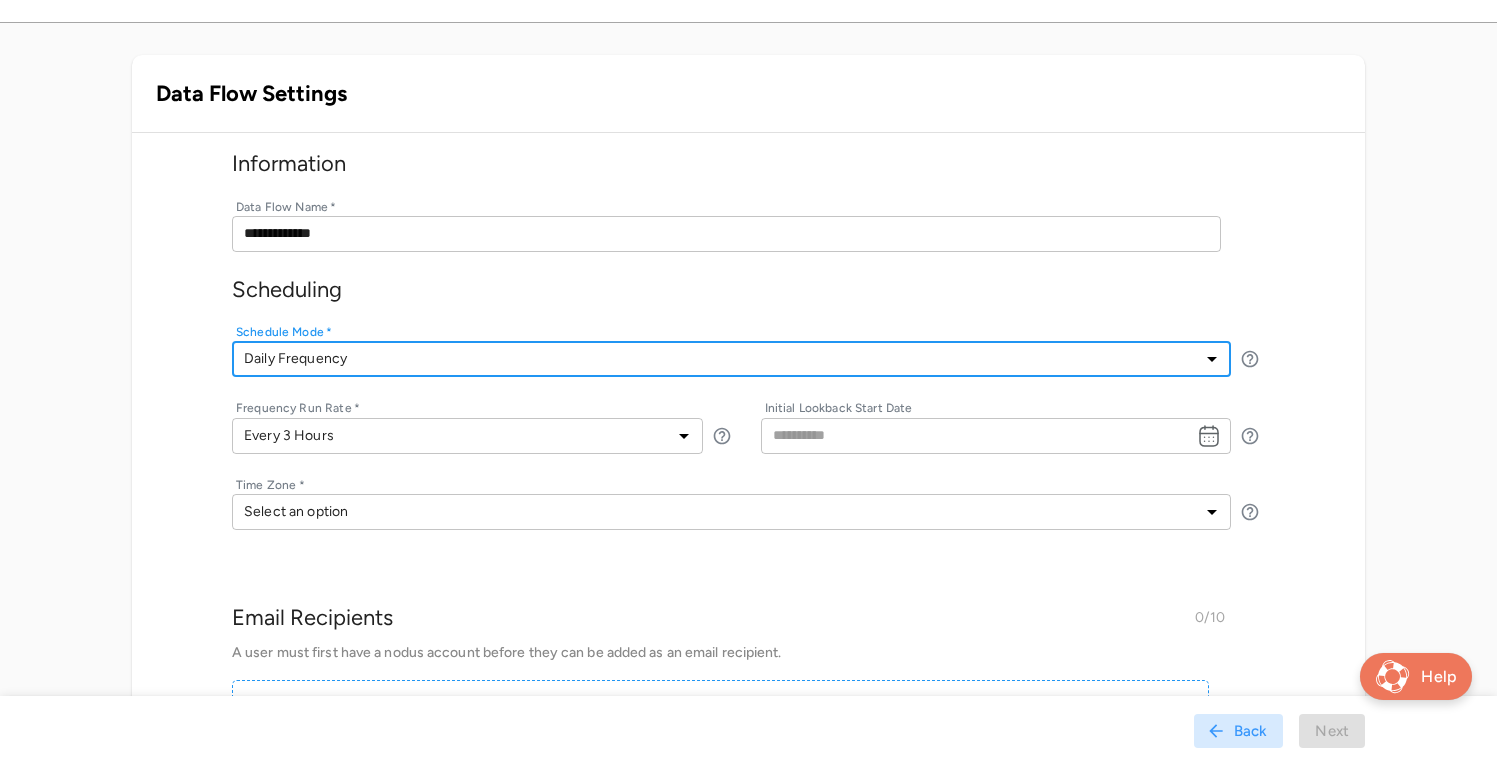 click on "**********" at bounding box center (748, 434) 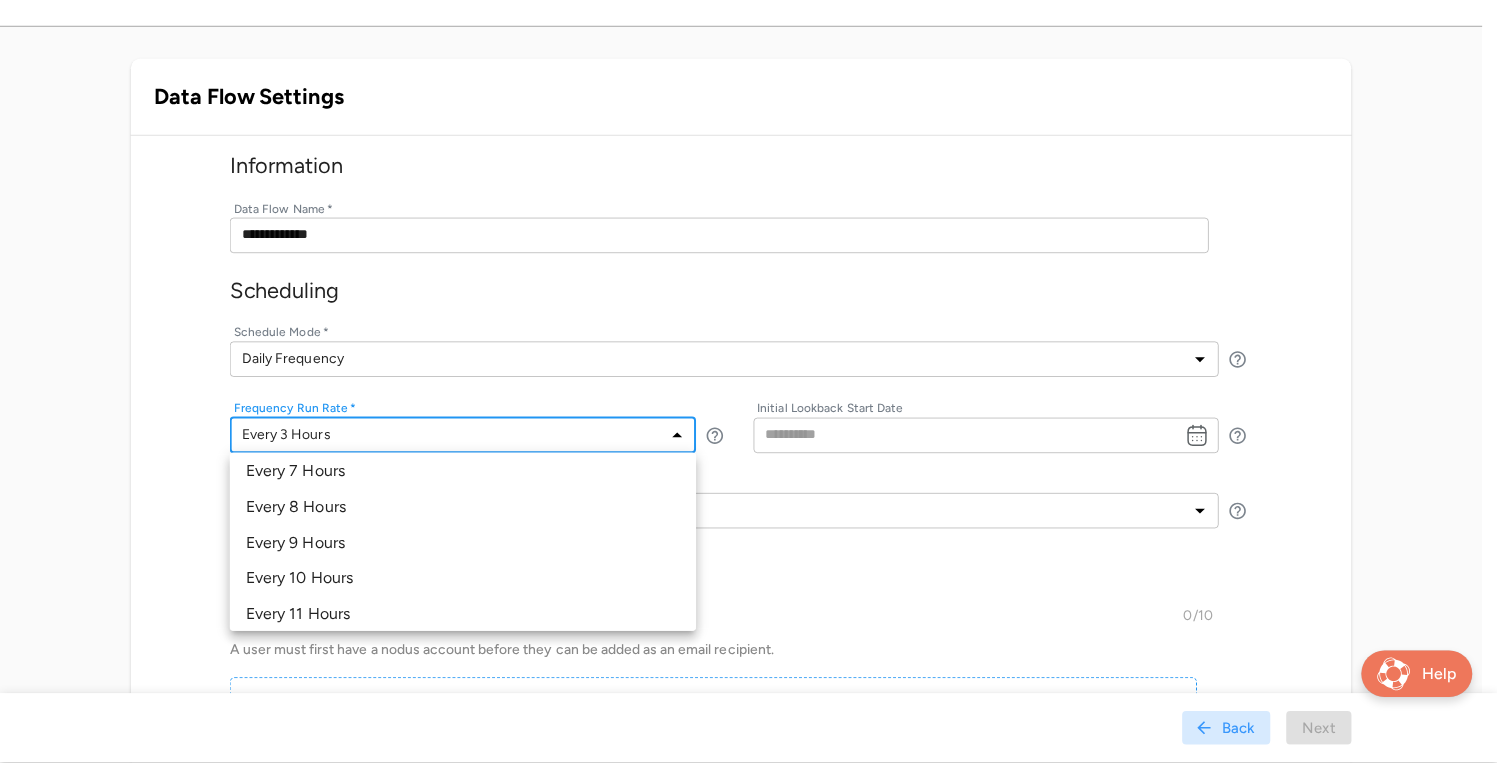 scroll, scrollTop: 180, scrollLeft: 0, axis: vertical 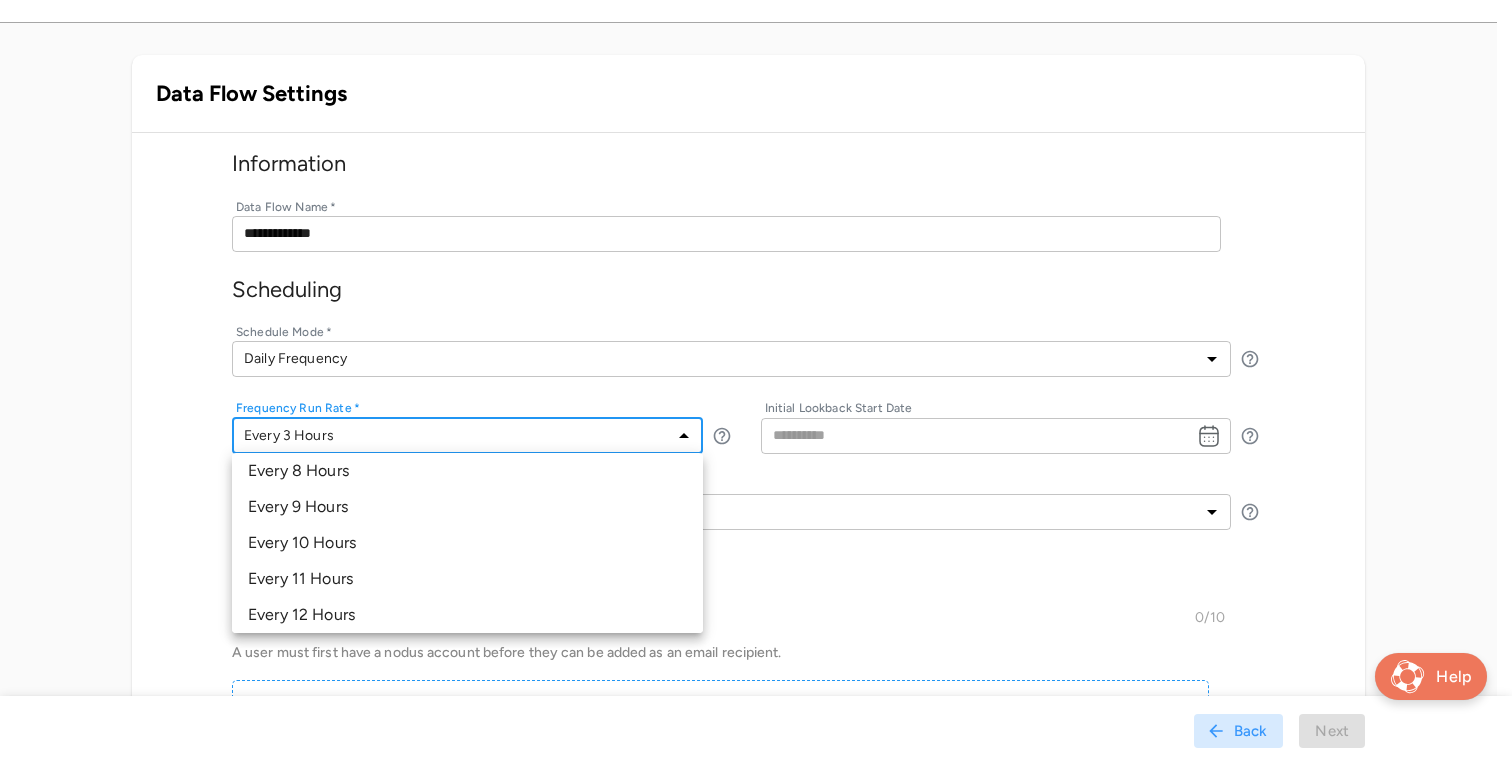 click at bounding box center [756, 383] 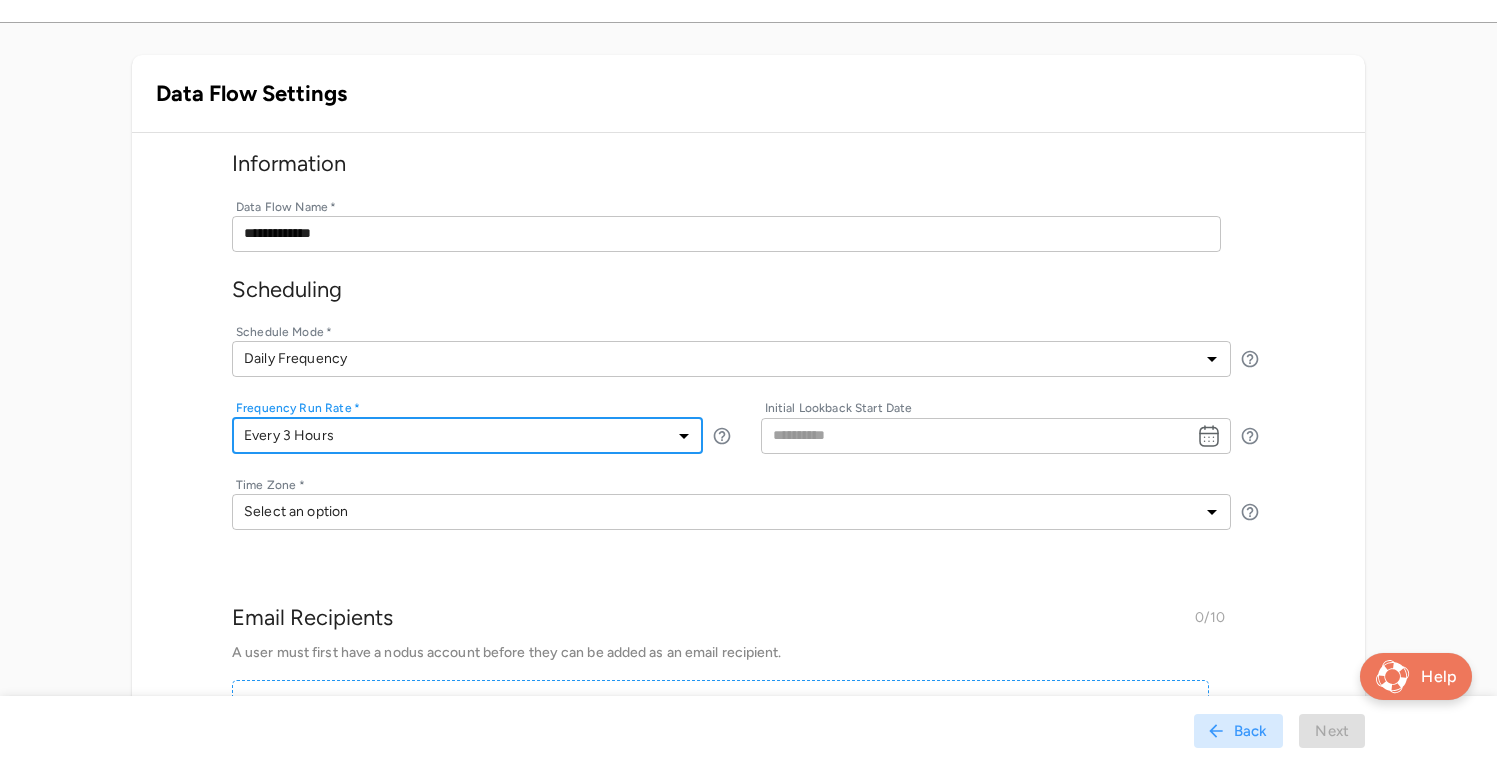 click on "**********" at bounding box center (748, 434) 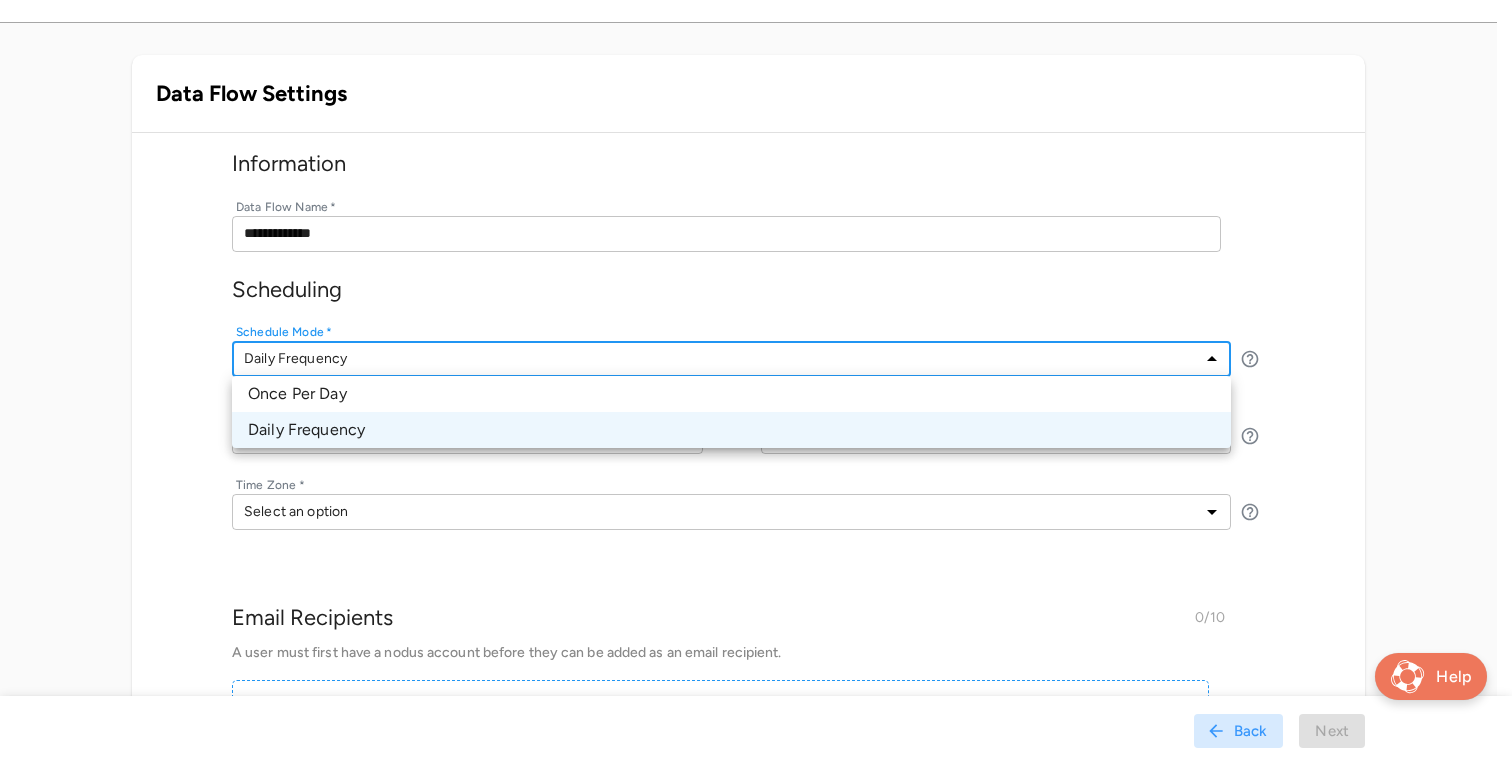 click on "Once Per Day" at bounding box center (731, 394) 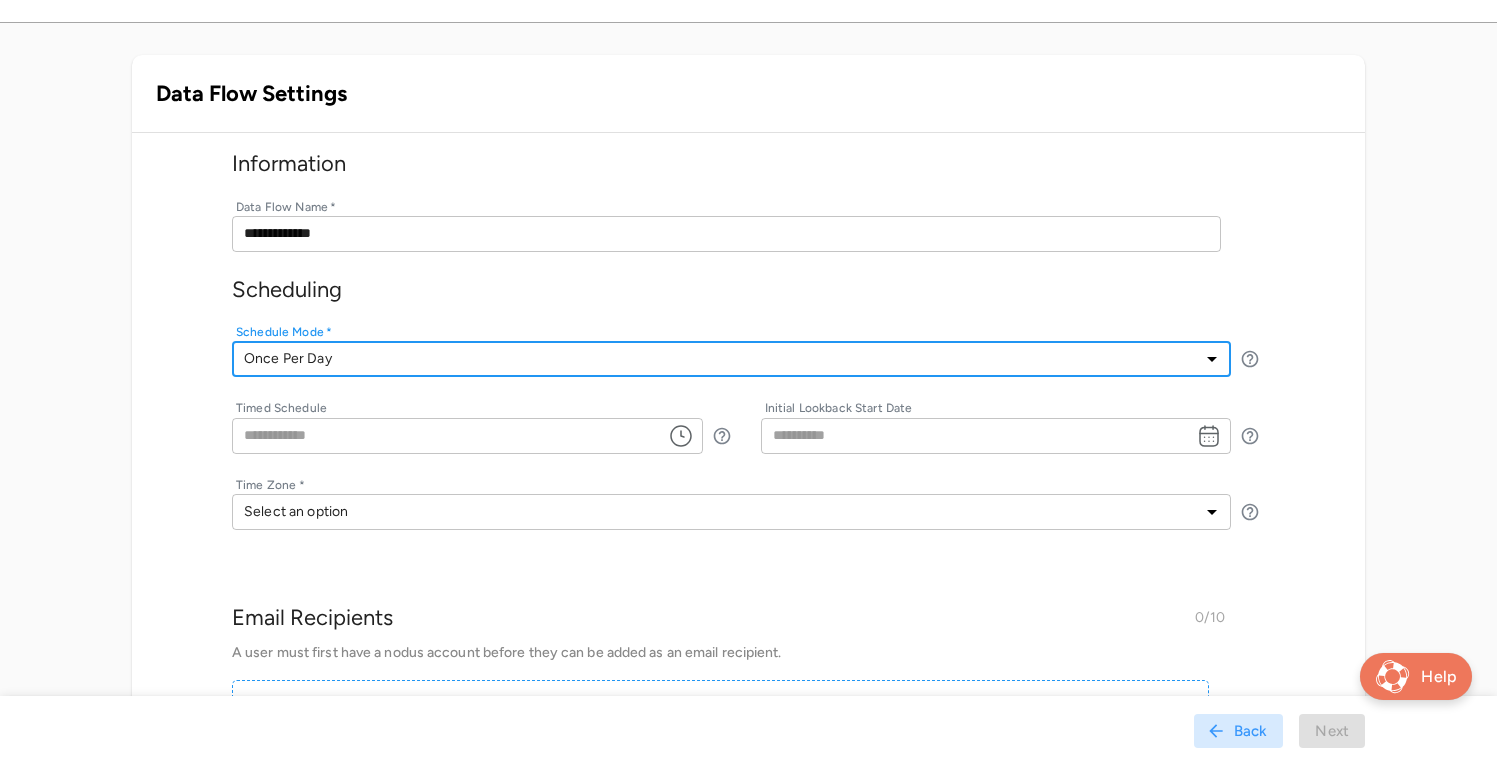 click 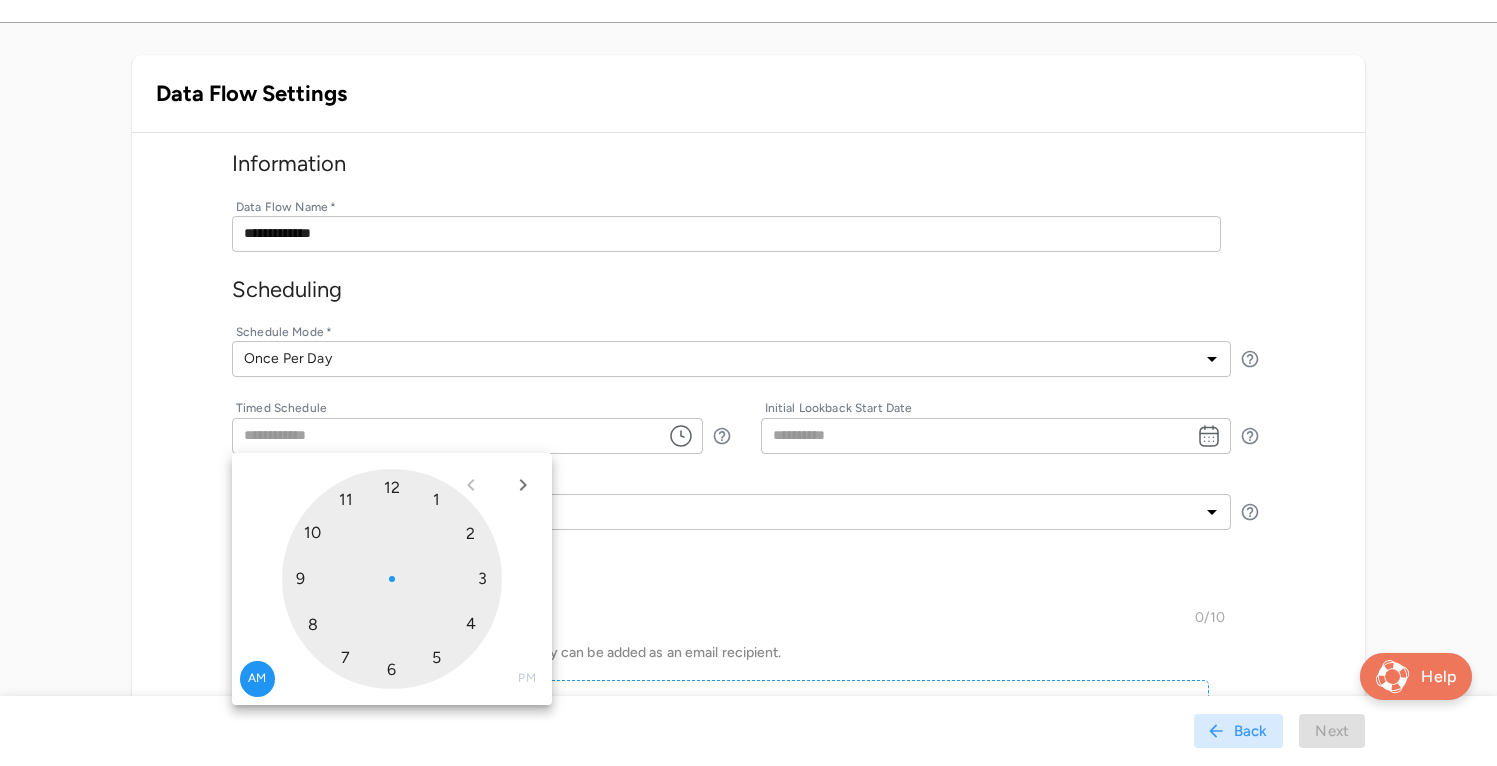 click at bounding box center (392, 579) 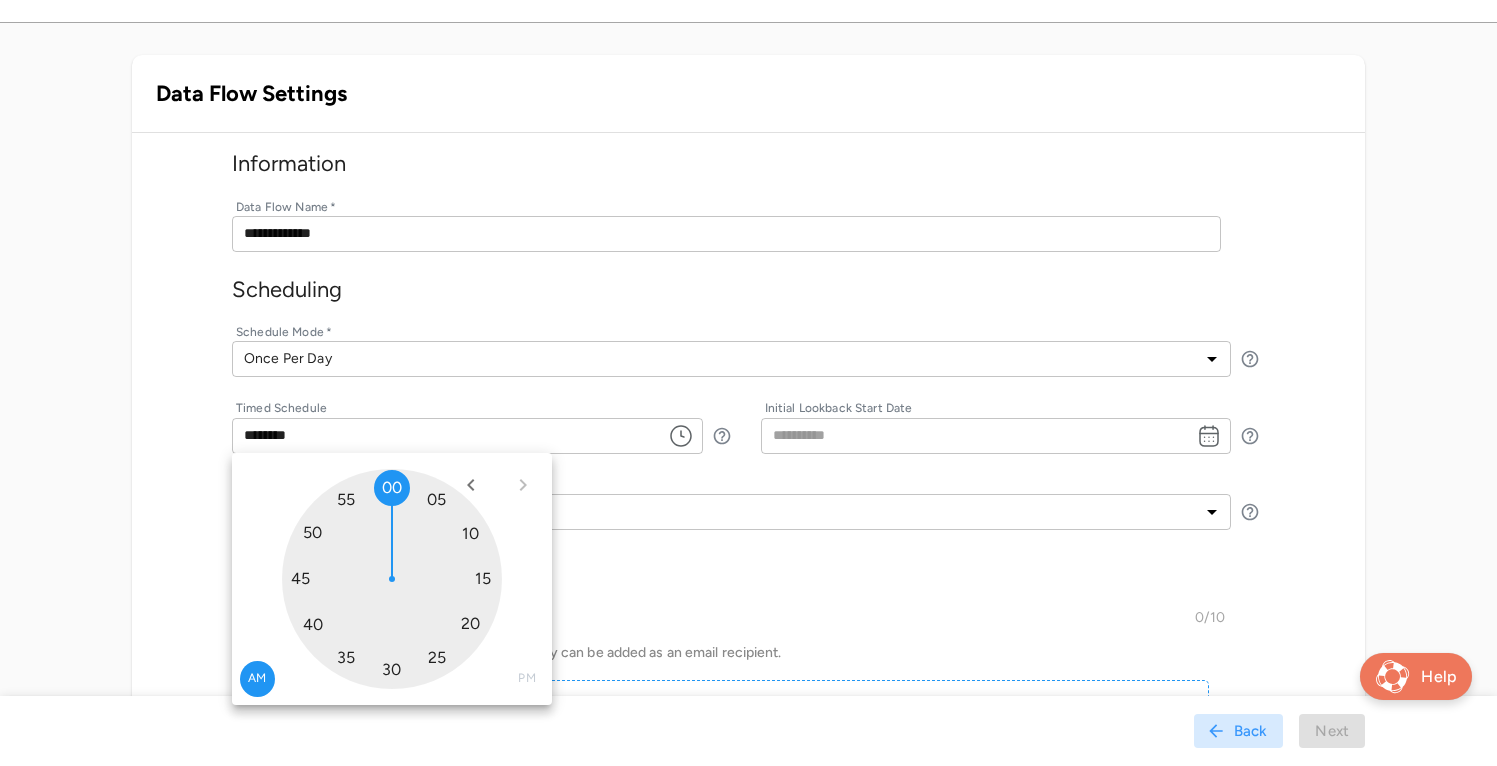 click at bounding box center (392, 579) 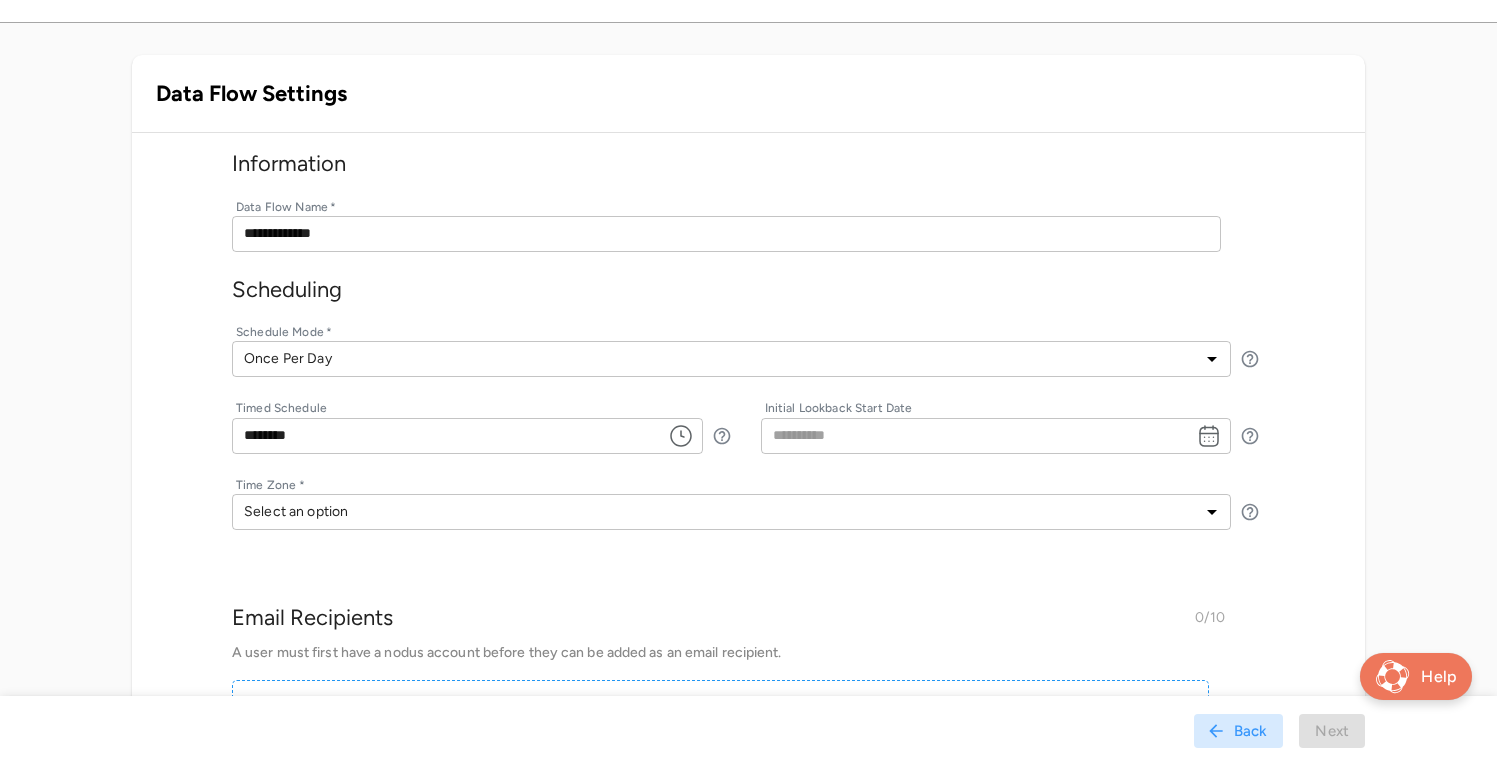 click at bounding box center (971, 436) 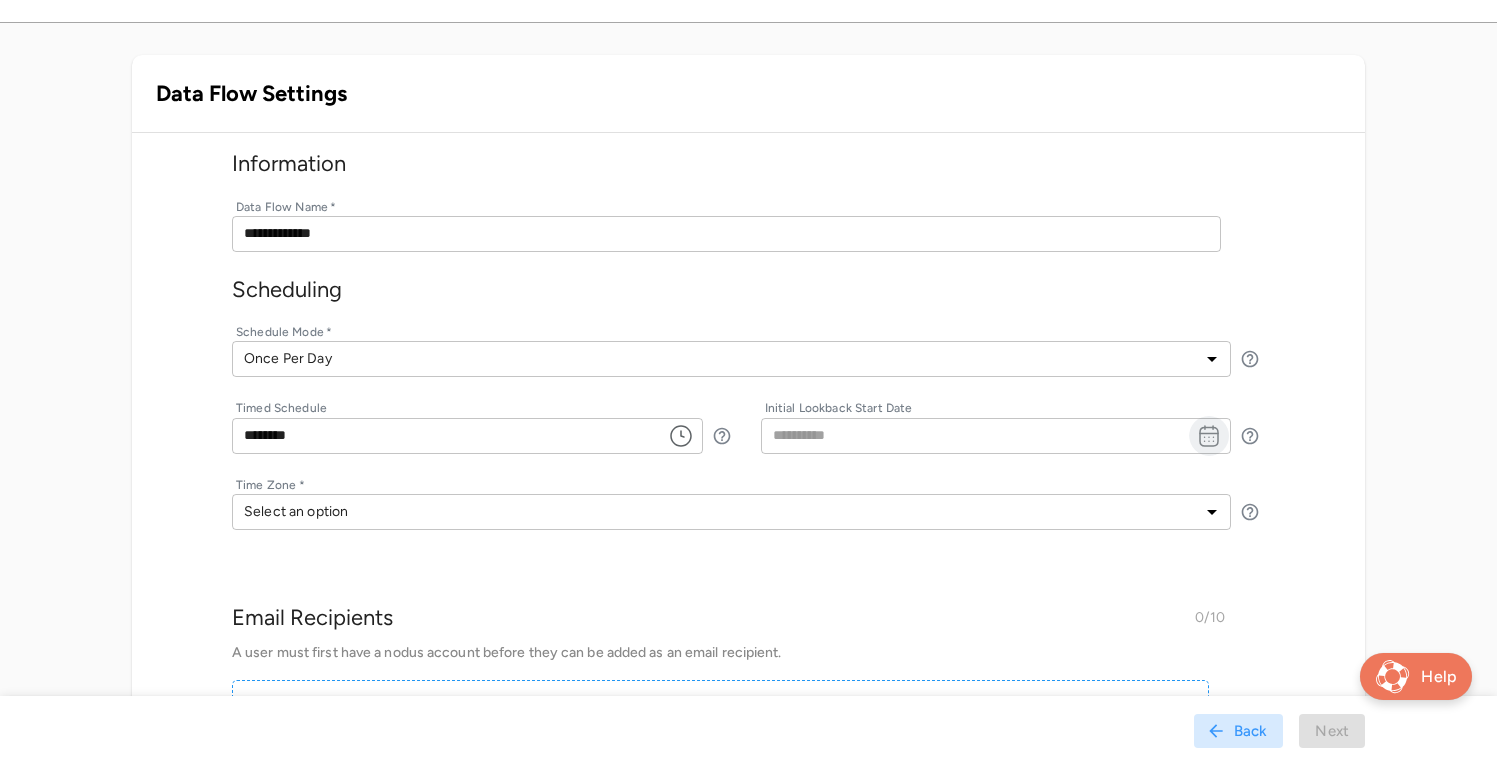 click 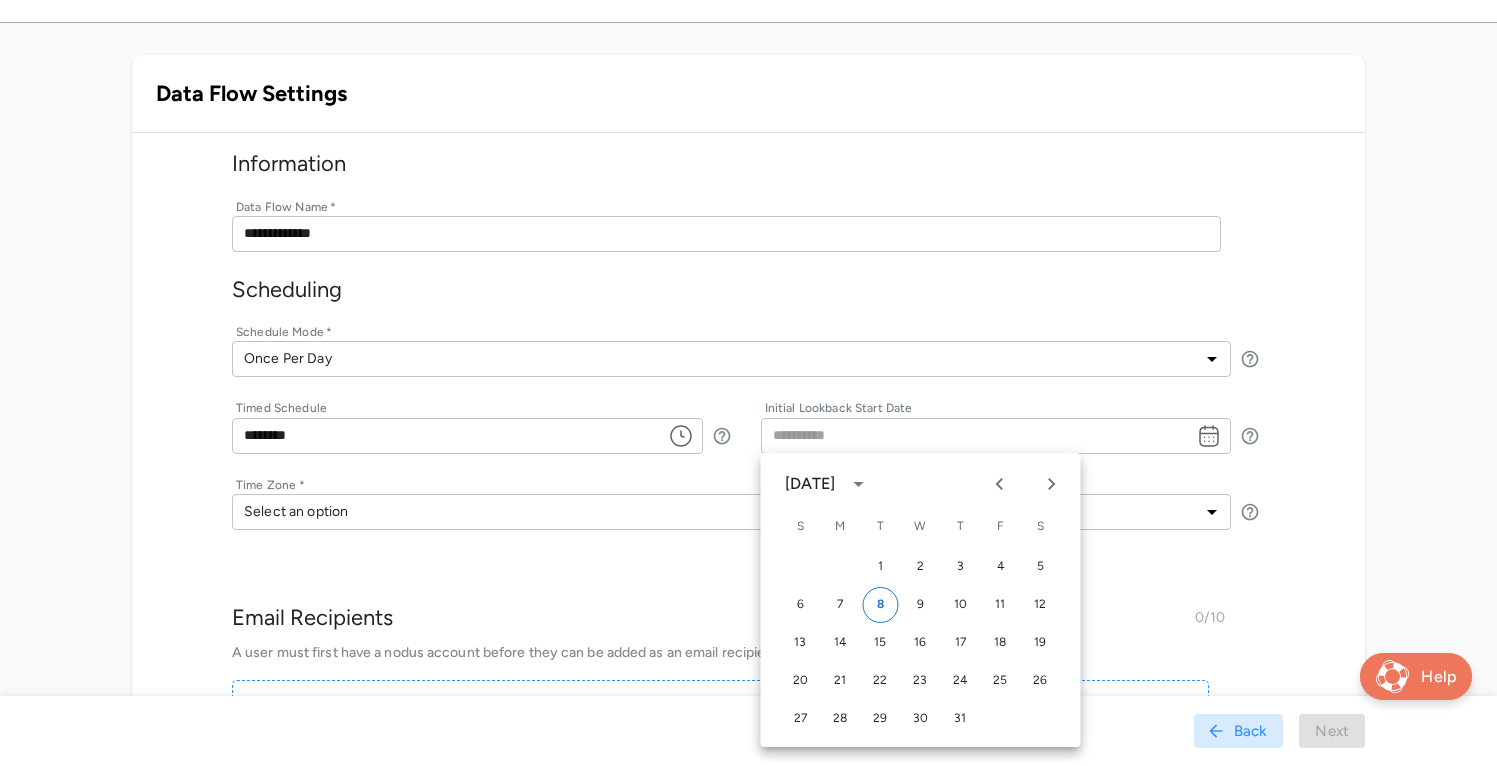click at bounding box center (858, 484) 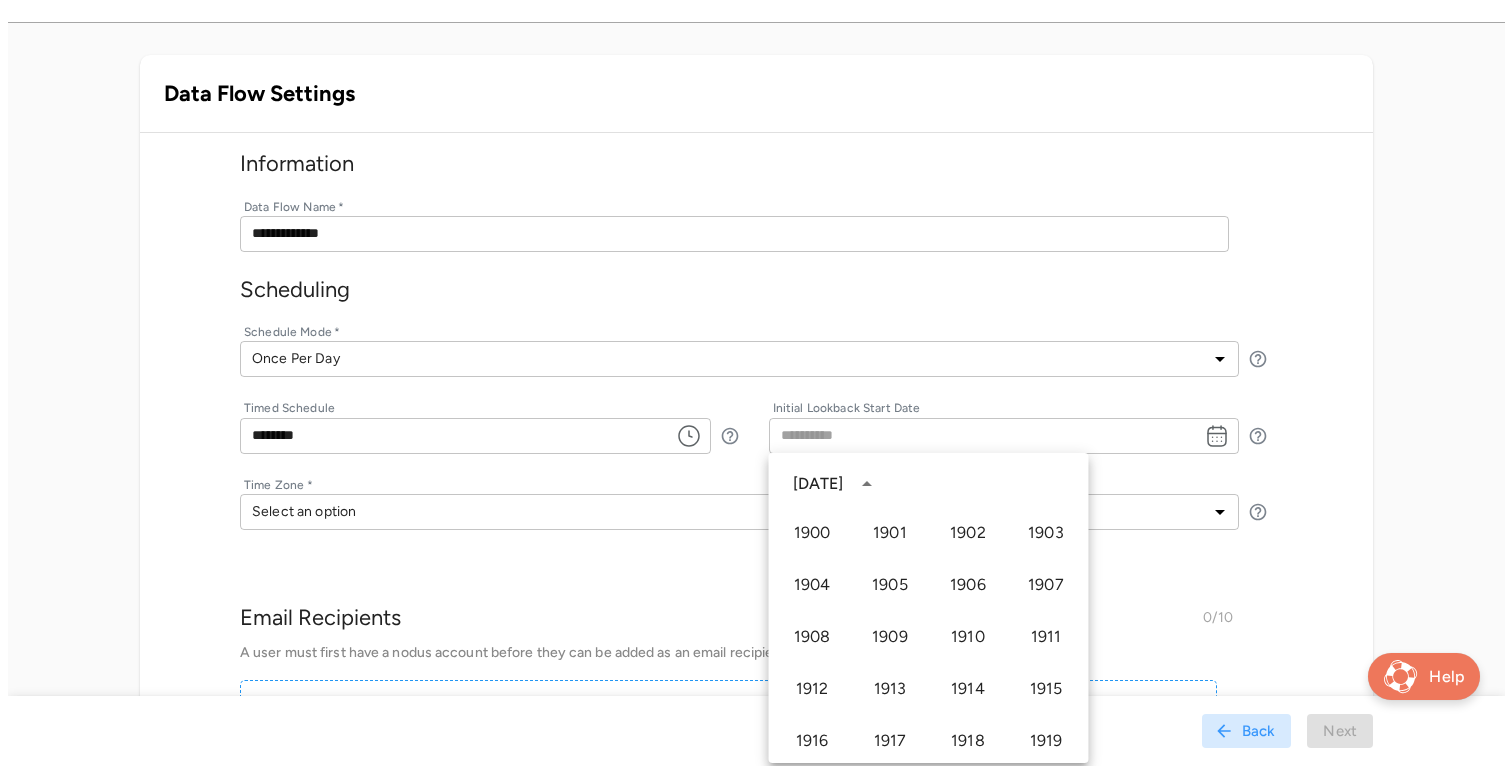 scroll, scrollTop: 2006, scrollLeft: 0, axis: vertical 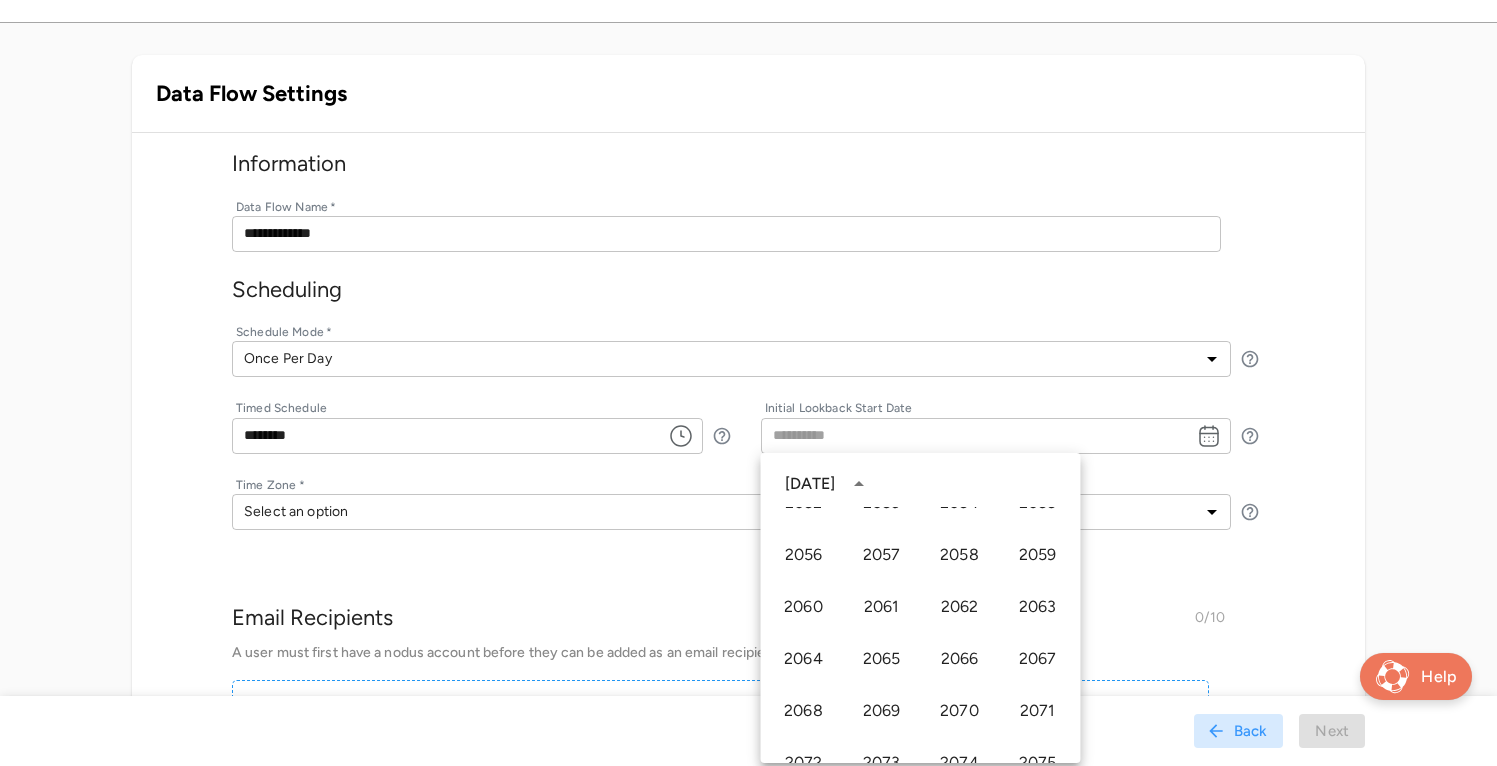click on "2024" at bounding box center (804, 139) 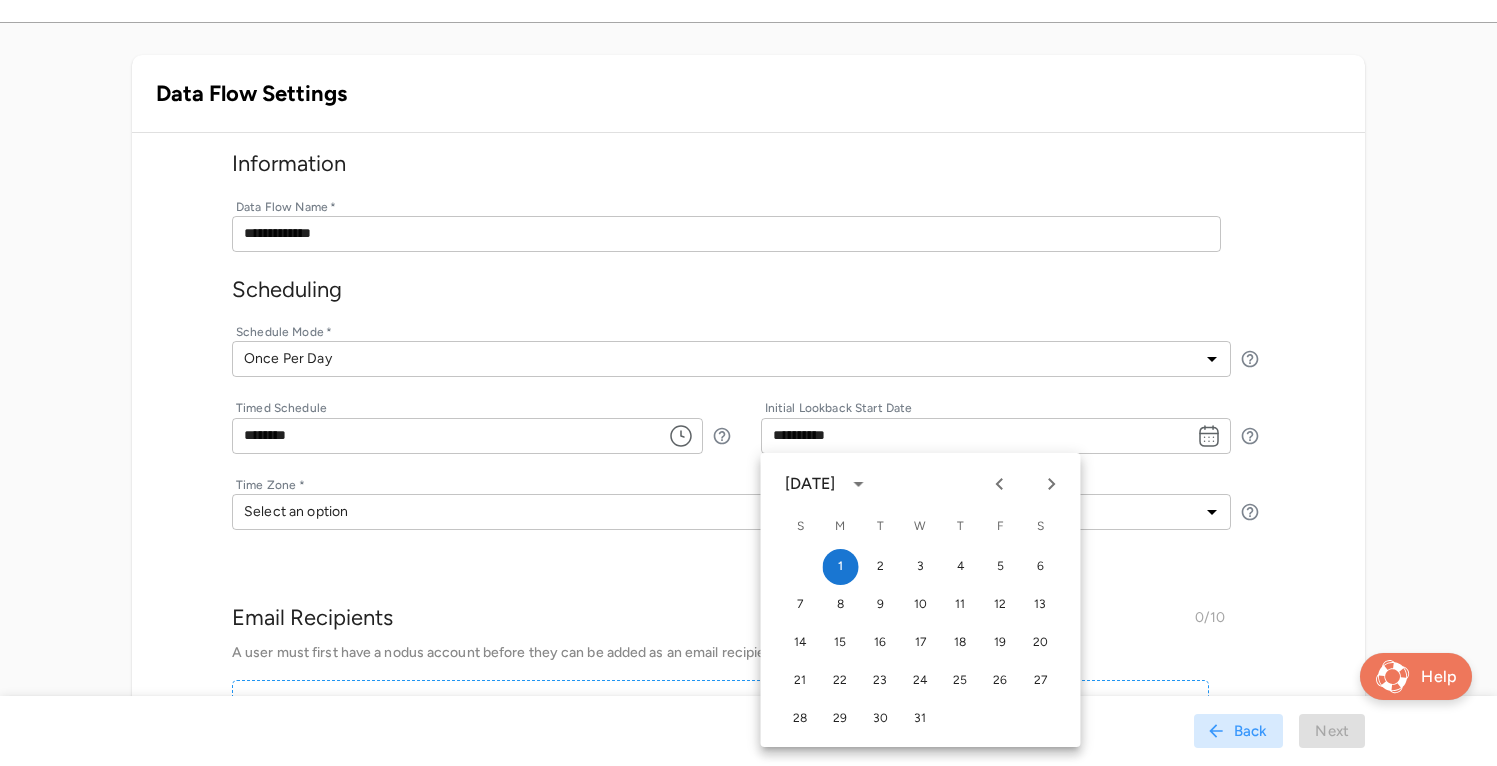 click on "**********" at bounding box center [748, 455] 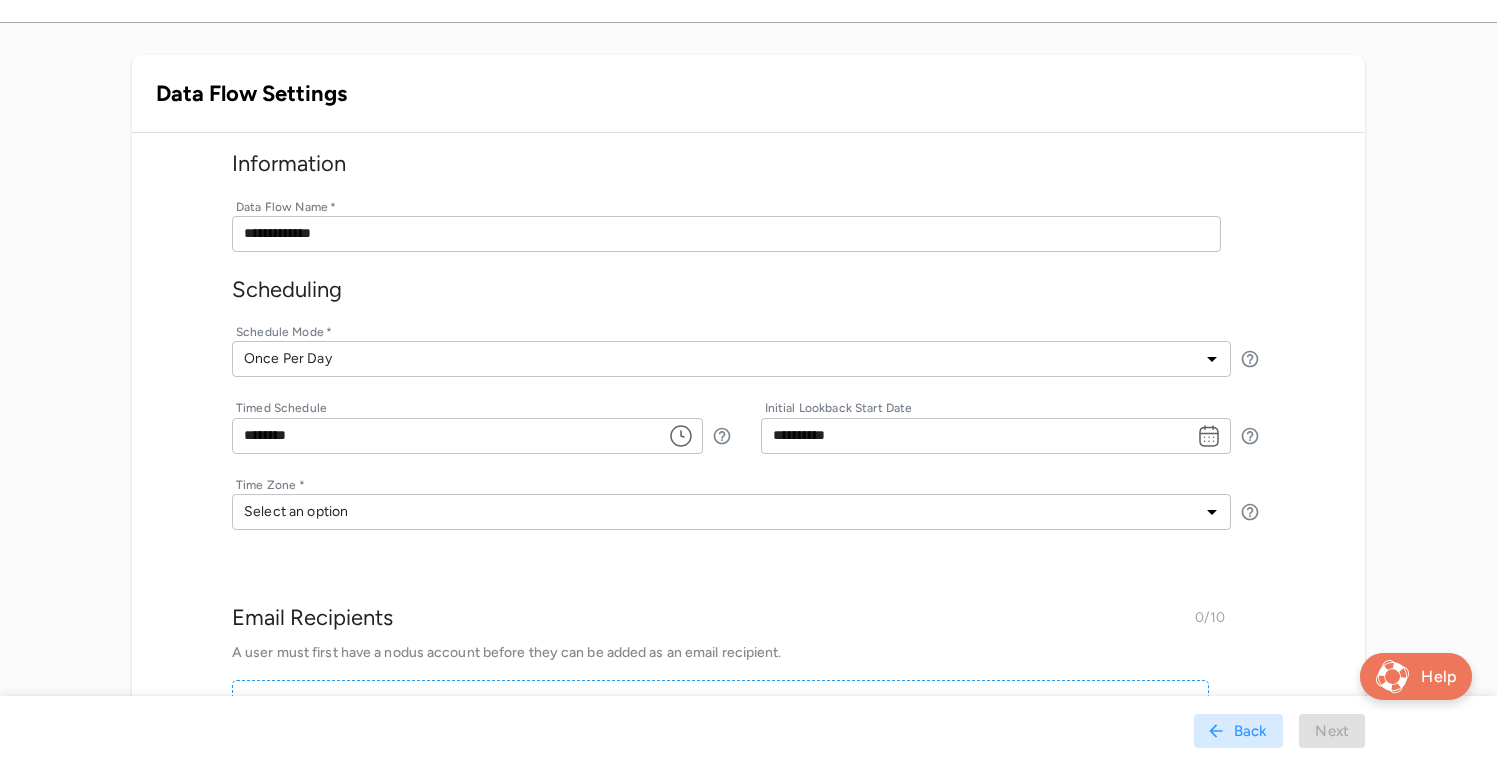 click on "**********" at bounding box center (748, 434) 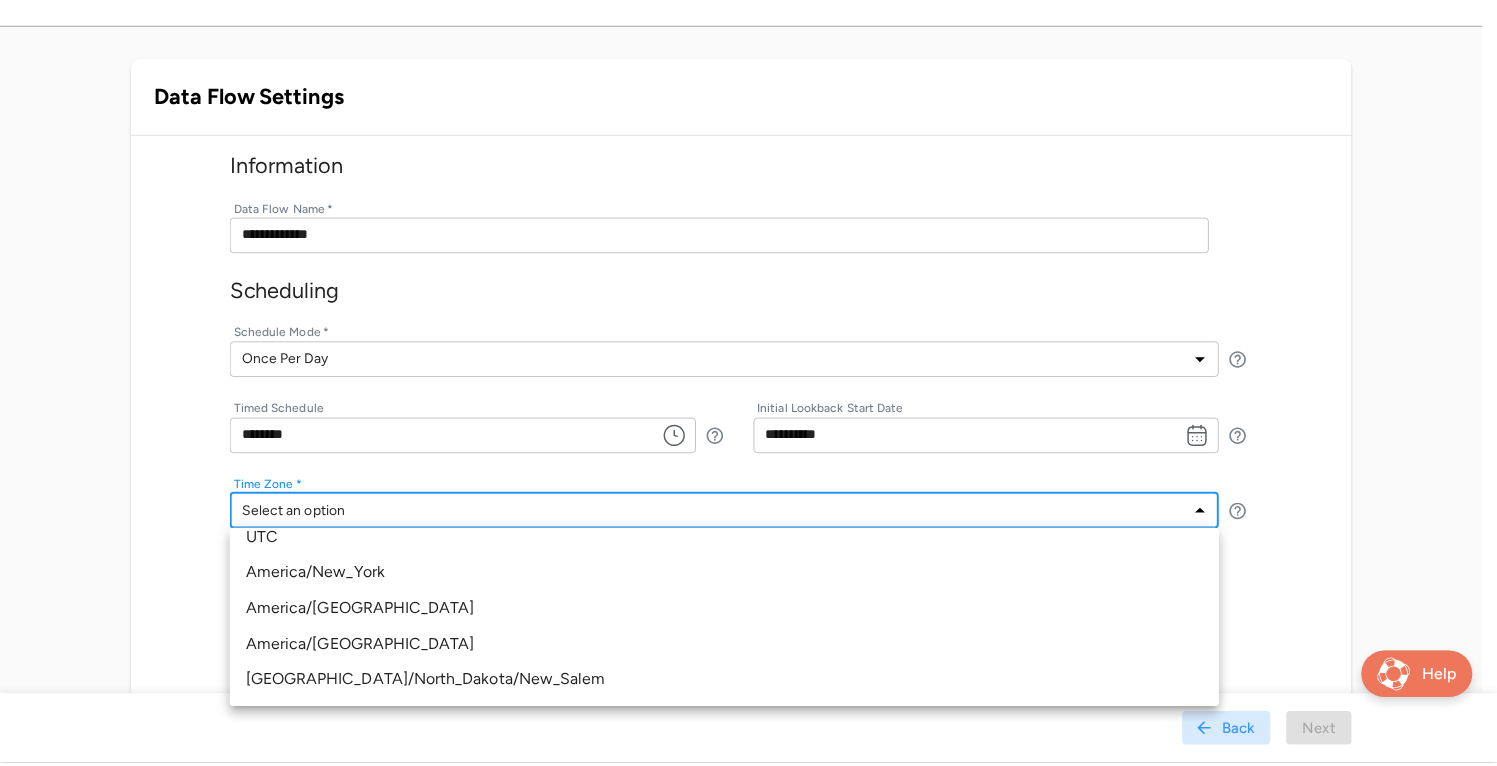 scroll, scrollTop: 0, scrollLeft: 0, axis: both 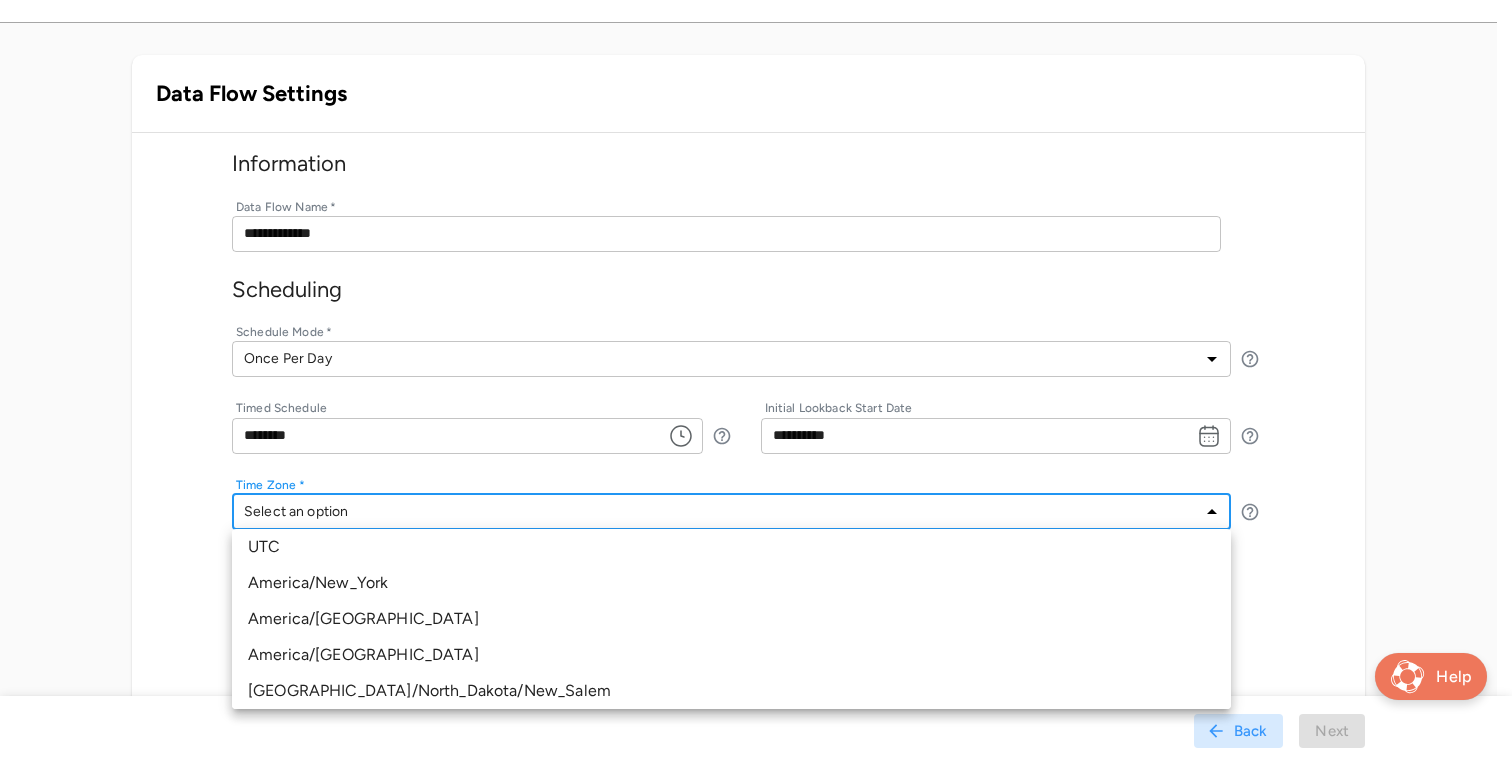click on "America/New_York" at bounding box center (731, 583) 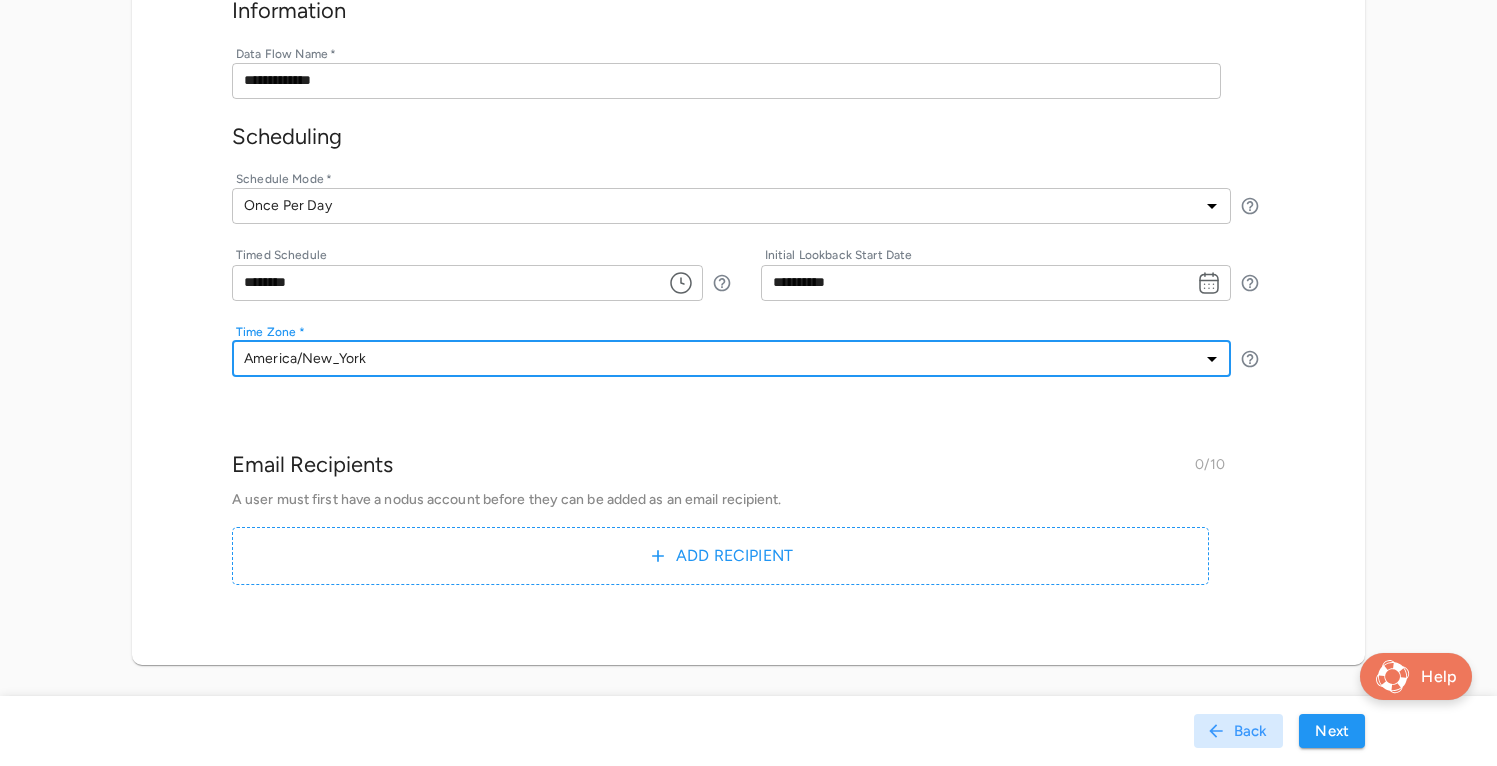 scroll, scrollTop: 290, scrollLeft: 0, axis: vertical 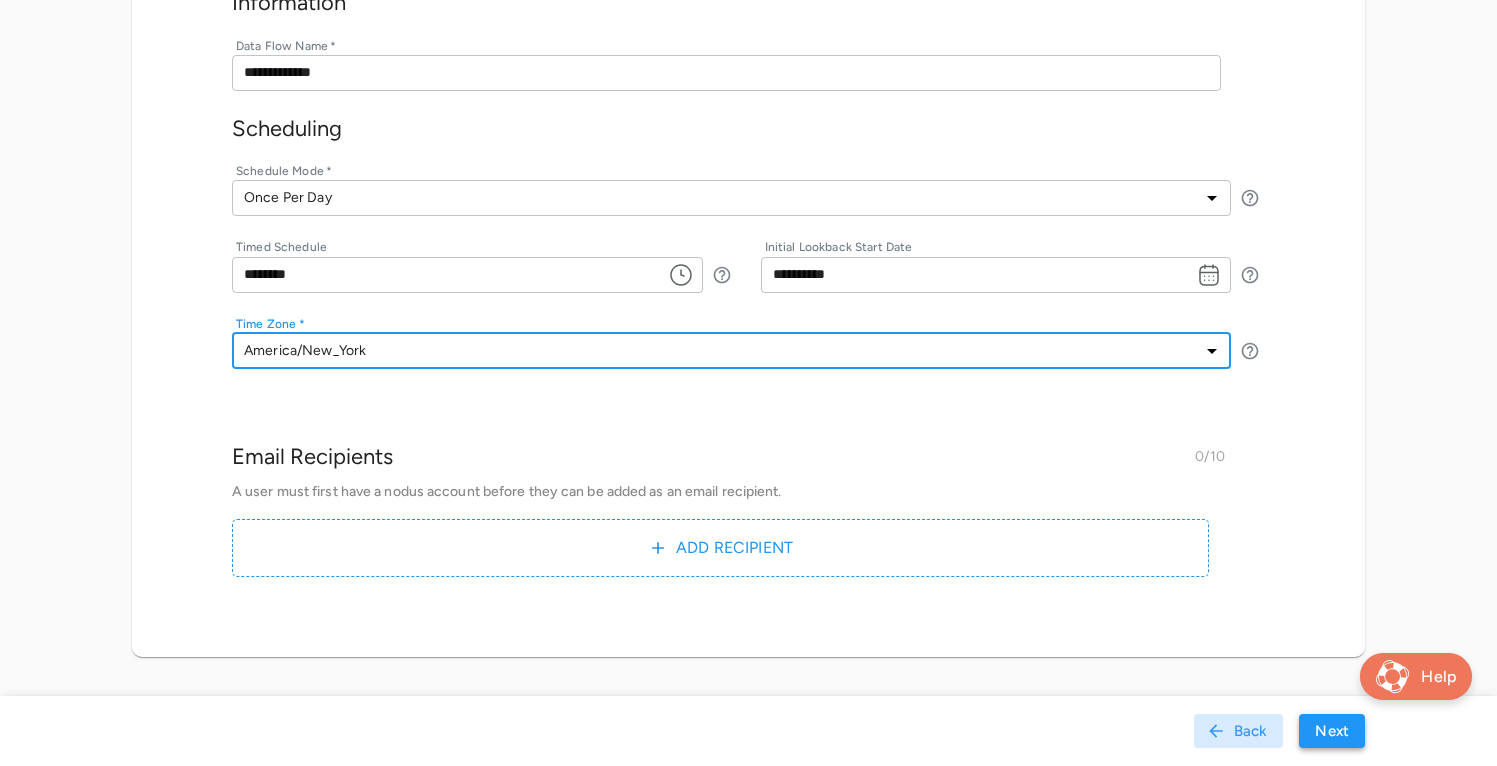 click on "Next" at bounding box center (1332, 731) 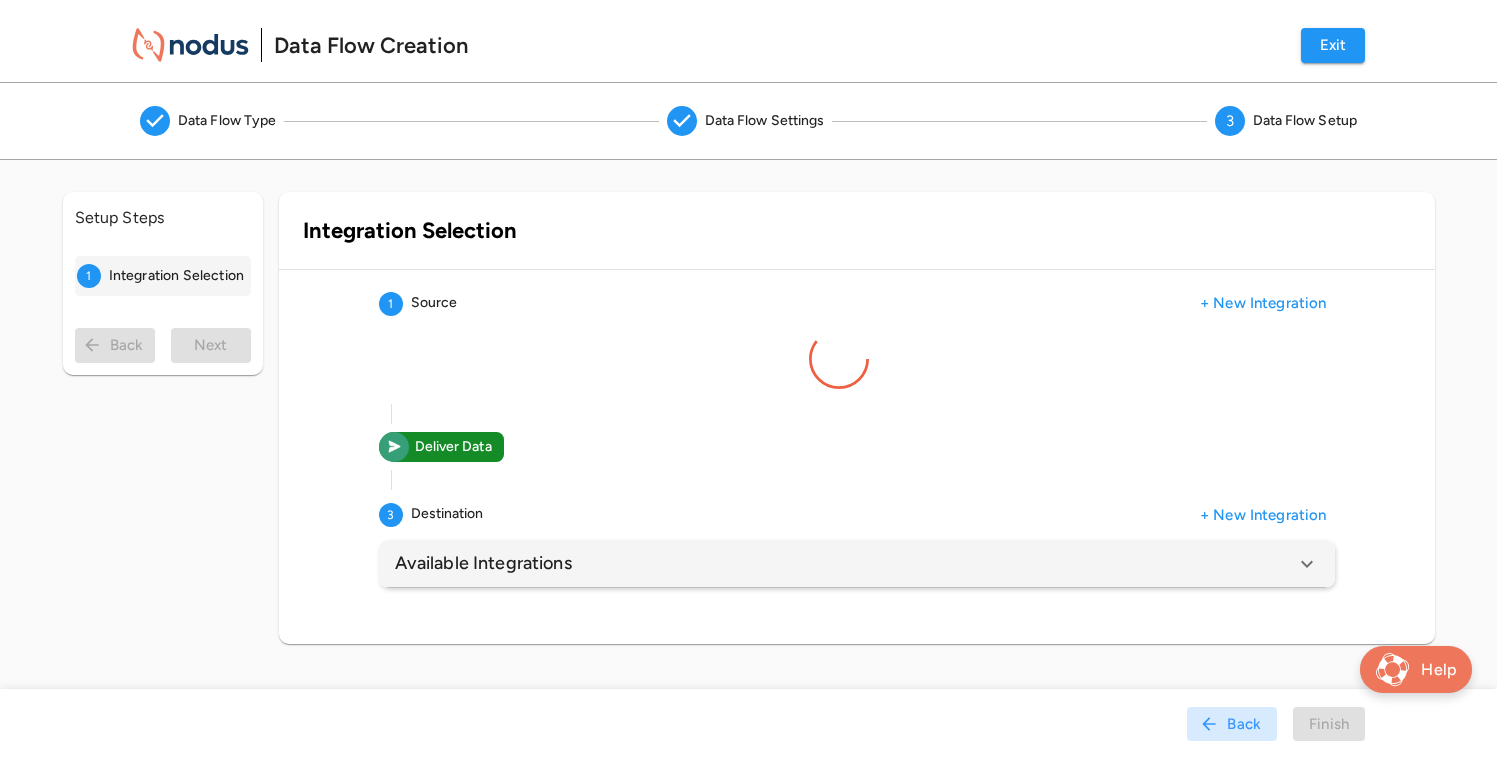 scroll, scrollTop: 0, scrollLeft: 0, axis: both 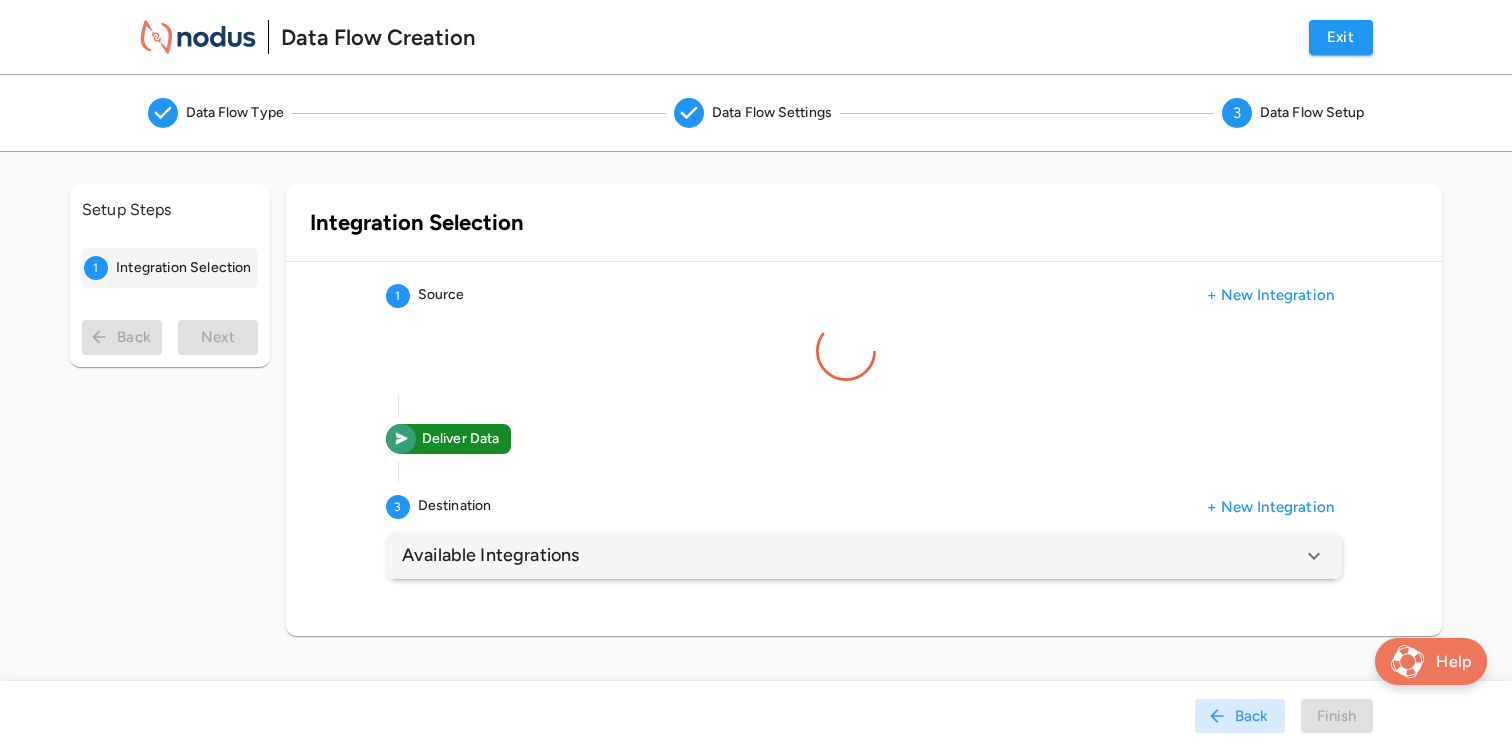 click on "Deliver Data" at bounding box center [864, 439] 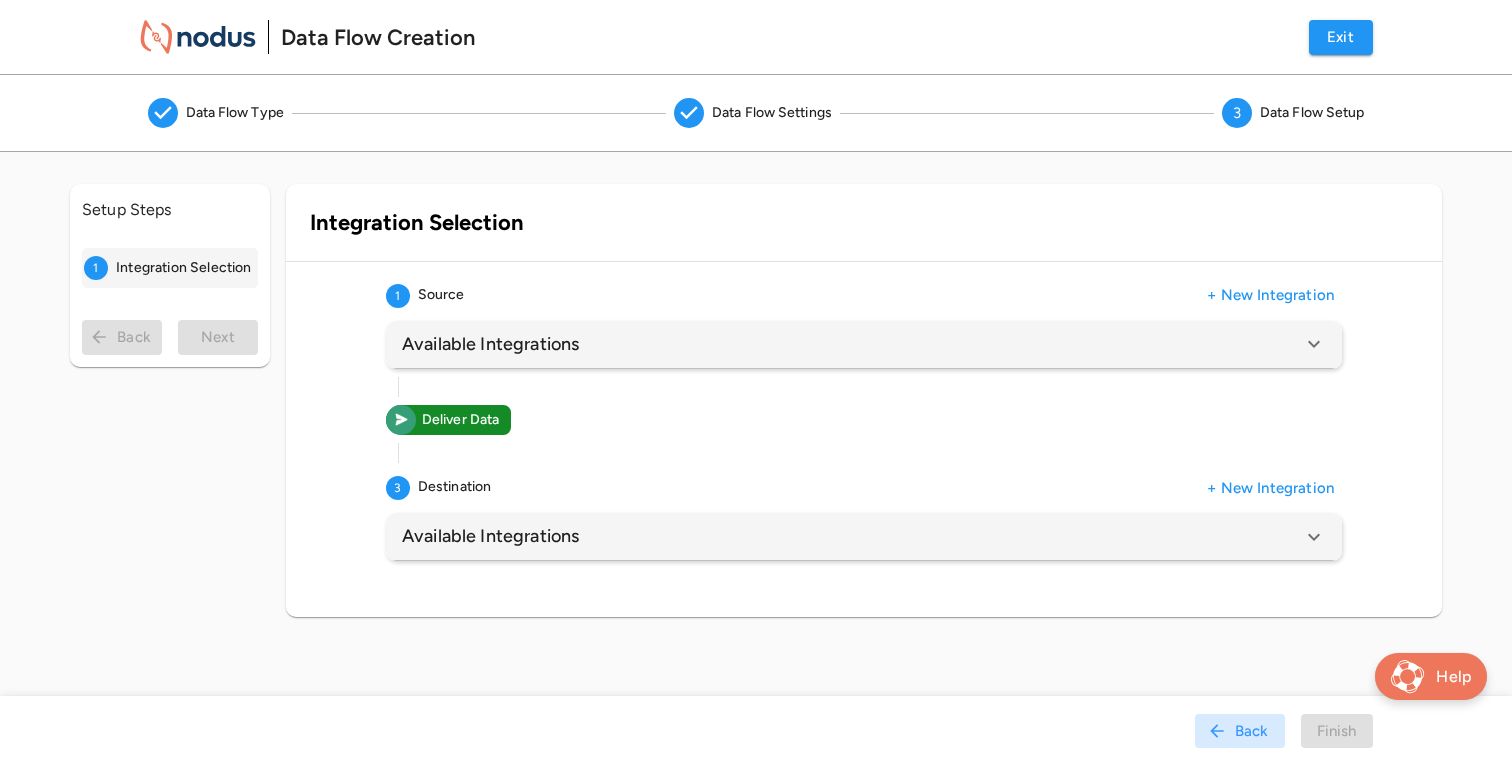 click on "Destination" at bounding box center (454, 488) 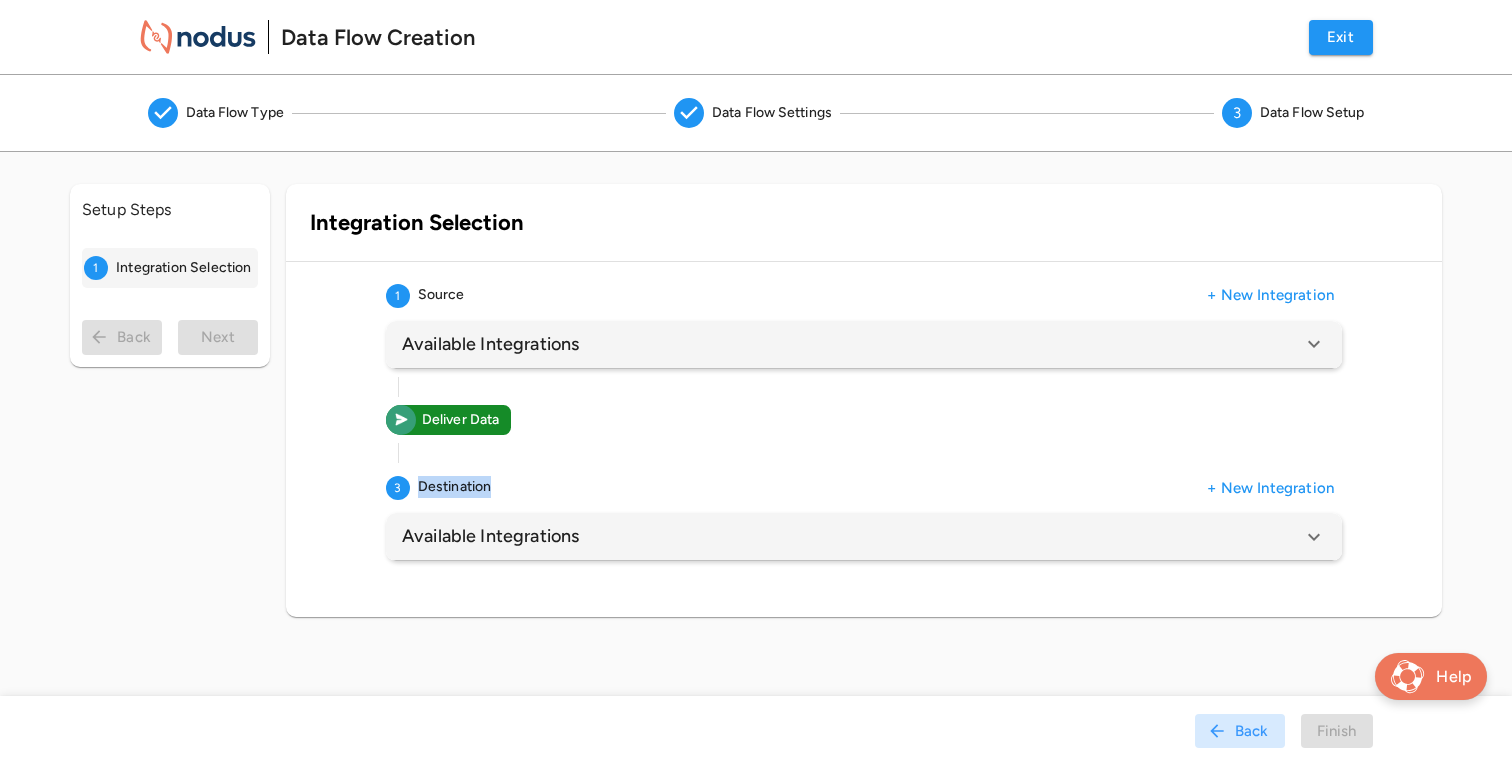 click on "Source" at bounding box center [441, 296] 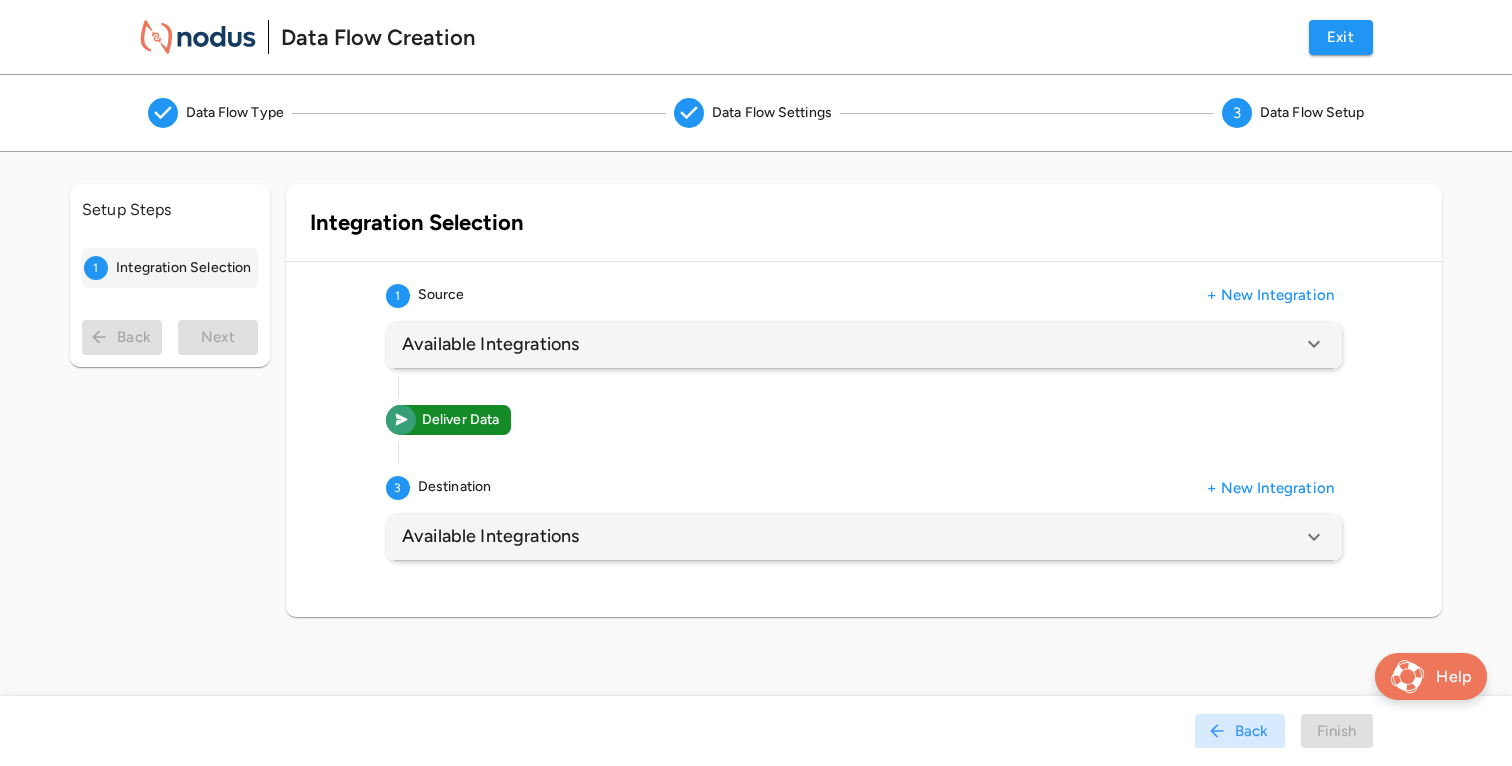 click on "Available Integrations" at bounding box center [490, 344] 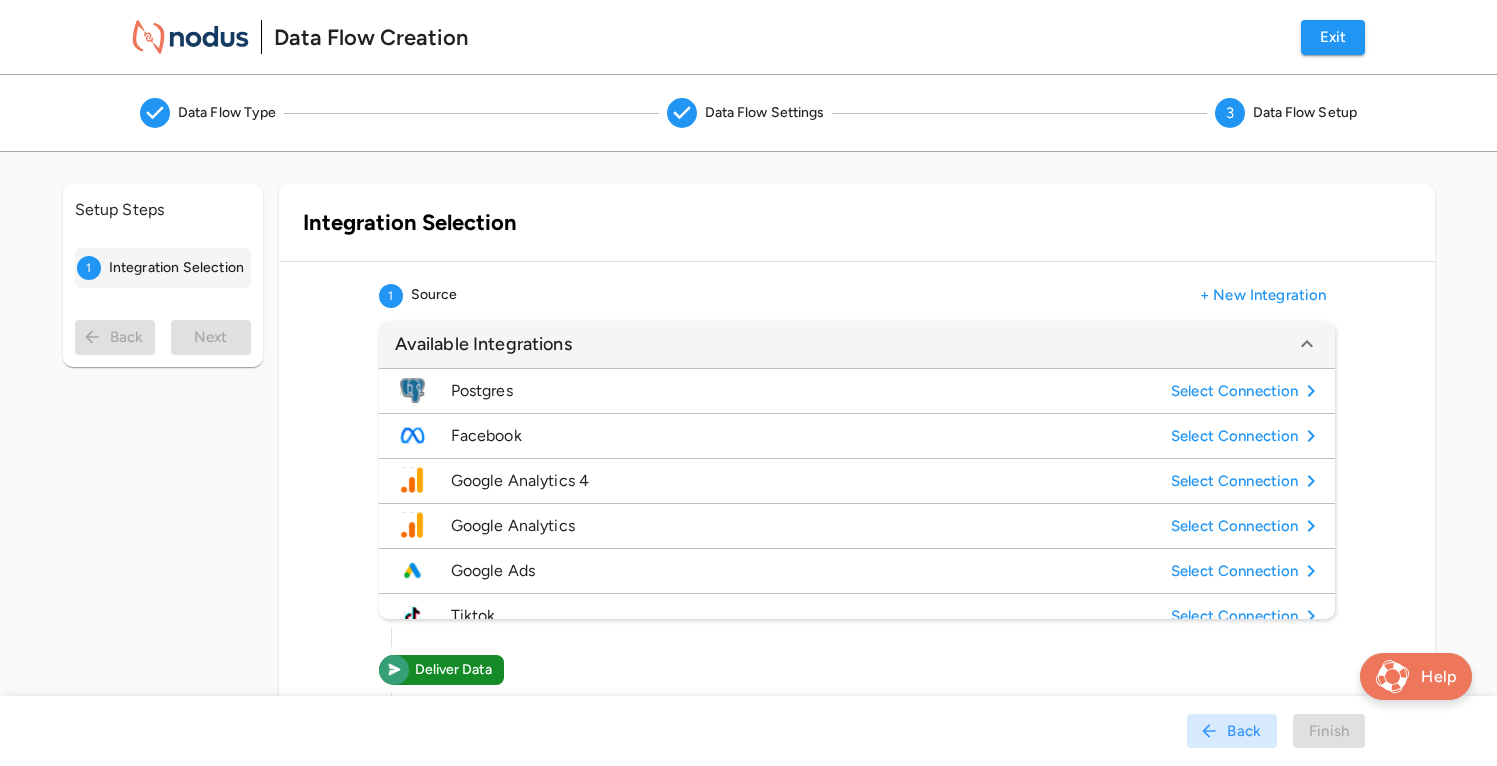 click on "Facebook" at bounding box center (807, 436) 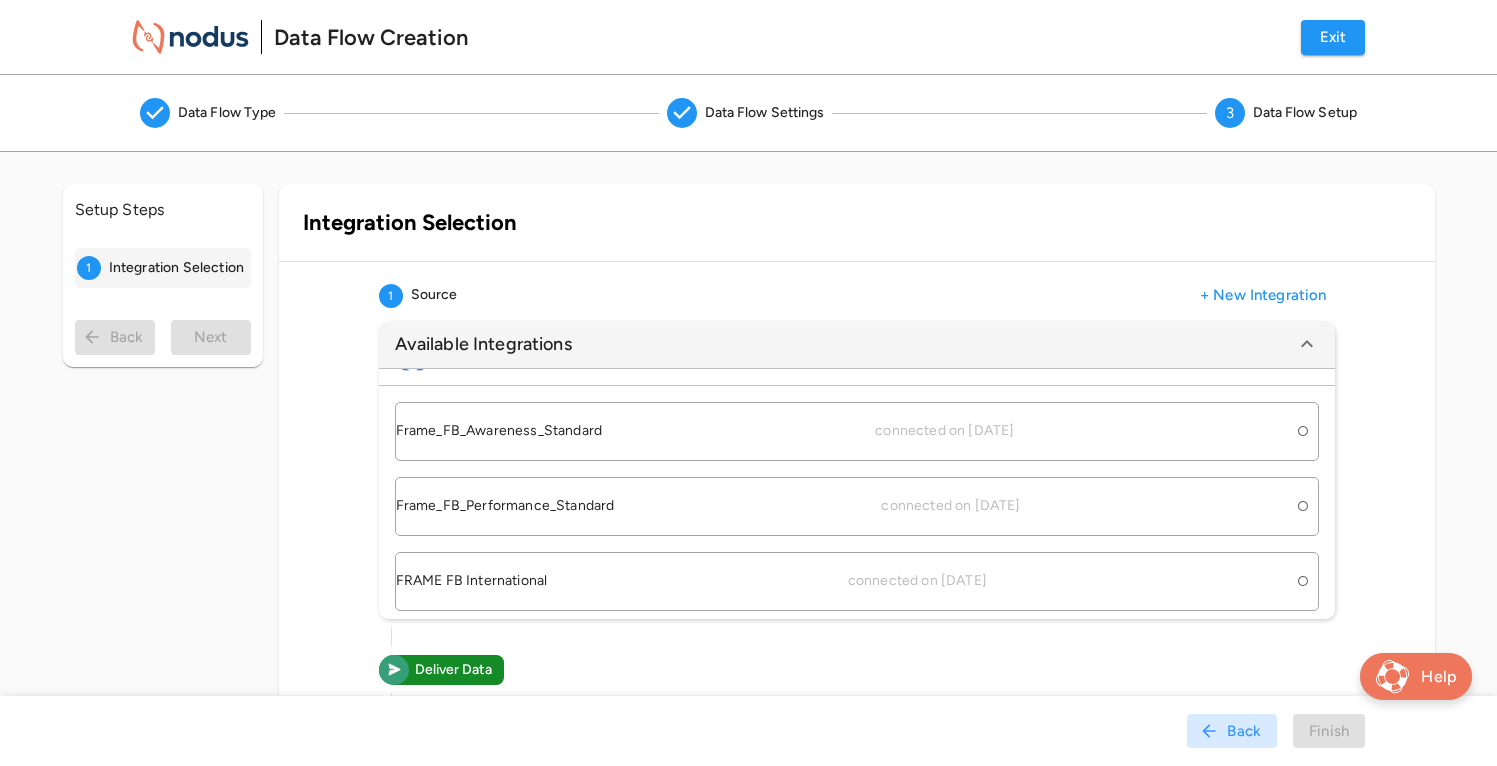 scroll, scrollTop: 36, scrollLeft: 0, axis: vertical 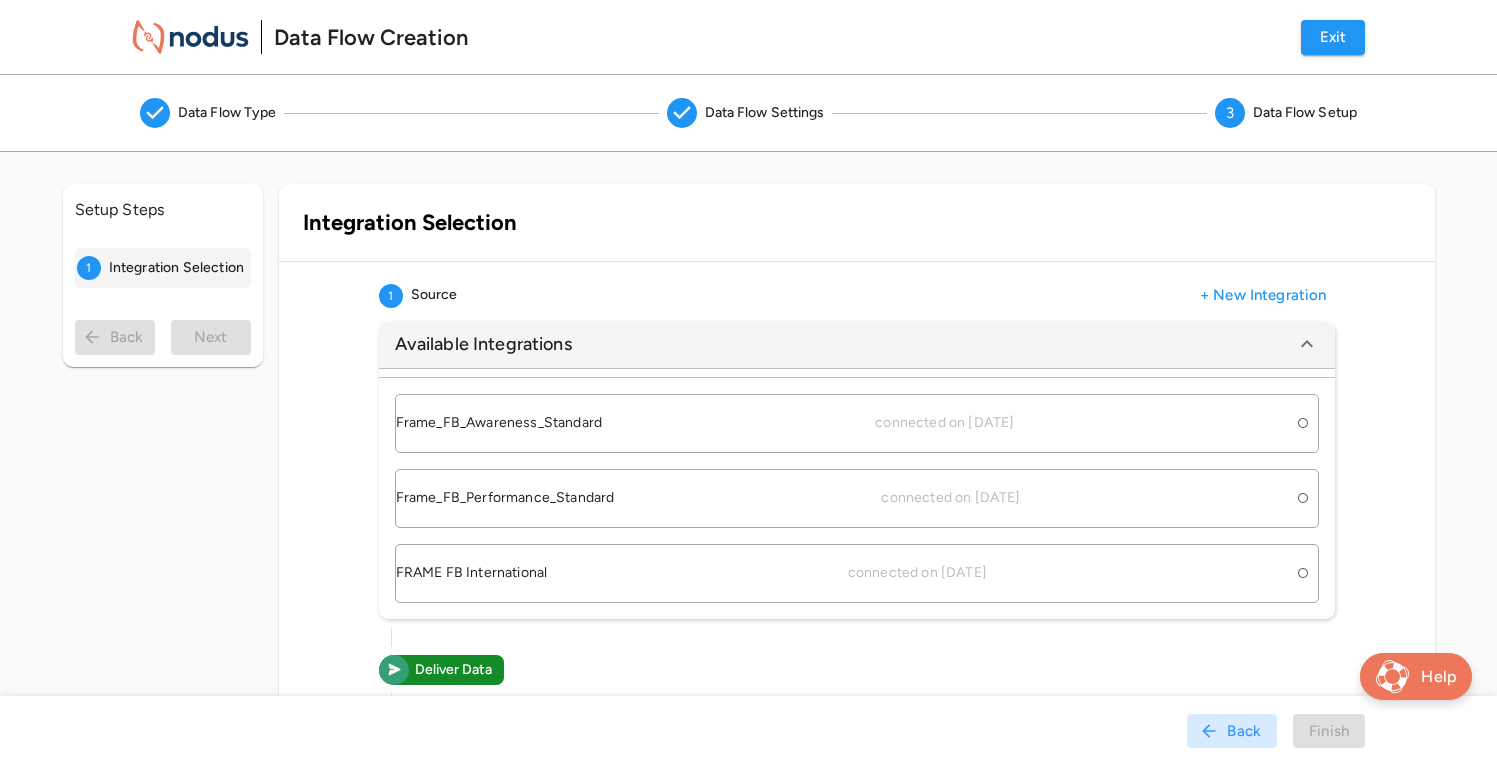 click on "Frame_FB_Performance_Standard" at bounding box center [505, 498] 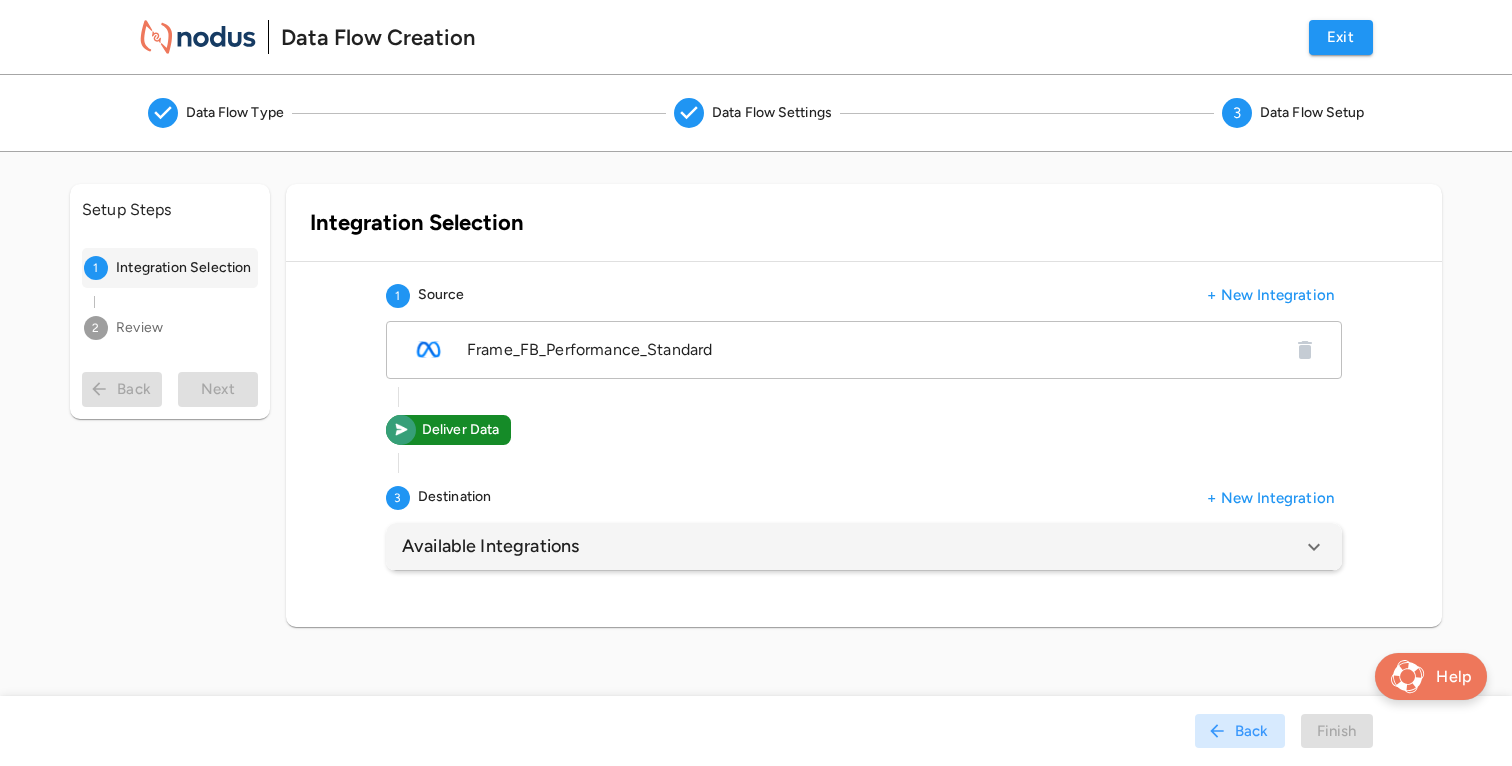 click on "Available Integrations" at bounding box center [864, 547] 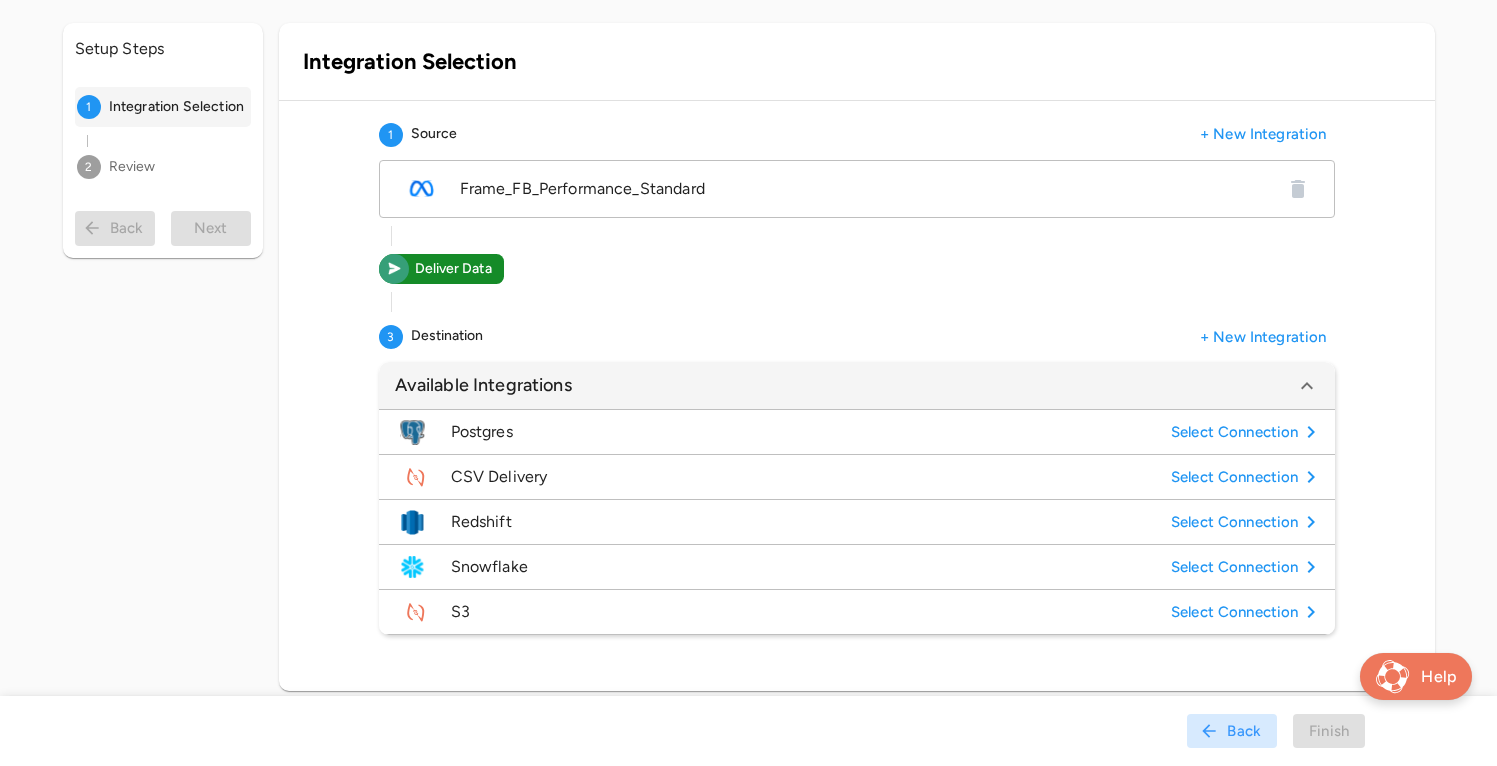 scroll, scrollTop: 165, scrollLeft: 0, axis: vertical 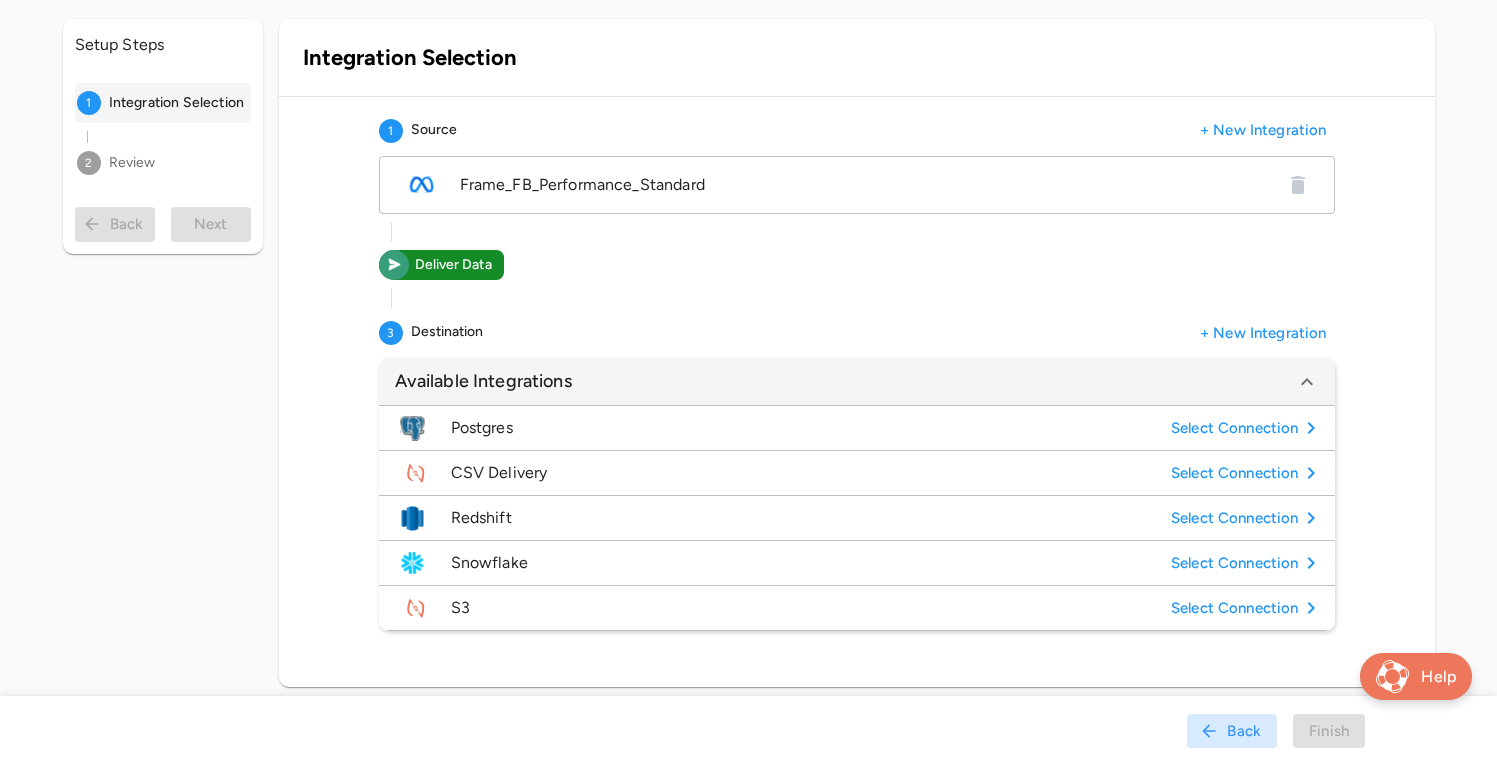 click on "Postgres" at bounding box center (807, 428) 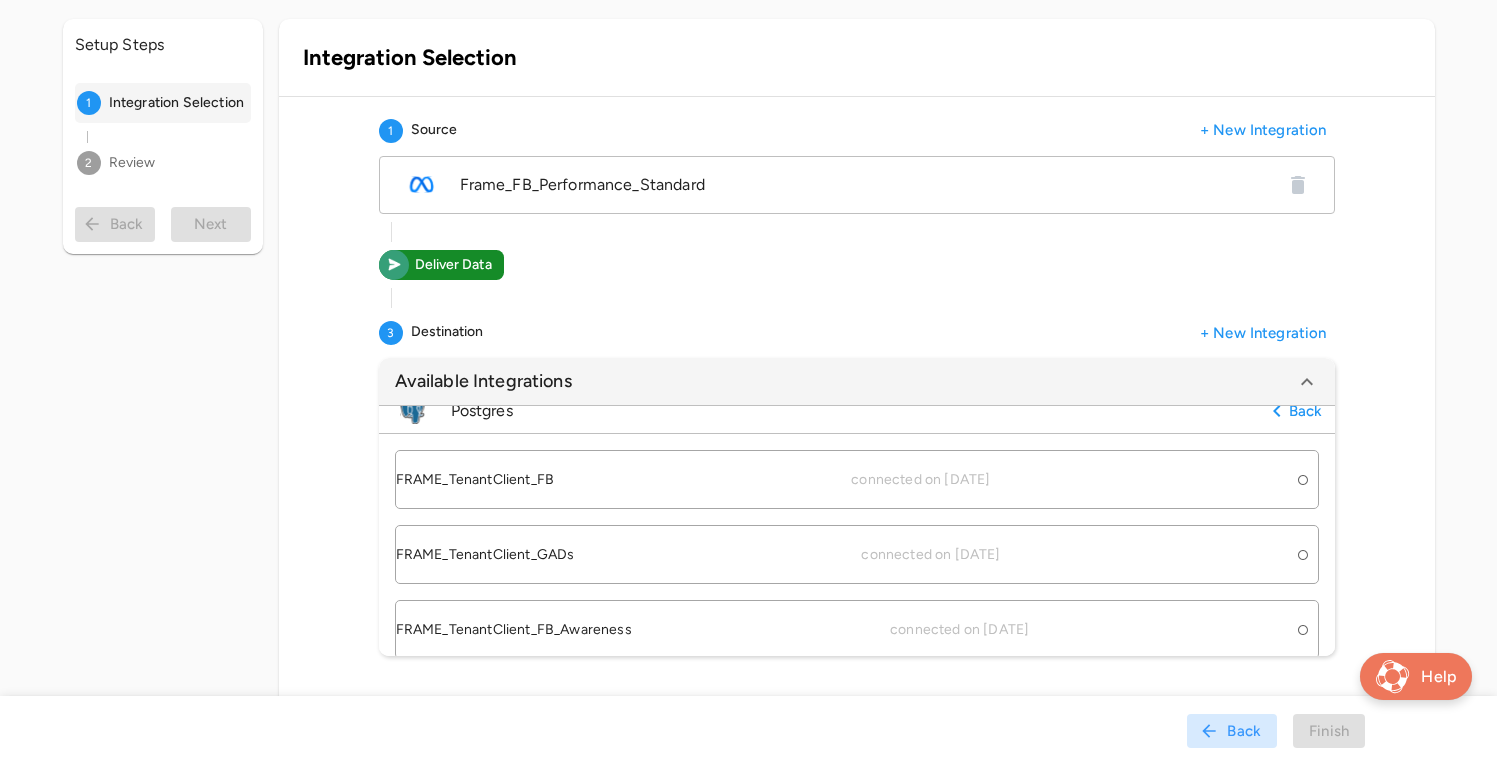 scroll, scrollTop: 13, scrollLeft: 0, axis: vertical 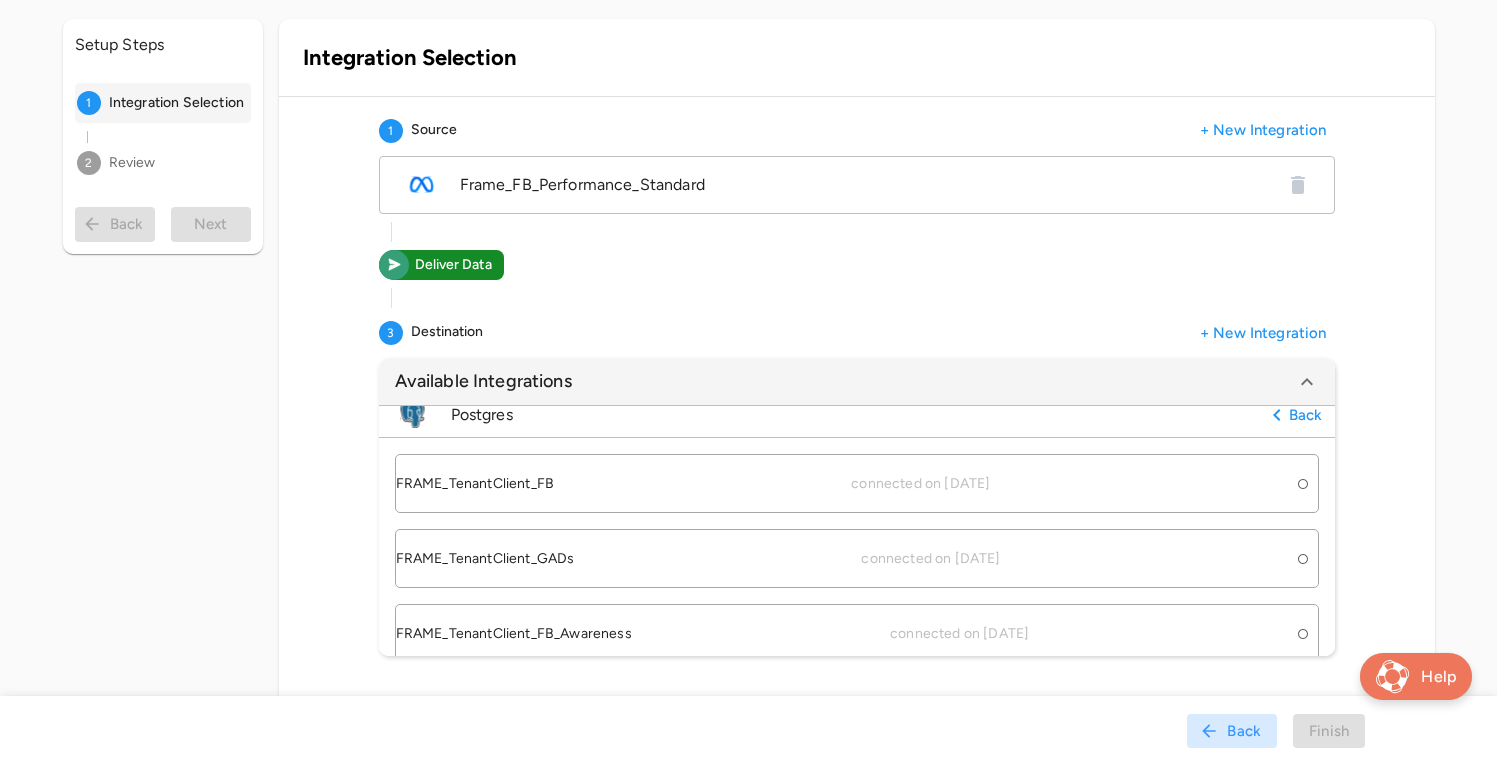 click on "FRAME_TenantClient_FB" at bounding box center (475, 484) 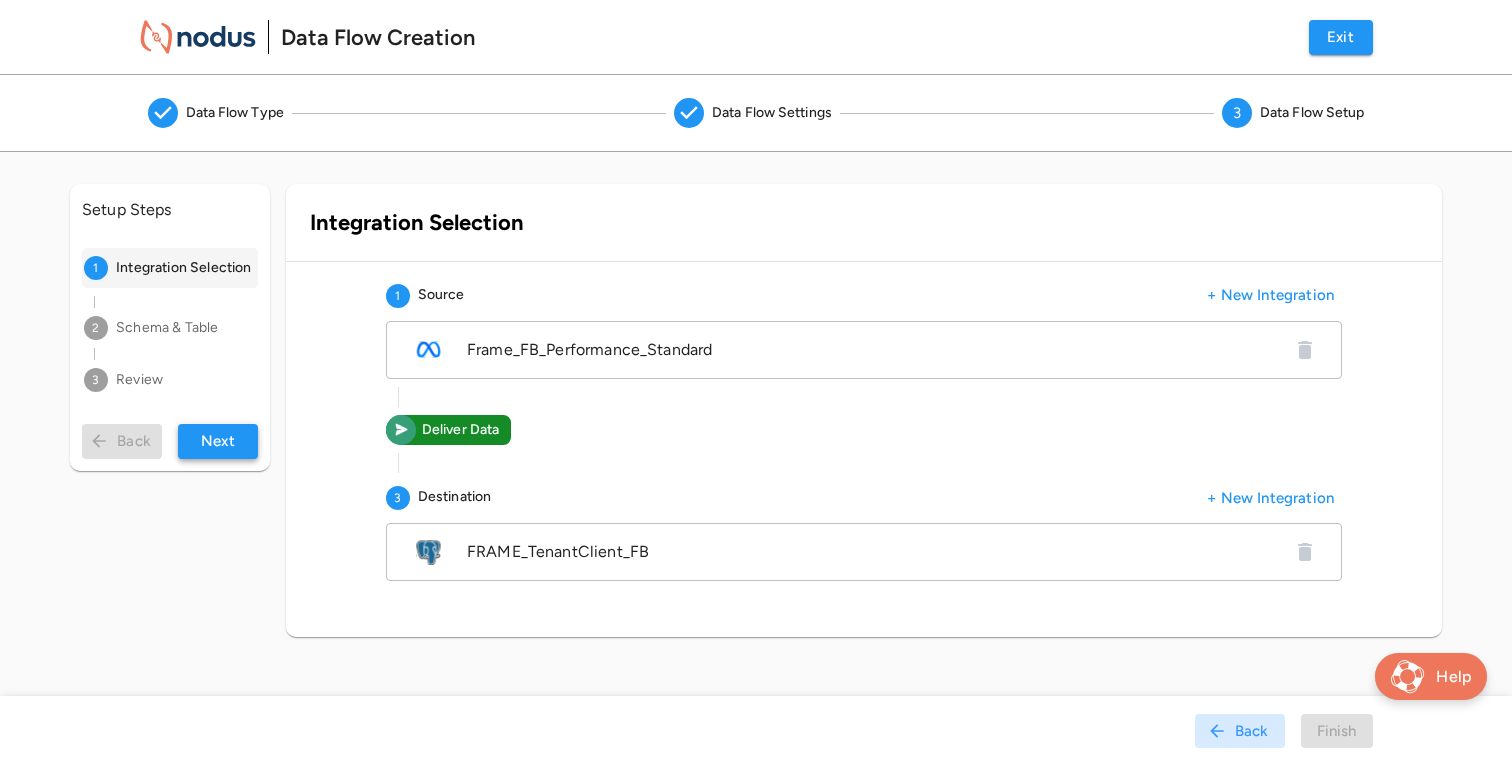 click on "Next" at bounding box center [218, 441] 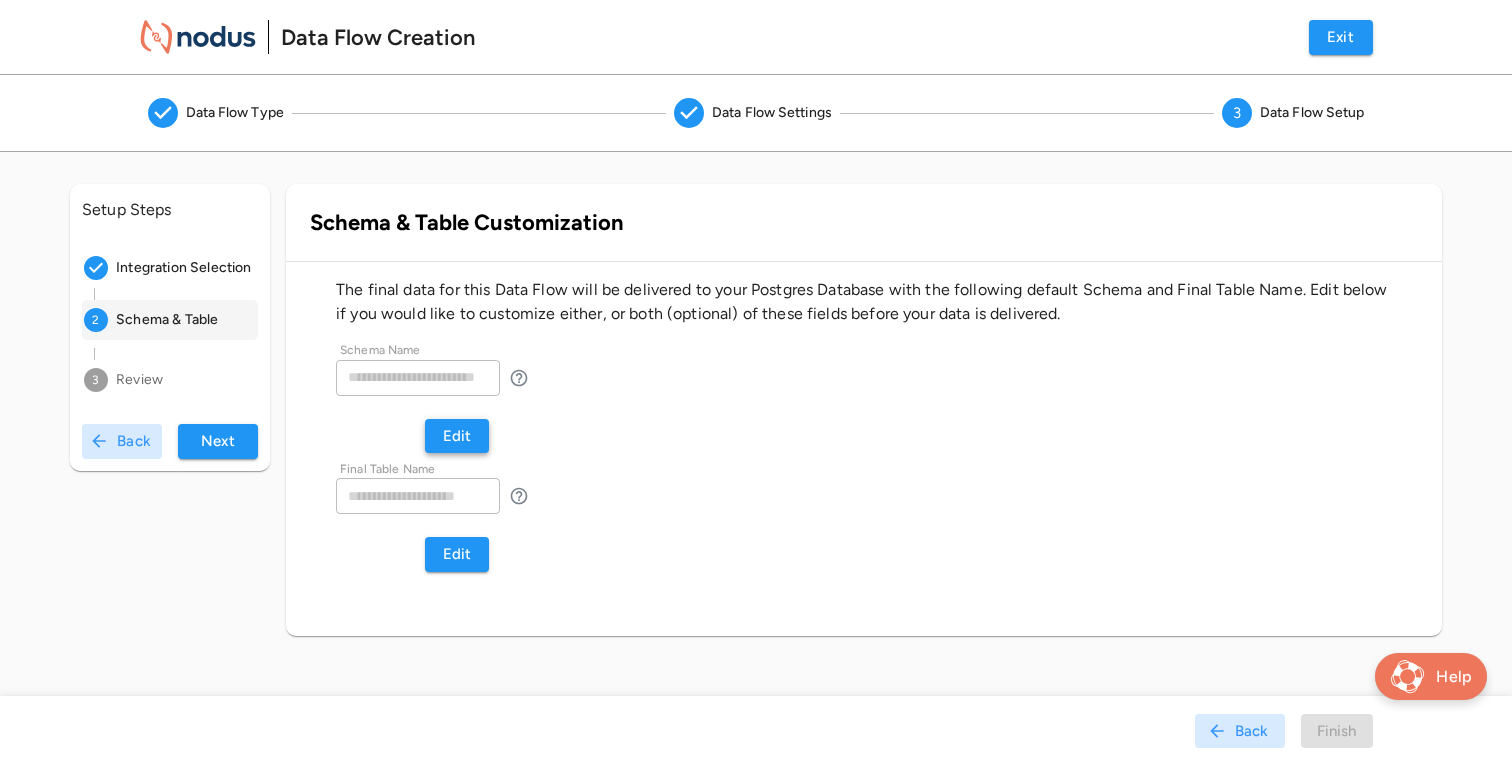 click on "Edit" at bounding box center [457, 436] 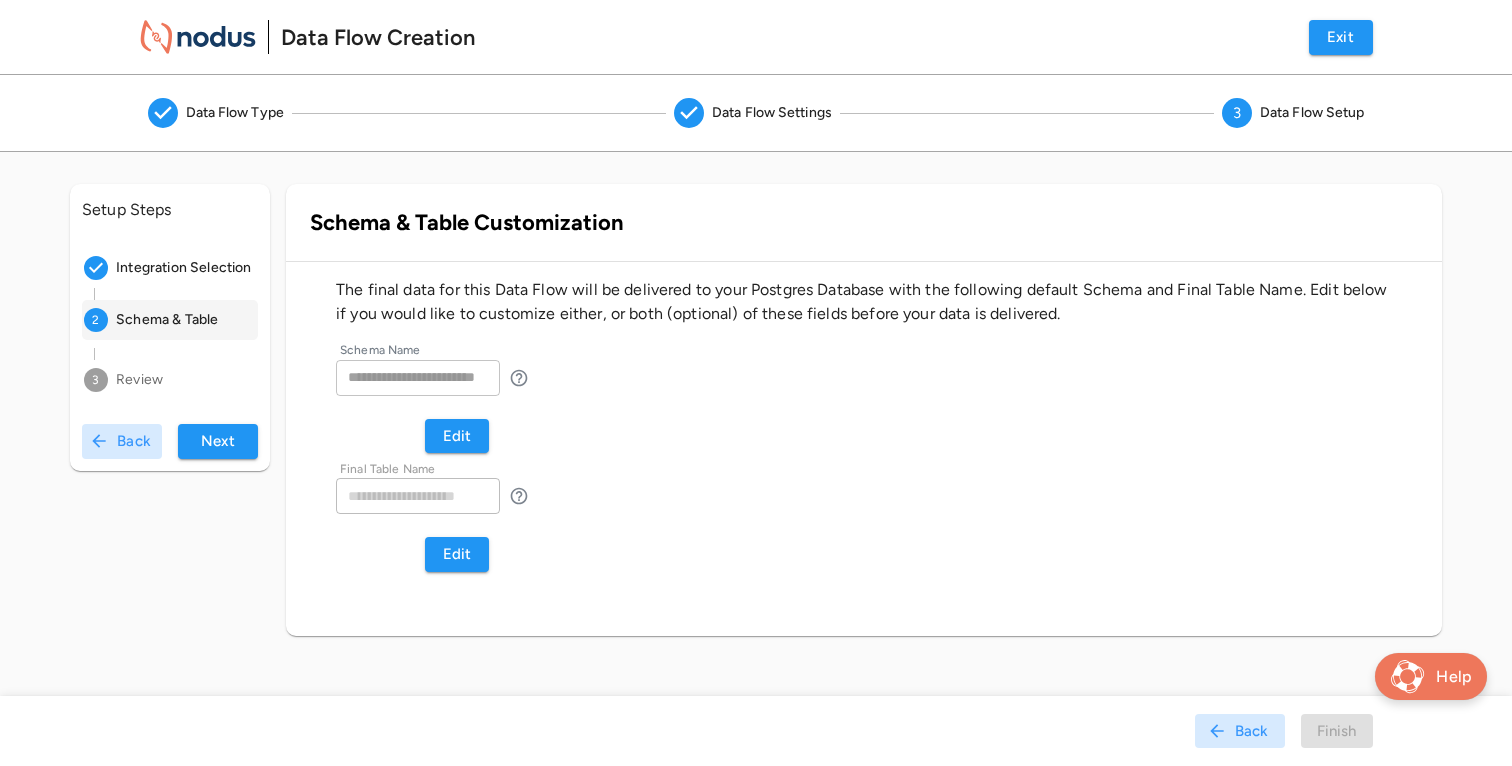 click at bounding box center [418, 378] 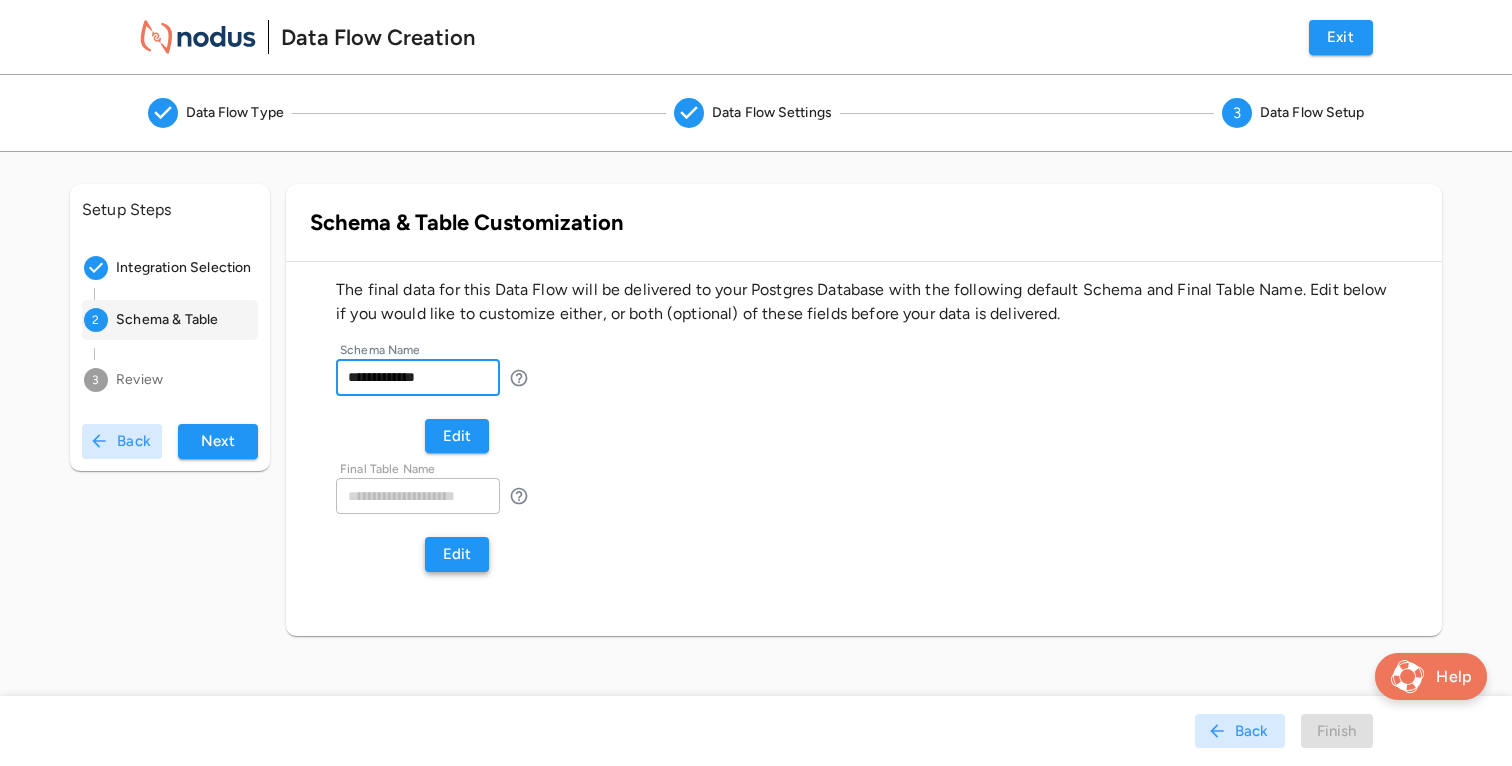 type on "**********" 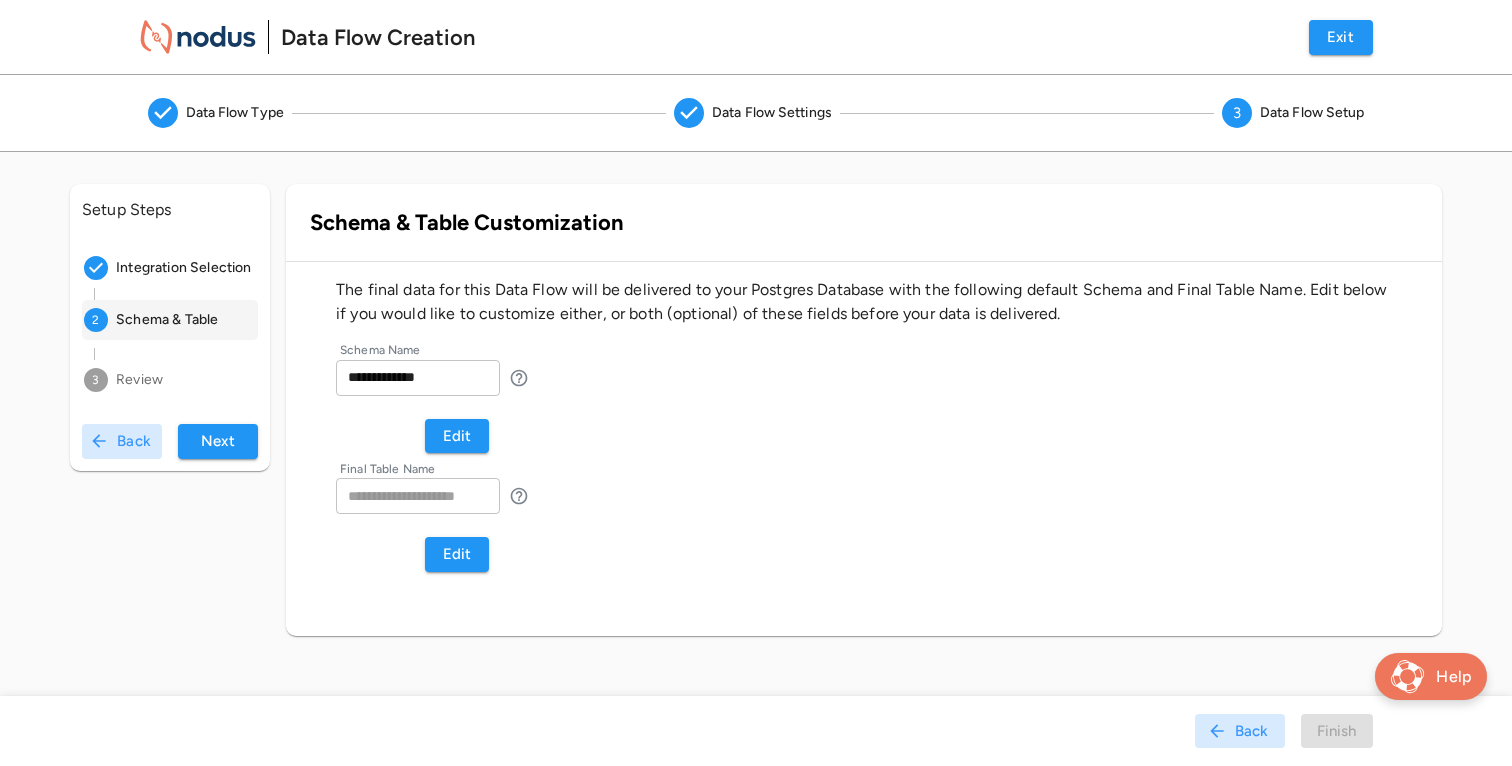 click at bounding box center (418, 496) 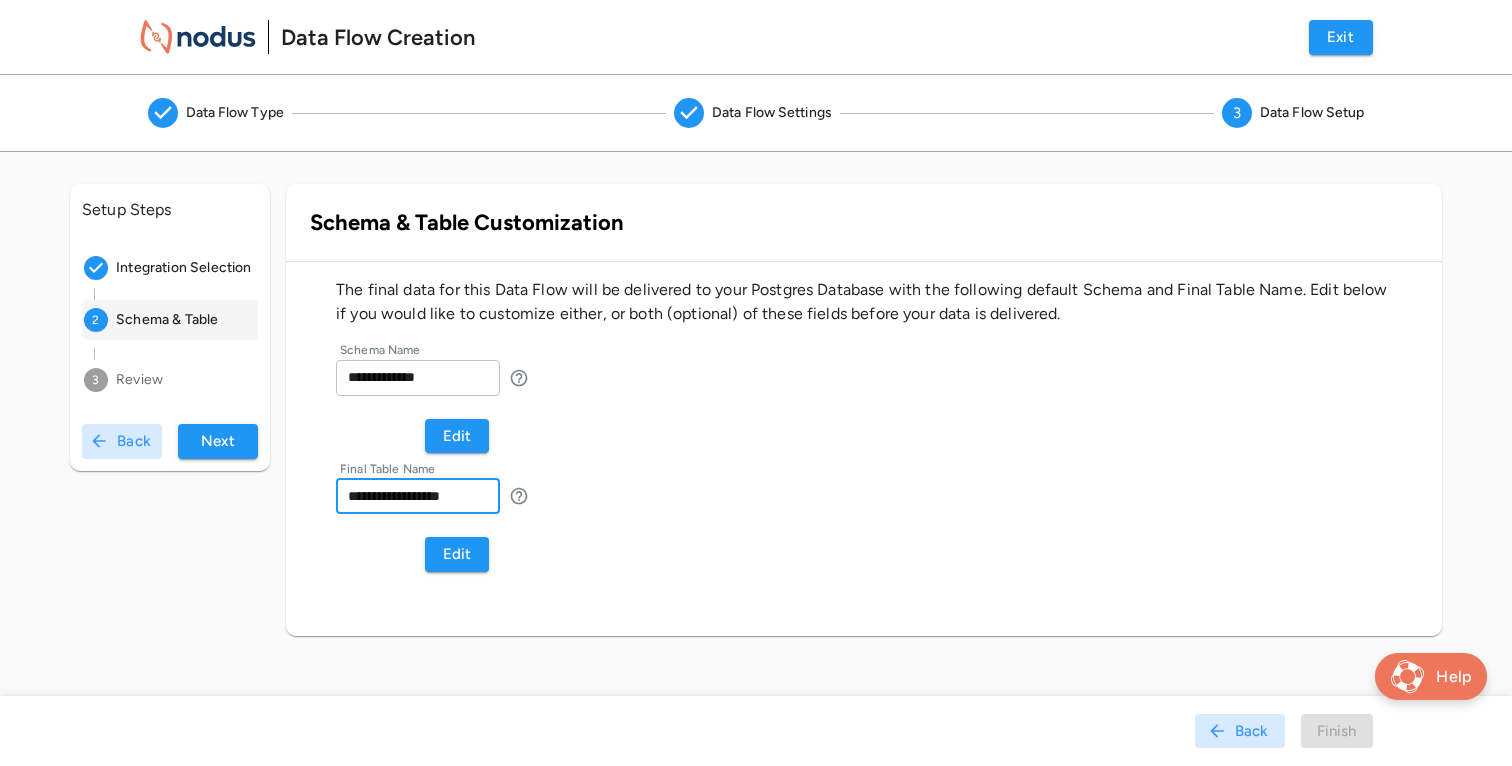 type on "**********" 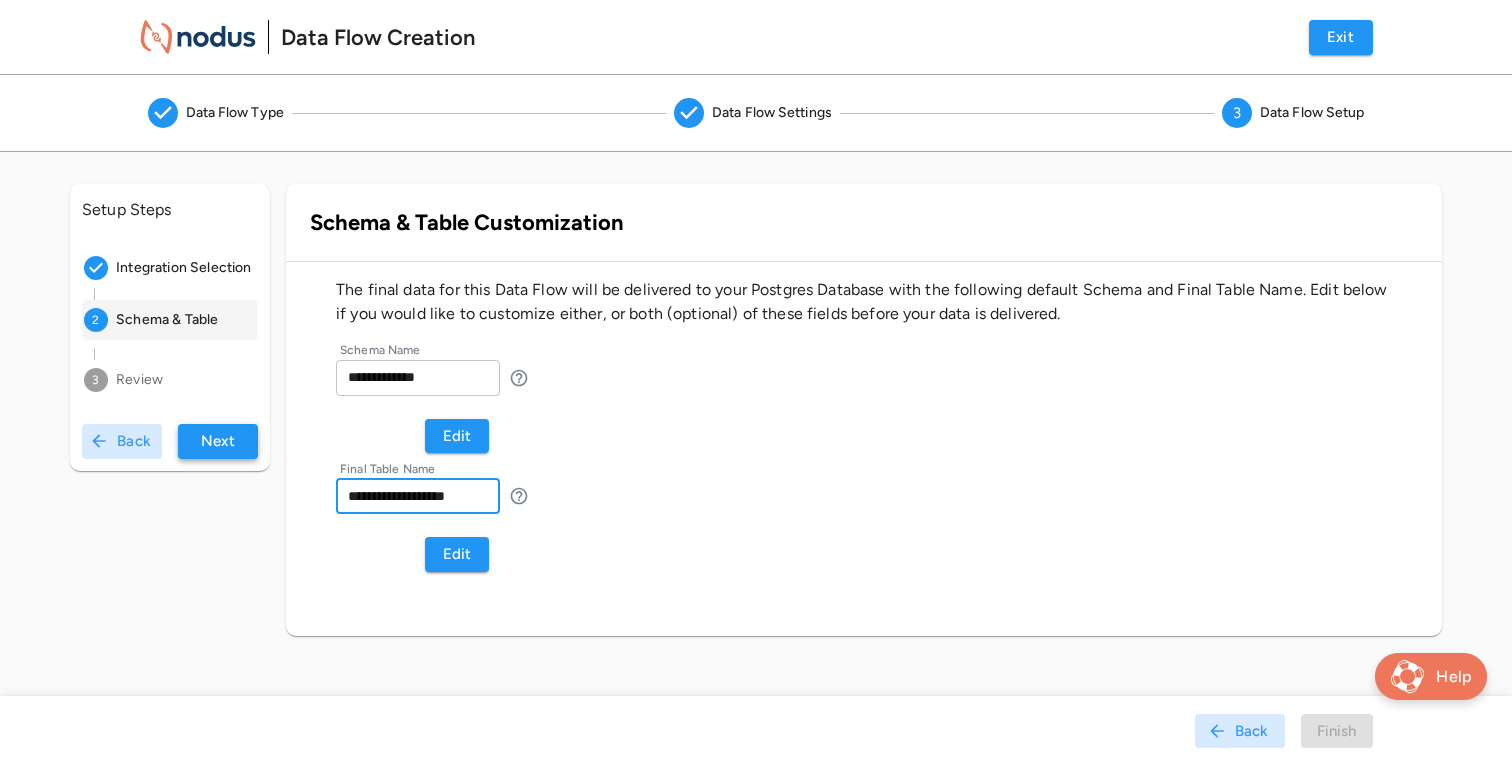 click on "Next" at bounding box center [218, 441] 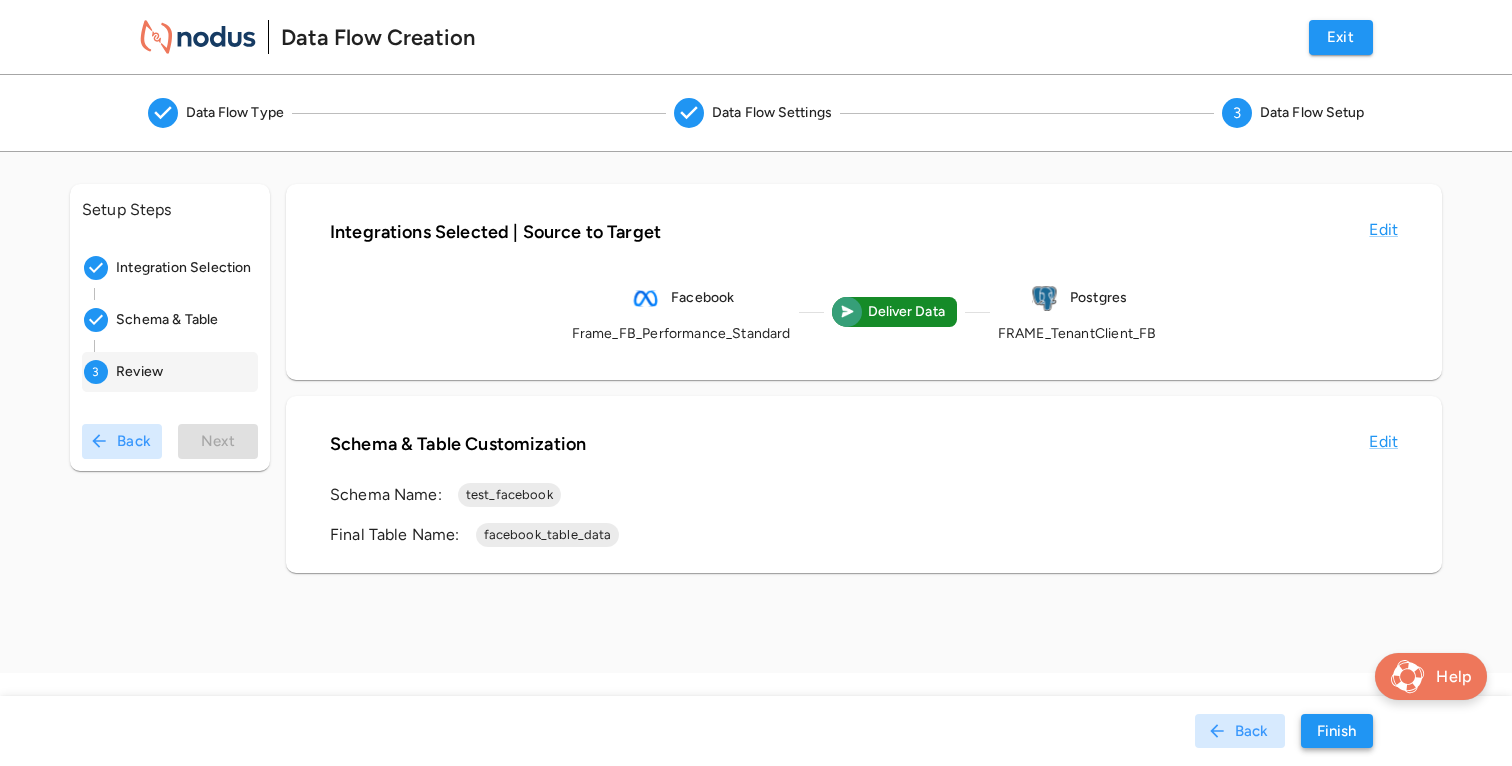 click on "Finish" at bounding box center (1337, 731) 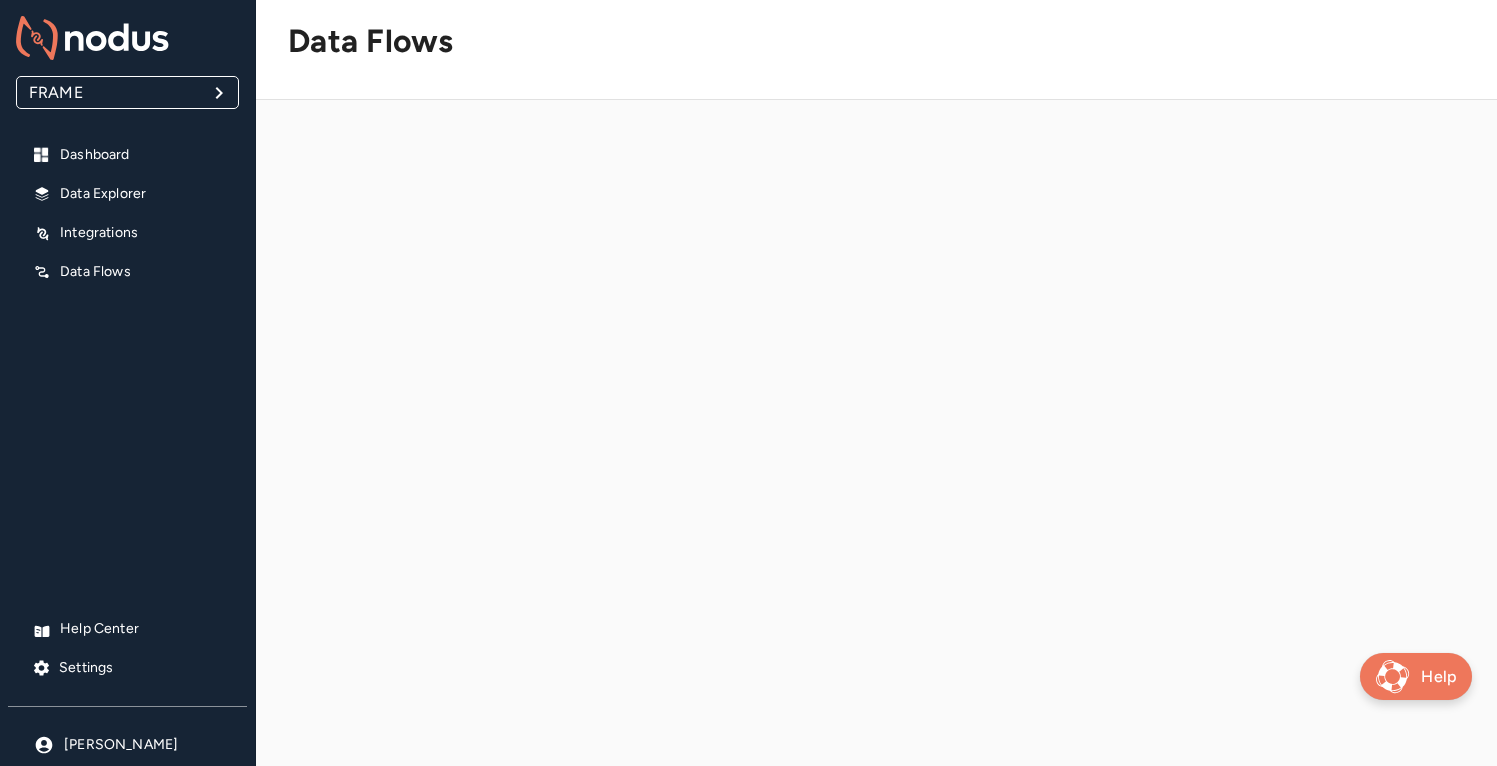 click at bounding box center [876, 475] 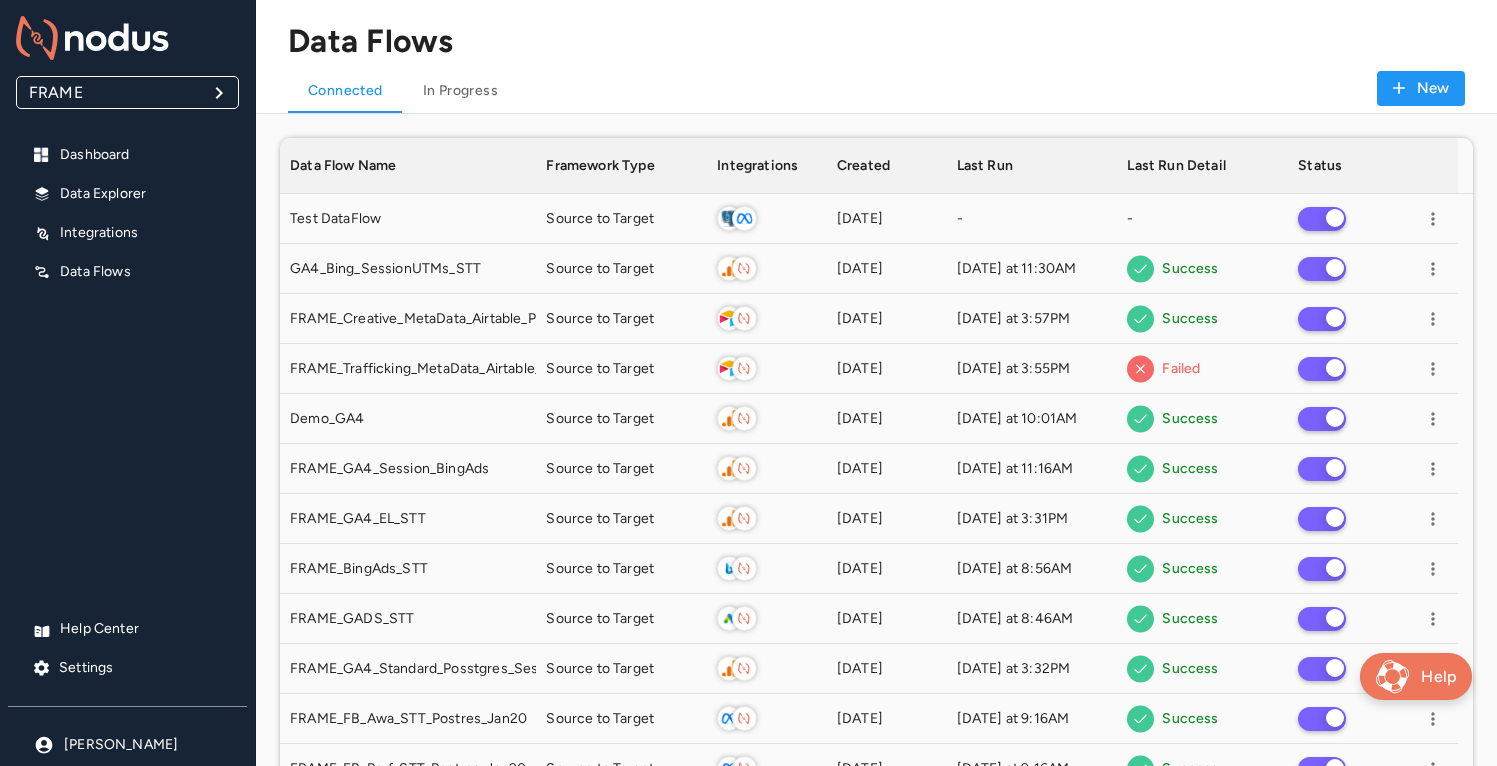 scroll, scrollTop: 16, scrollLeft: 16, axis: both 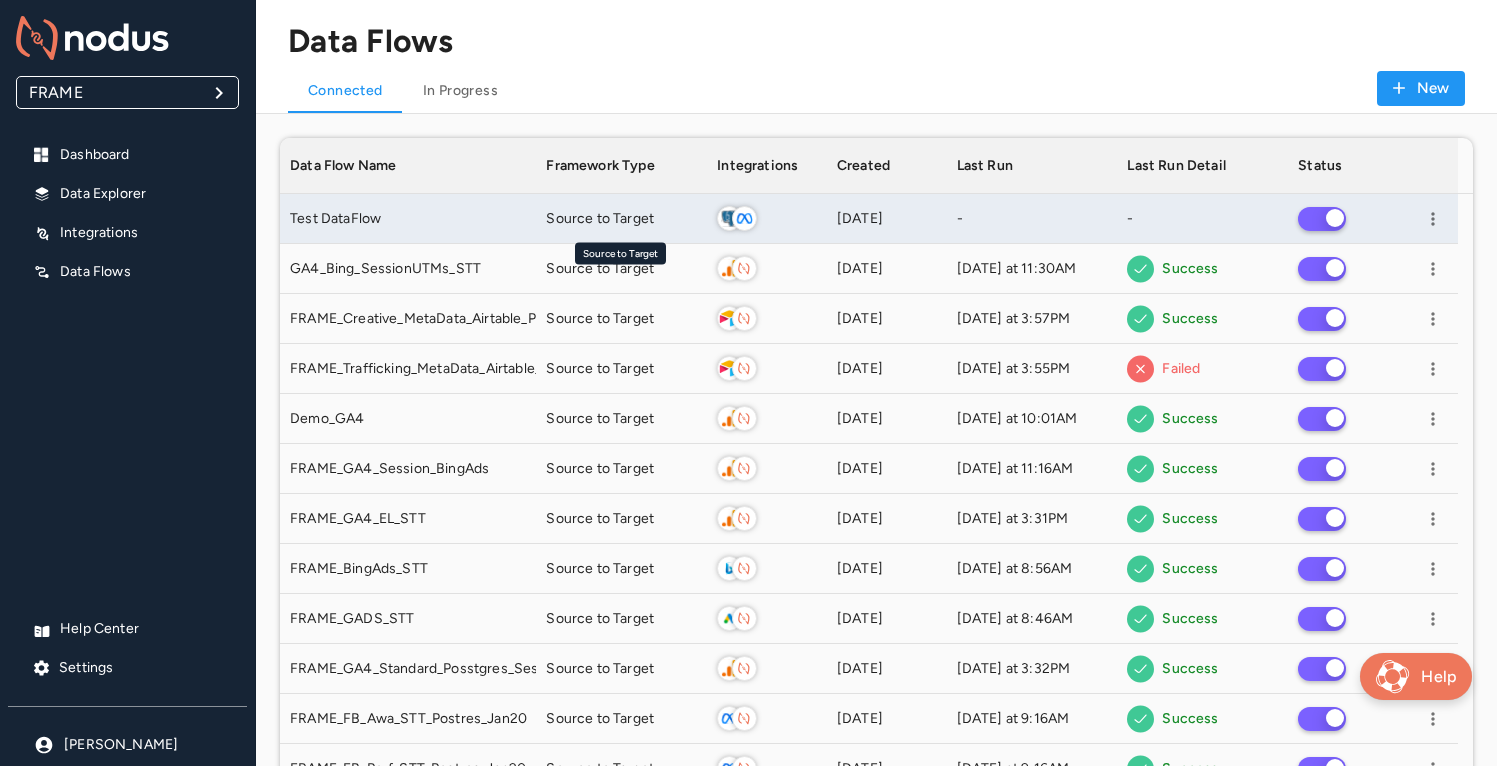 click on "Source to Target" at bounding box center [600, 219] 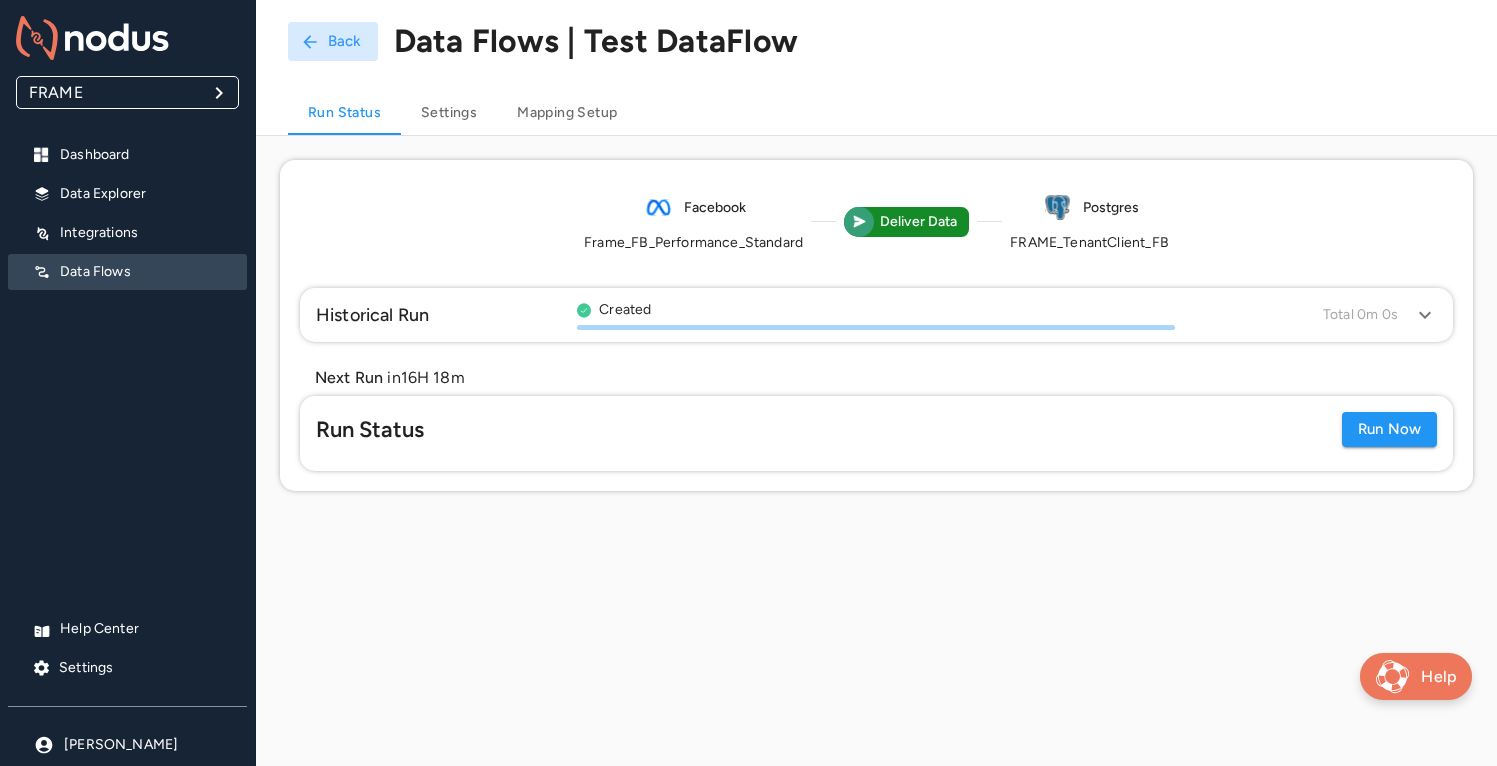 click 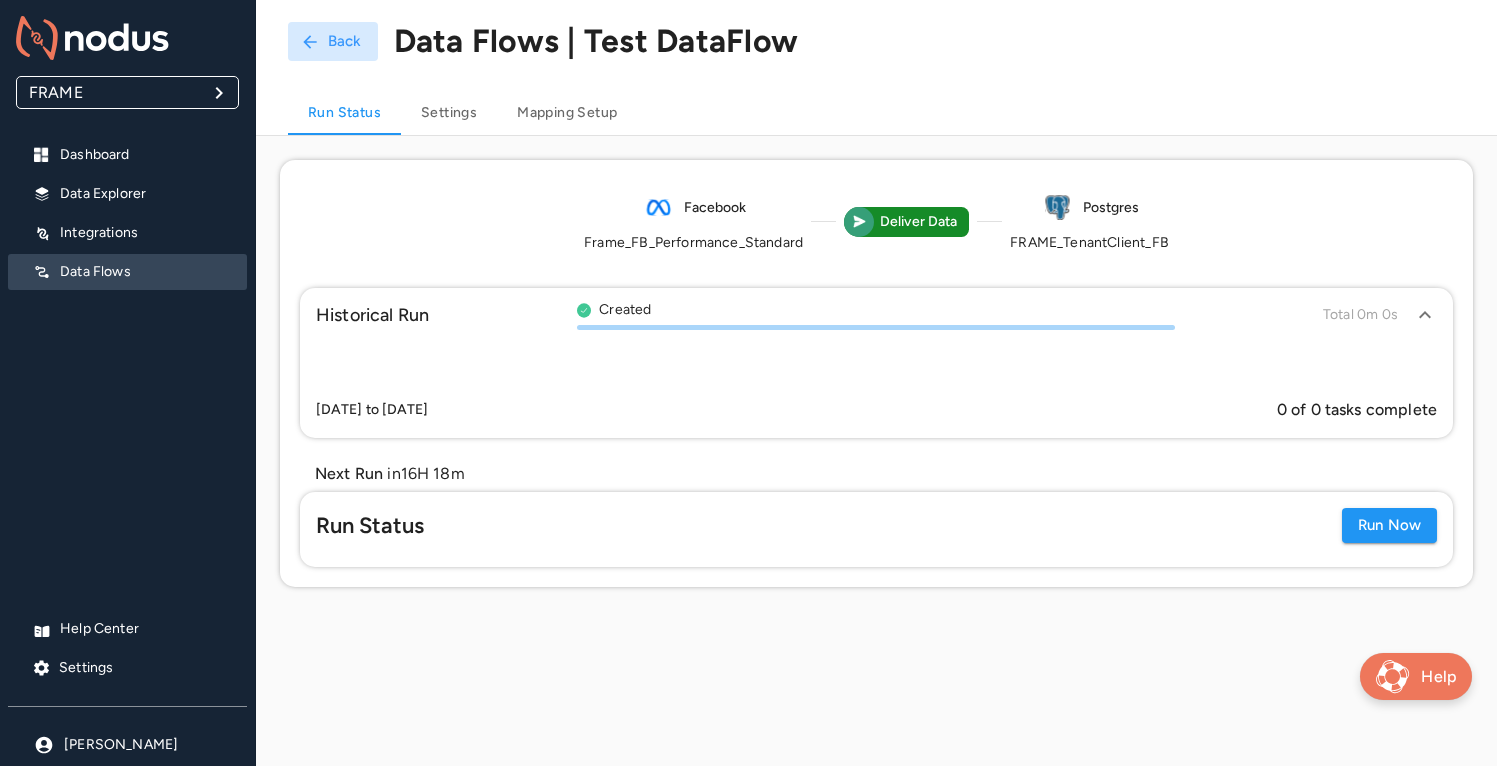 click 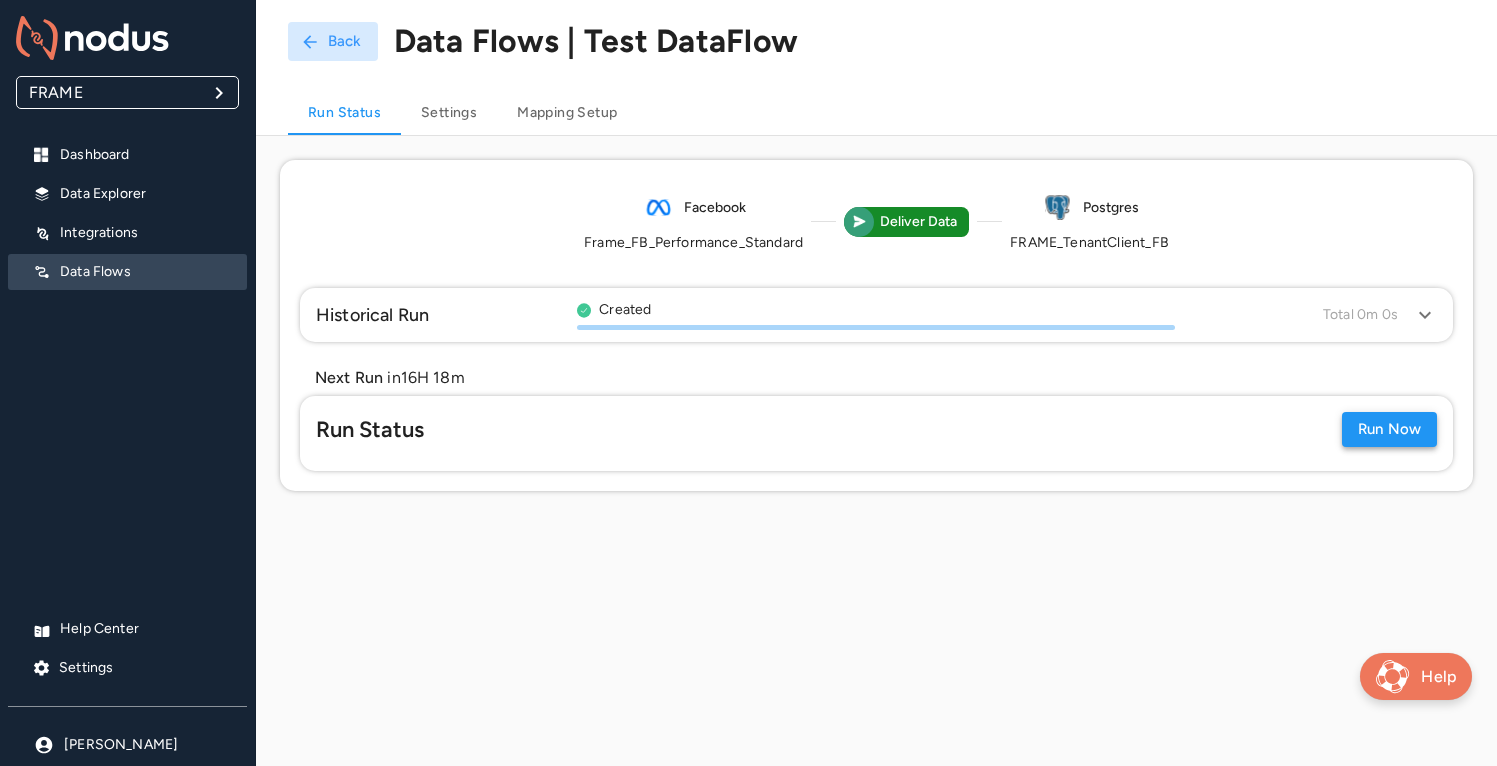 click on "Run Now" at bounding box center (1389, 429) 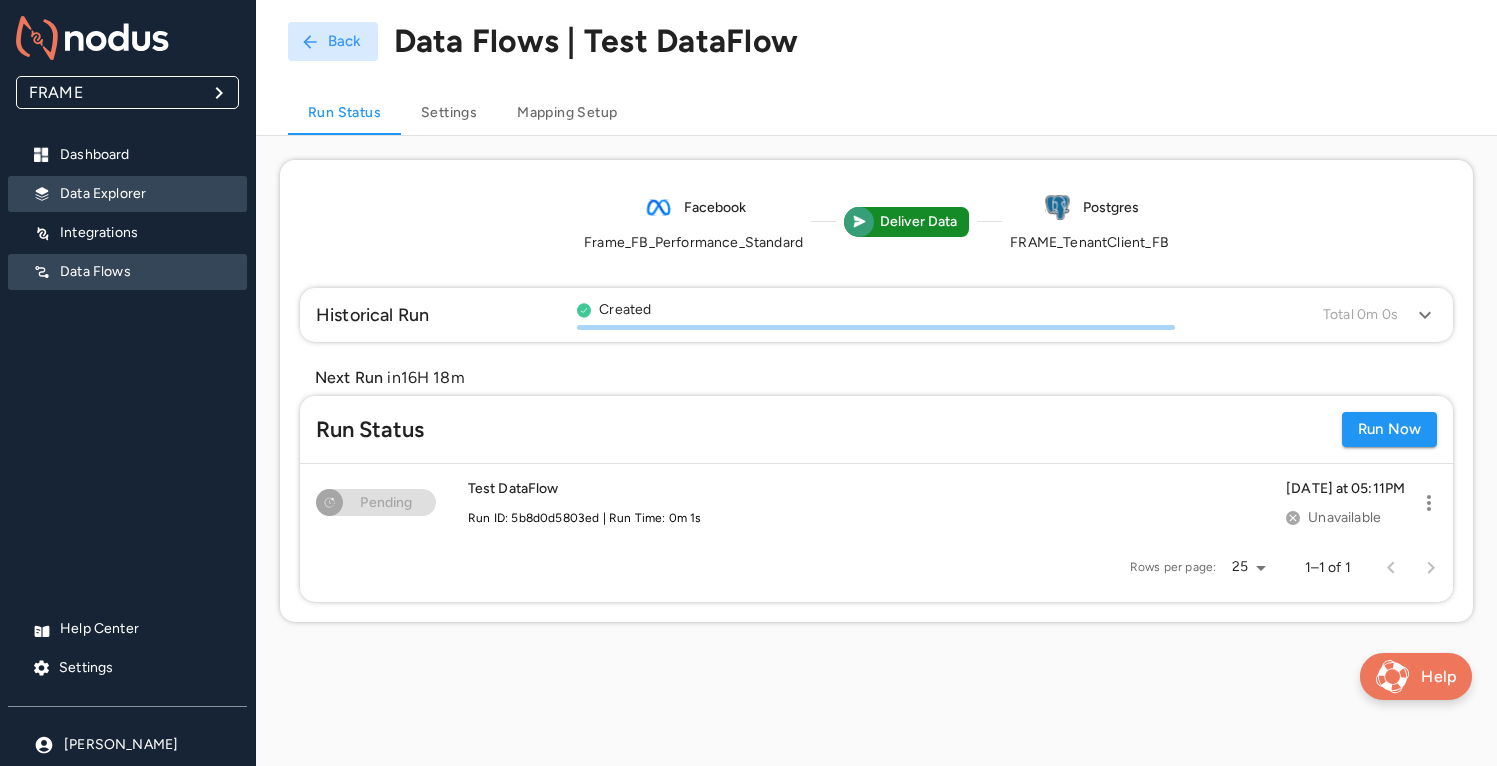 click on "Data Explorer" at bounding box center (145, 194) 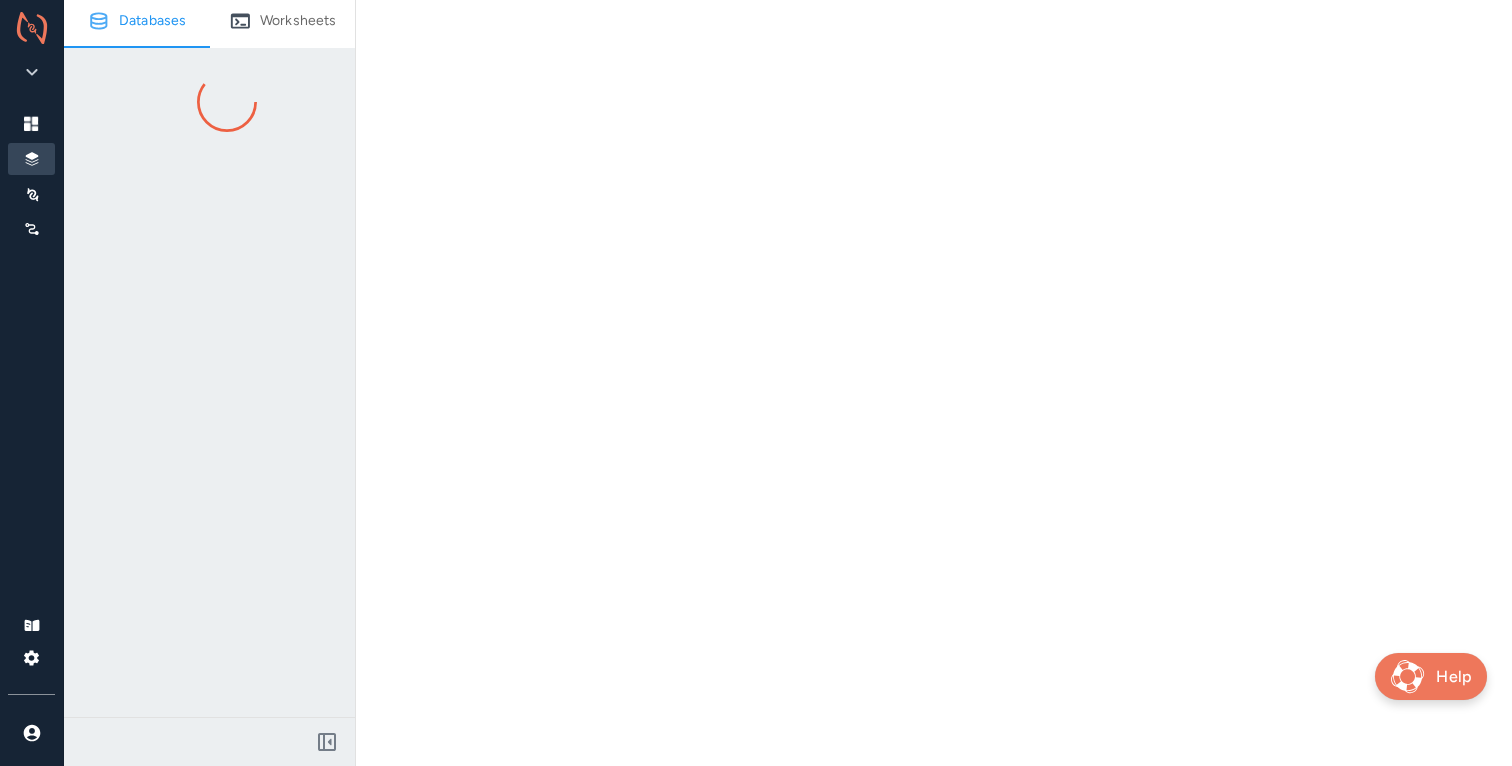 click on "Databases Worksheets" at bounding box center [209, 383] 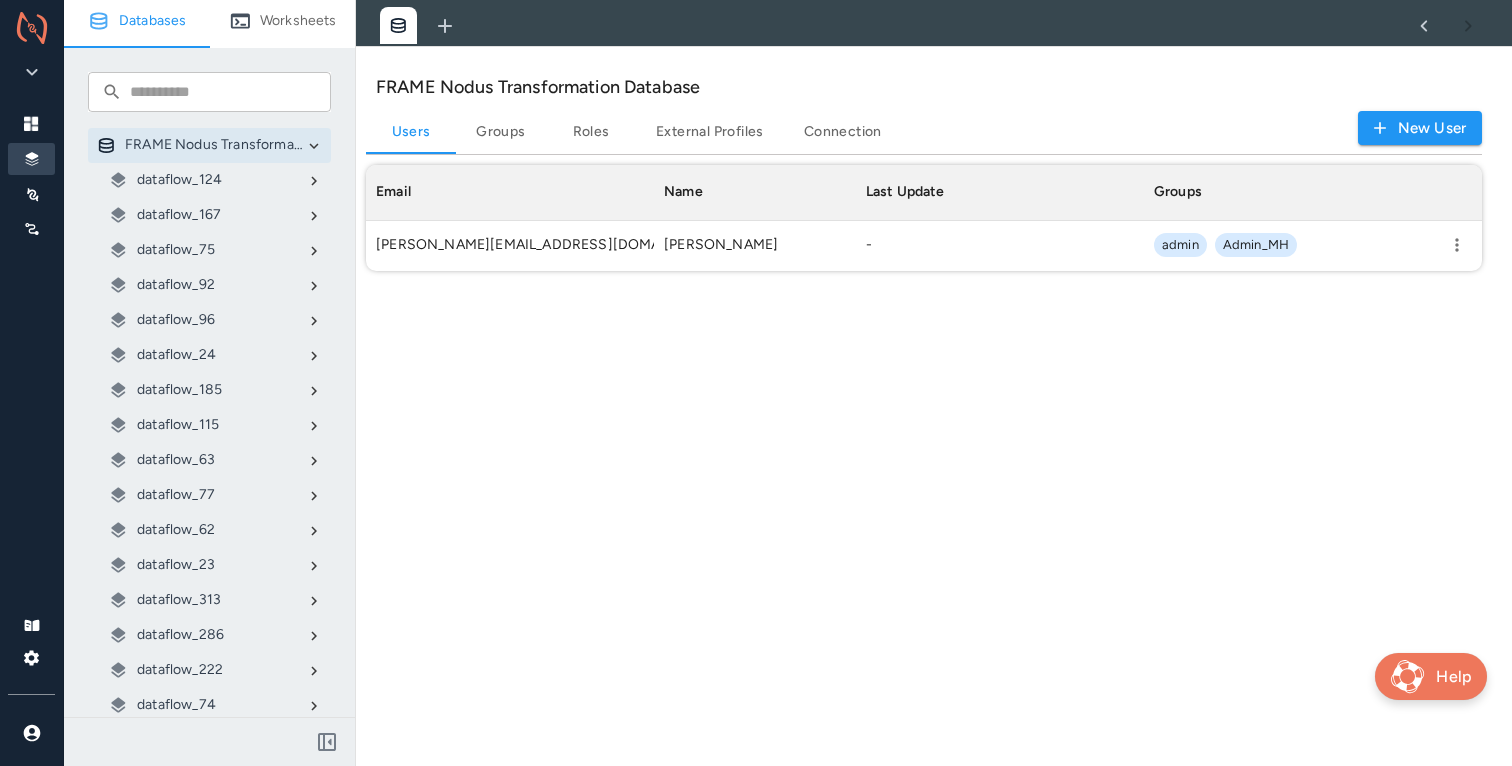 scroll, scrollTop: 16, scrollLeft: 16, axis: both 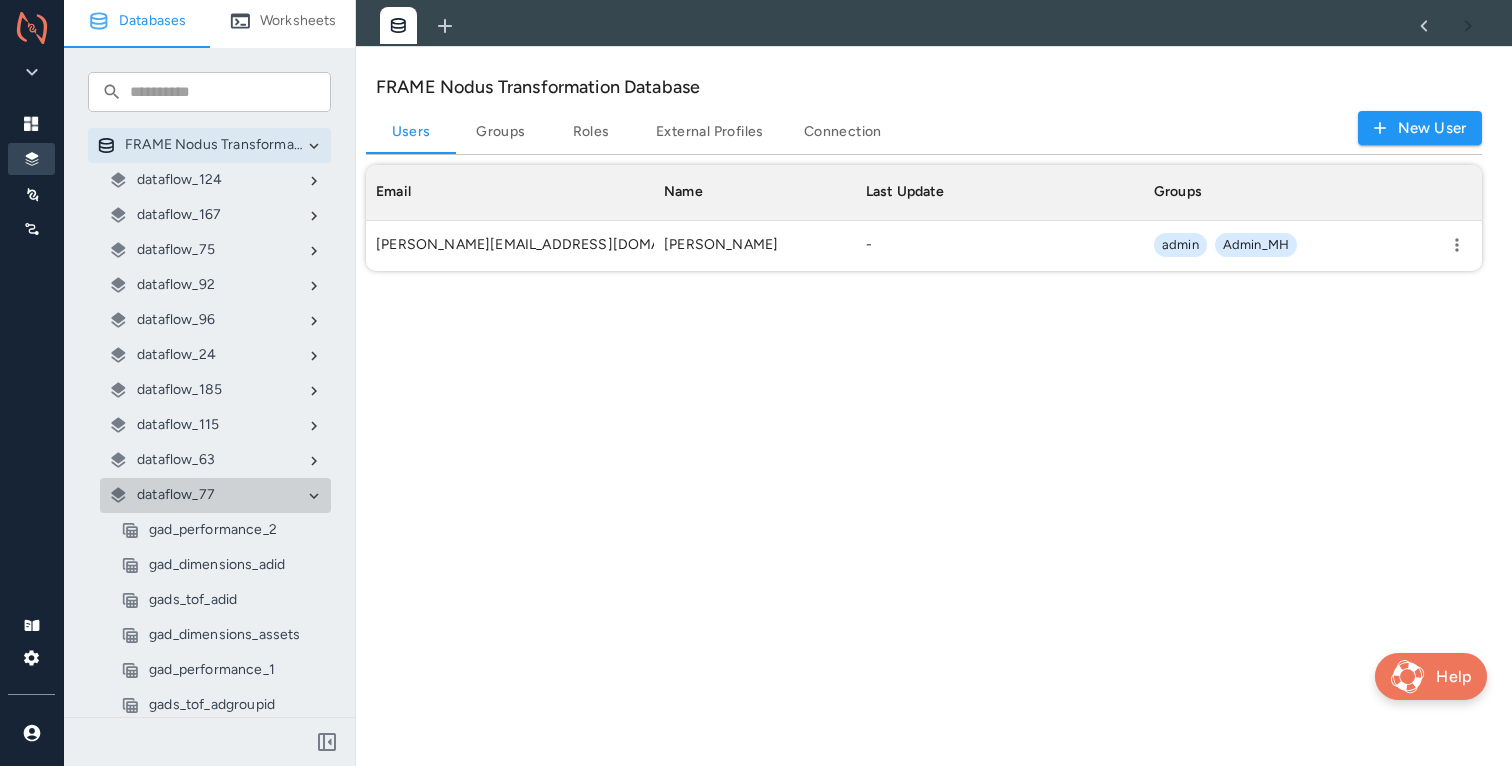 click 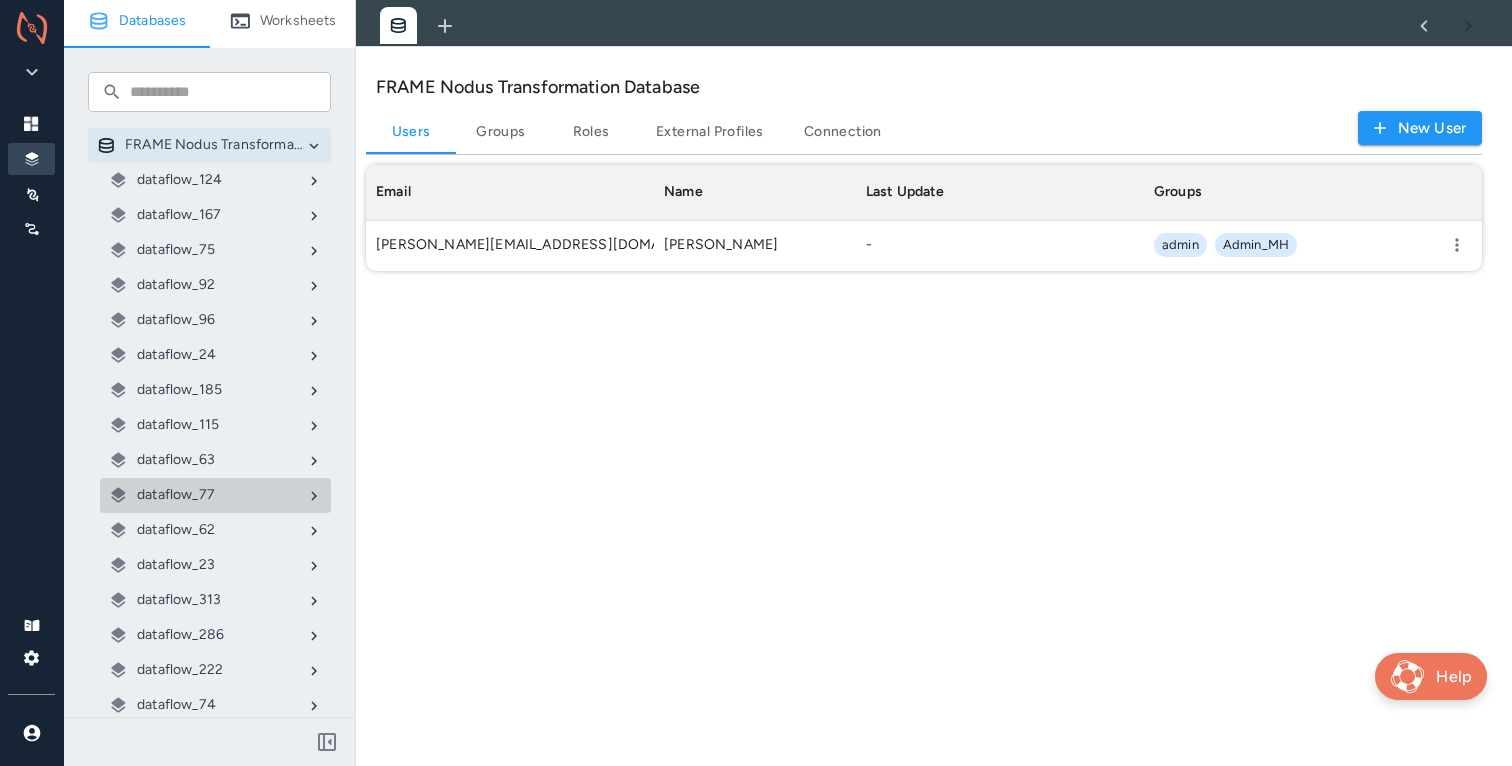 click 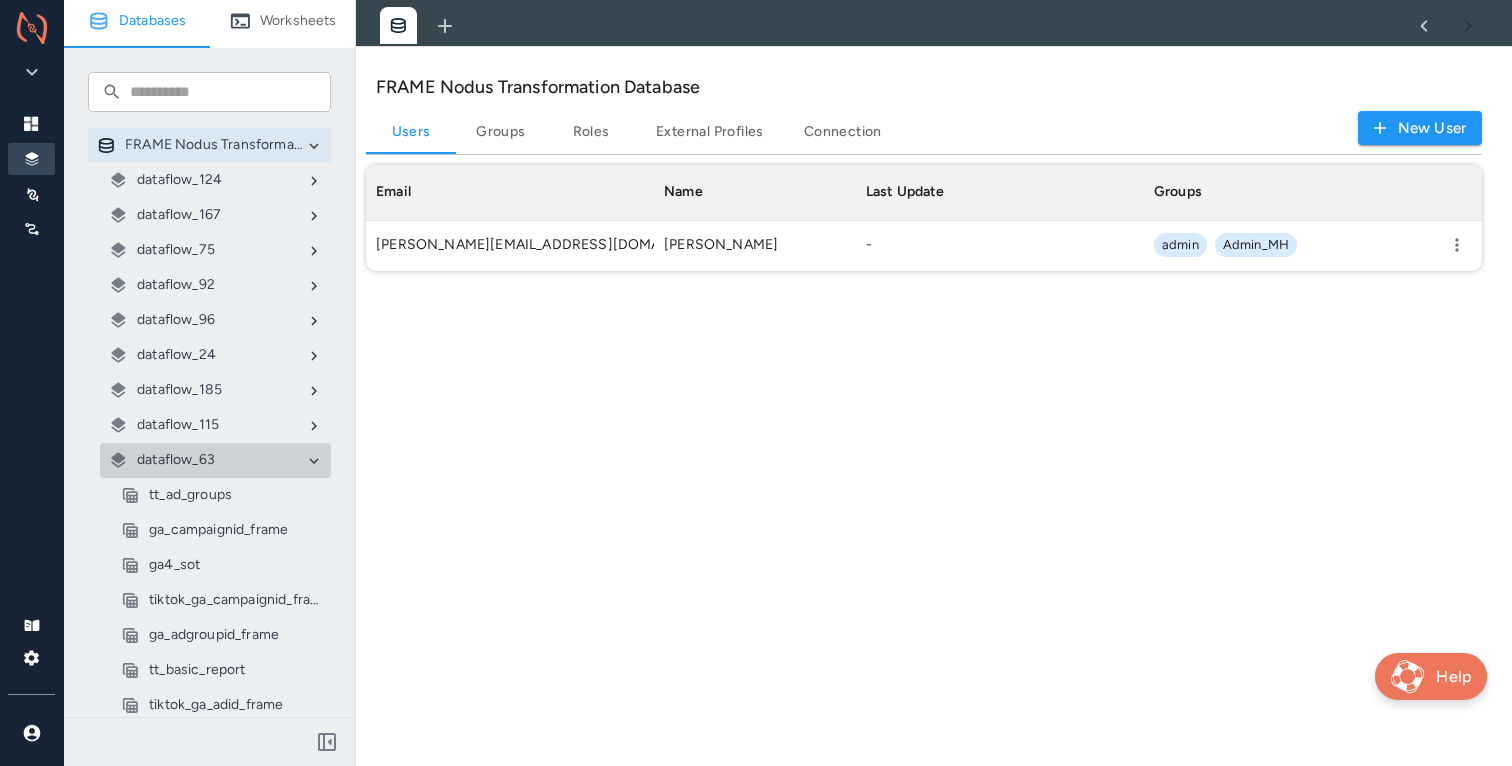 click on "dataflow_24" at bounding box center (215, 355) 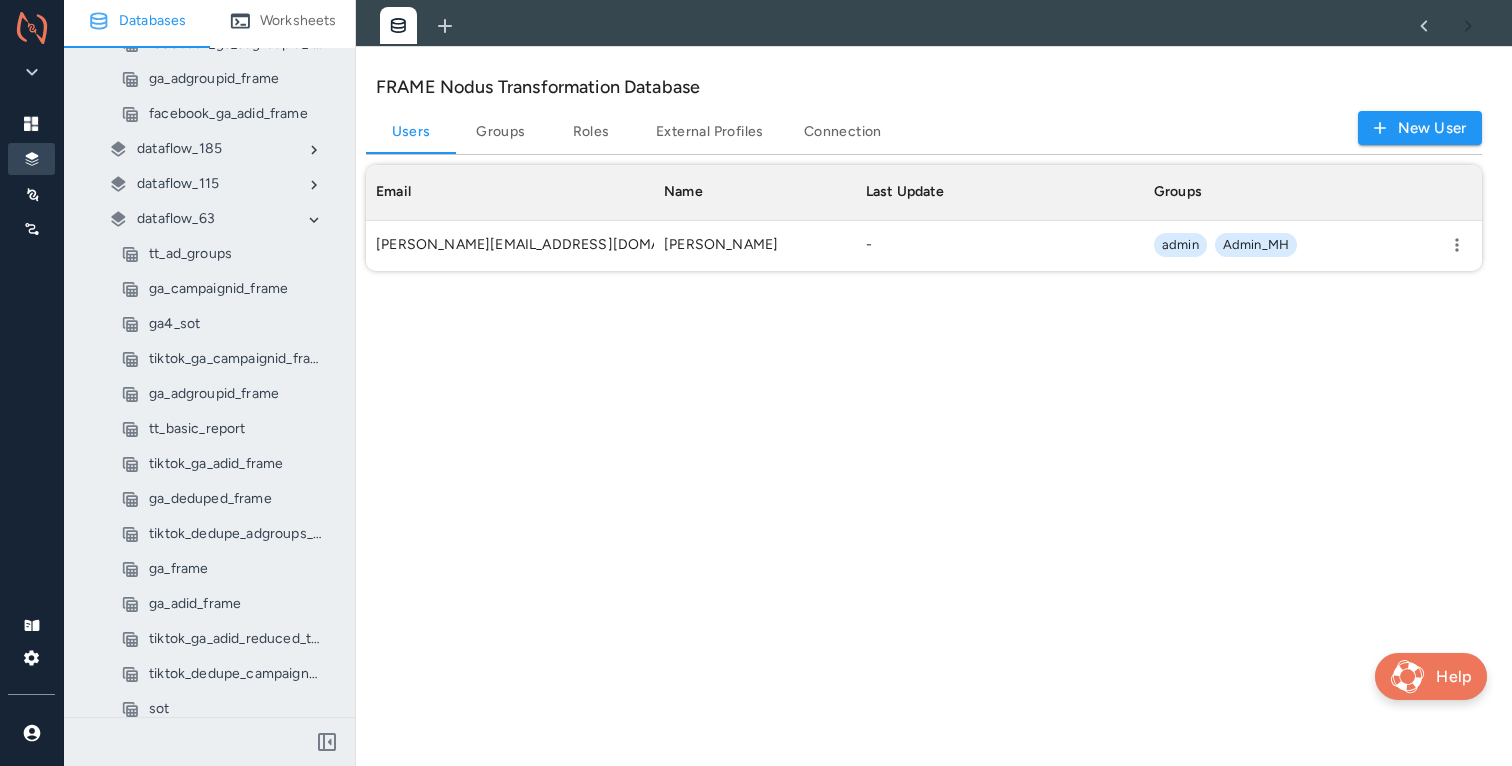 scroll, scrollTop: 1303, scrollLeft: 0, axis: vertical 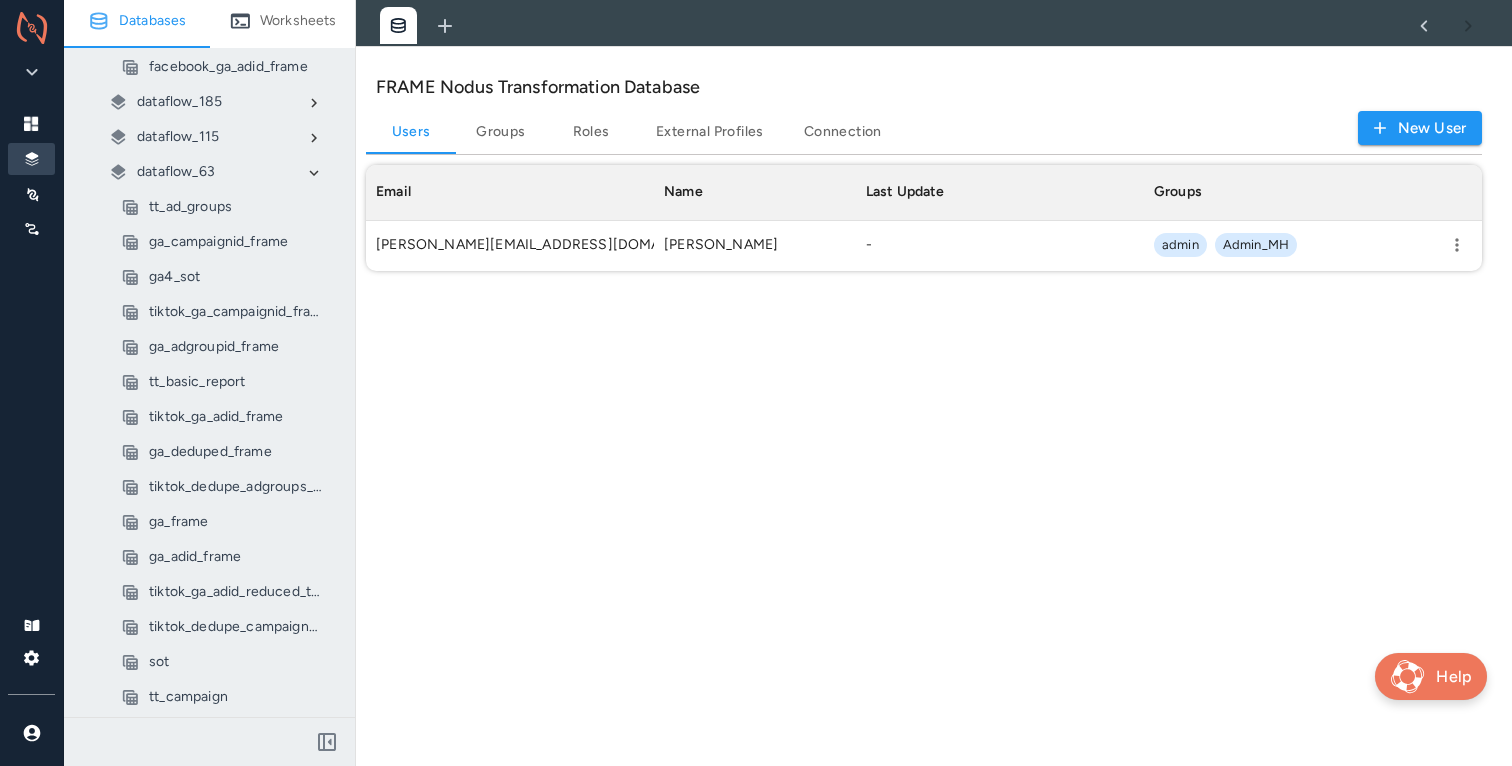 click 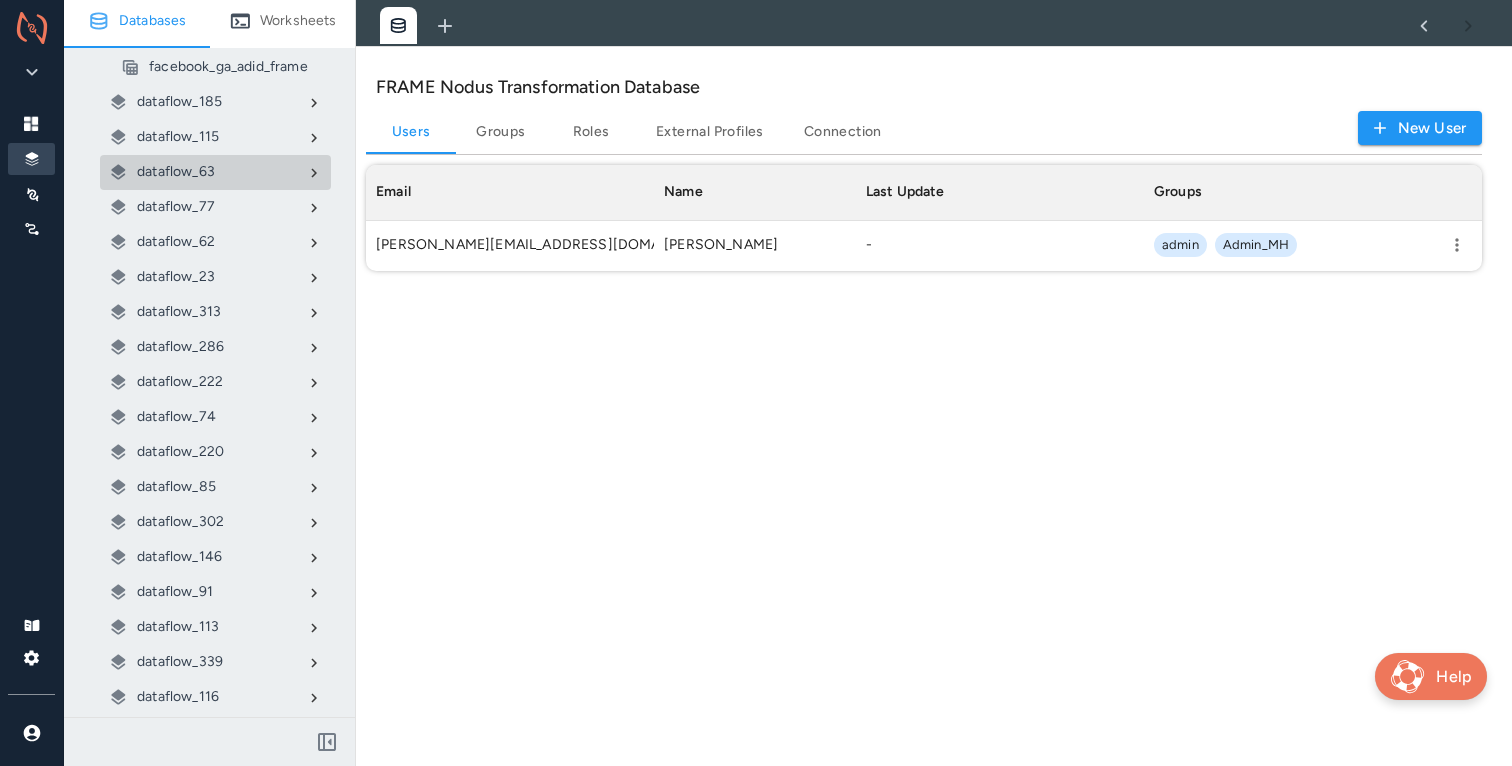 click 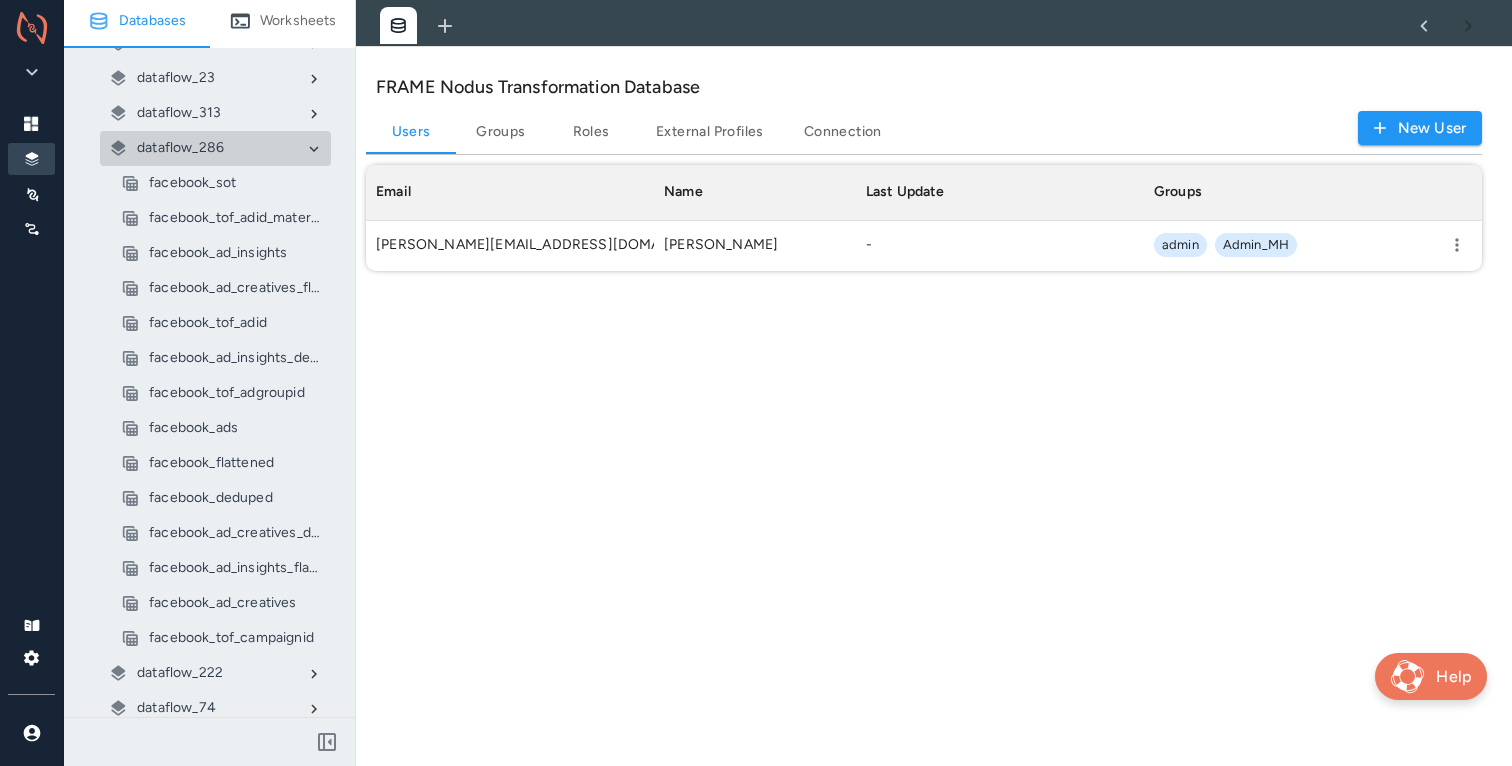scroll, scrollTop: 1505, scrollLeft: 0, axis: vertical 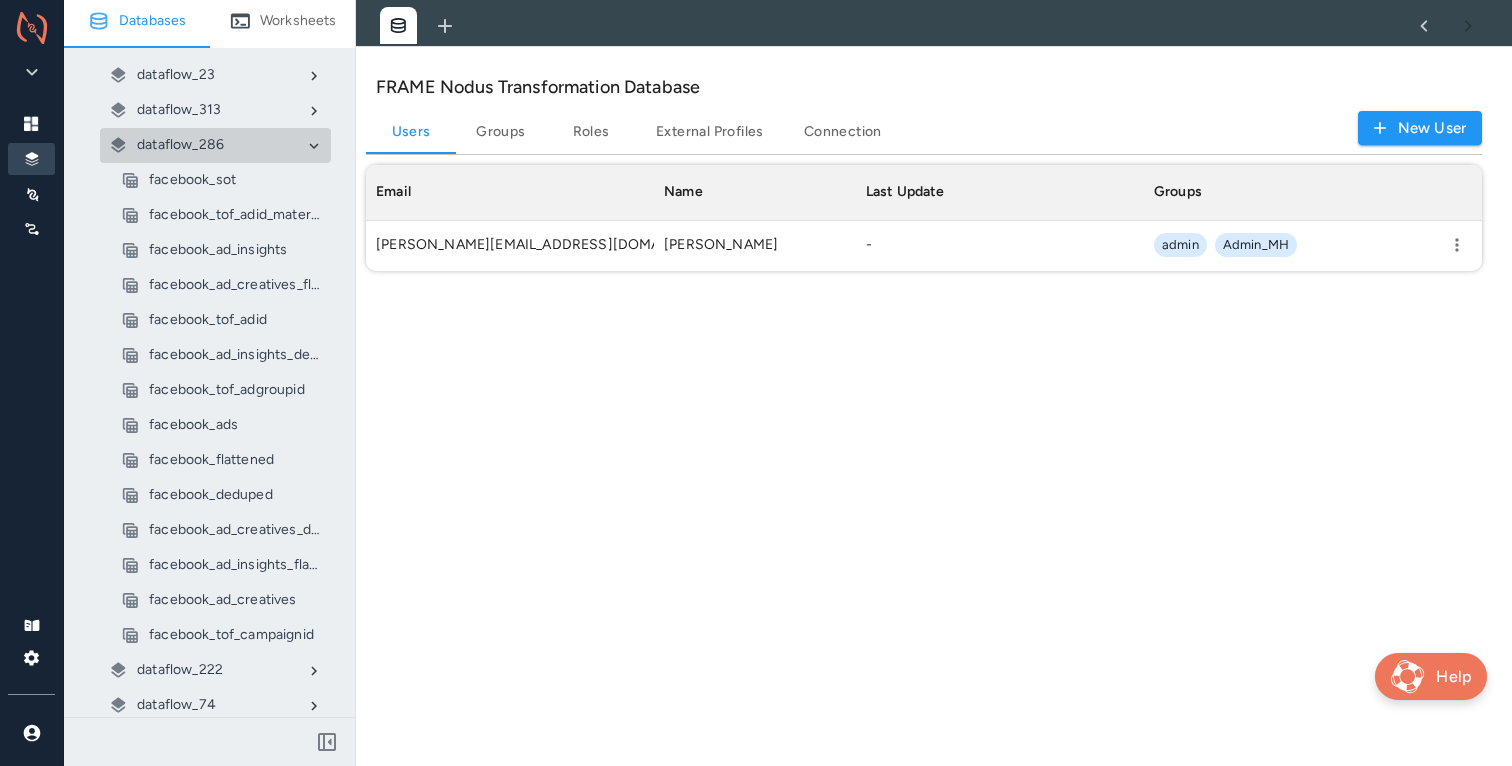 click on "FRAME Nodus Transformation Database Users Groups Roles External Profiles Connection New User Email Name Last Update Groups mohammed@nodus.io Mohammed Hedadji - admin Admin_MH" at bounding box center [934, 407] 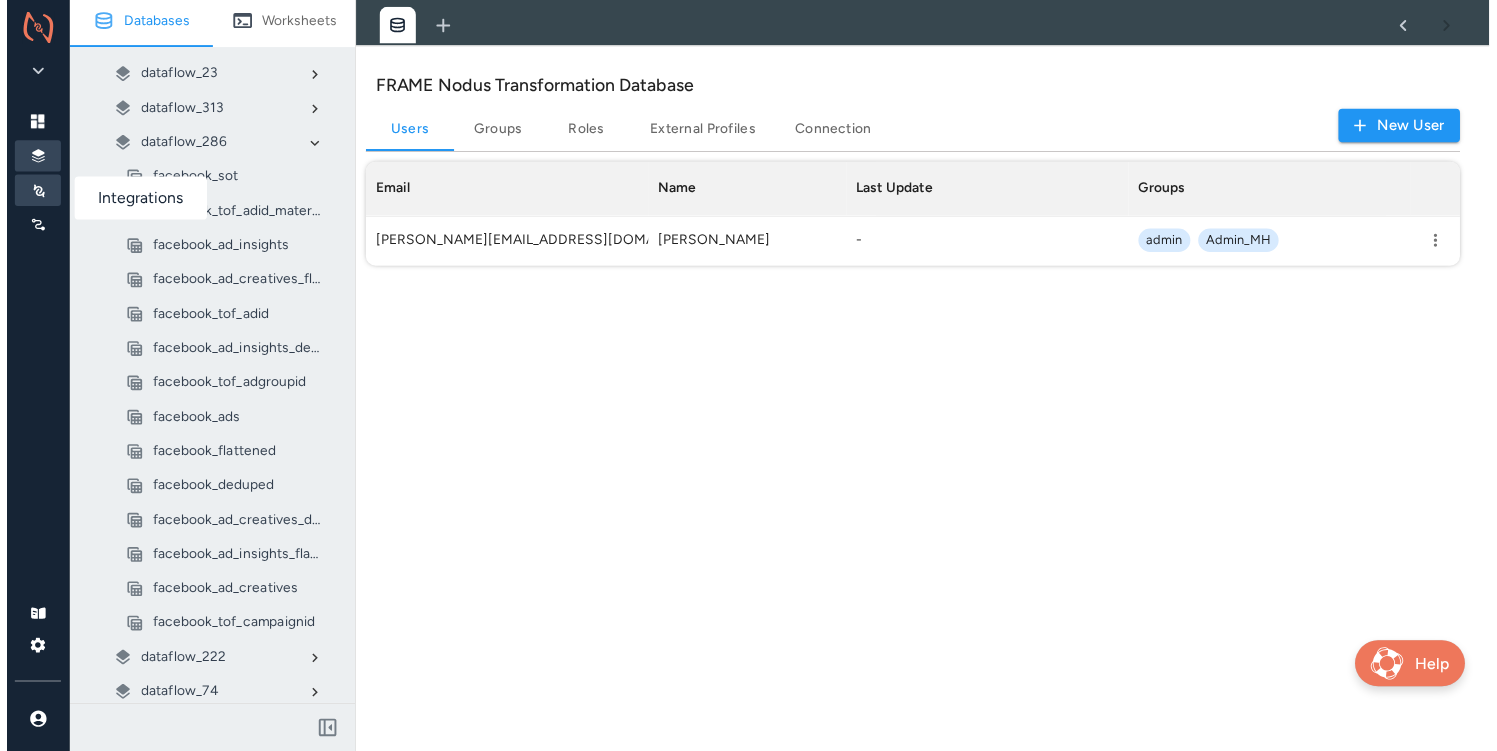 scroll, scrollTop: 91, scrollLeft: 1101, axis: both 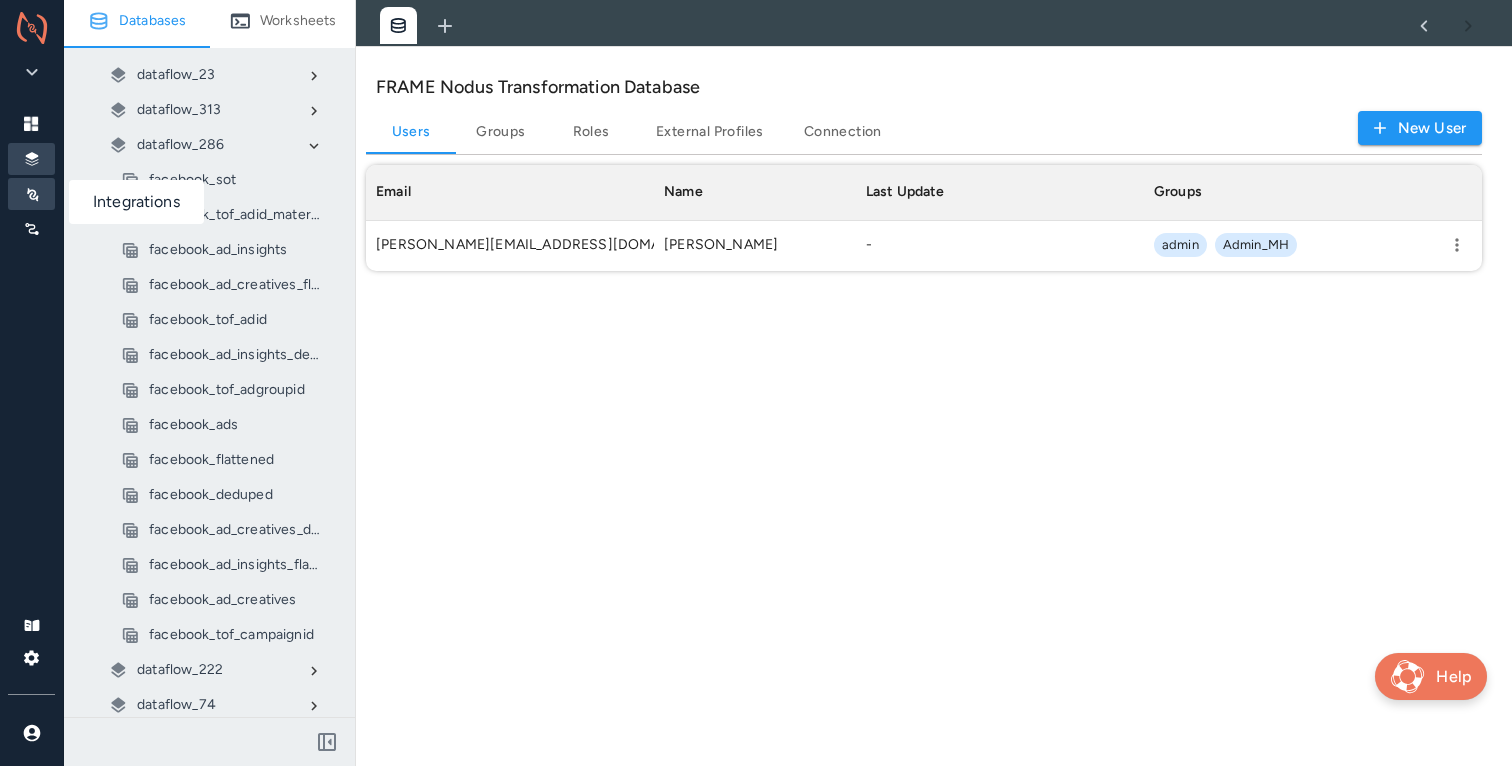 click 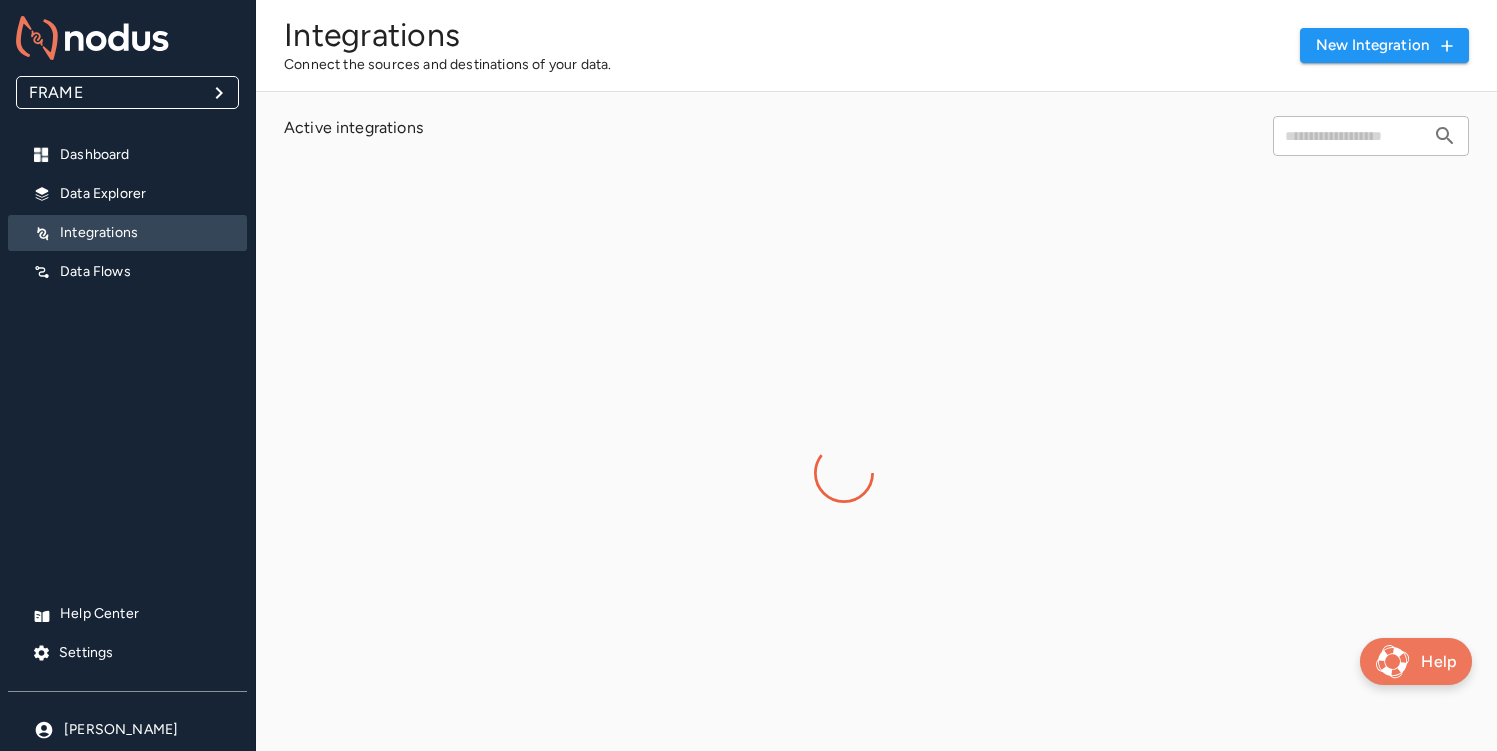 scroll, scrollTop: 15, scrollLeft: 0, axis: vertical 